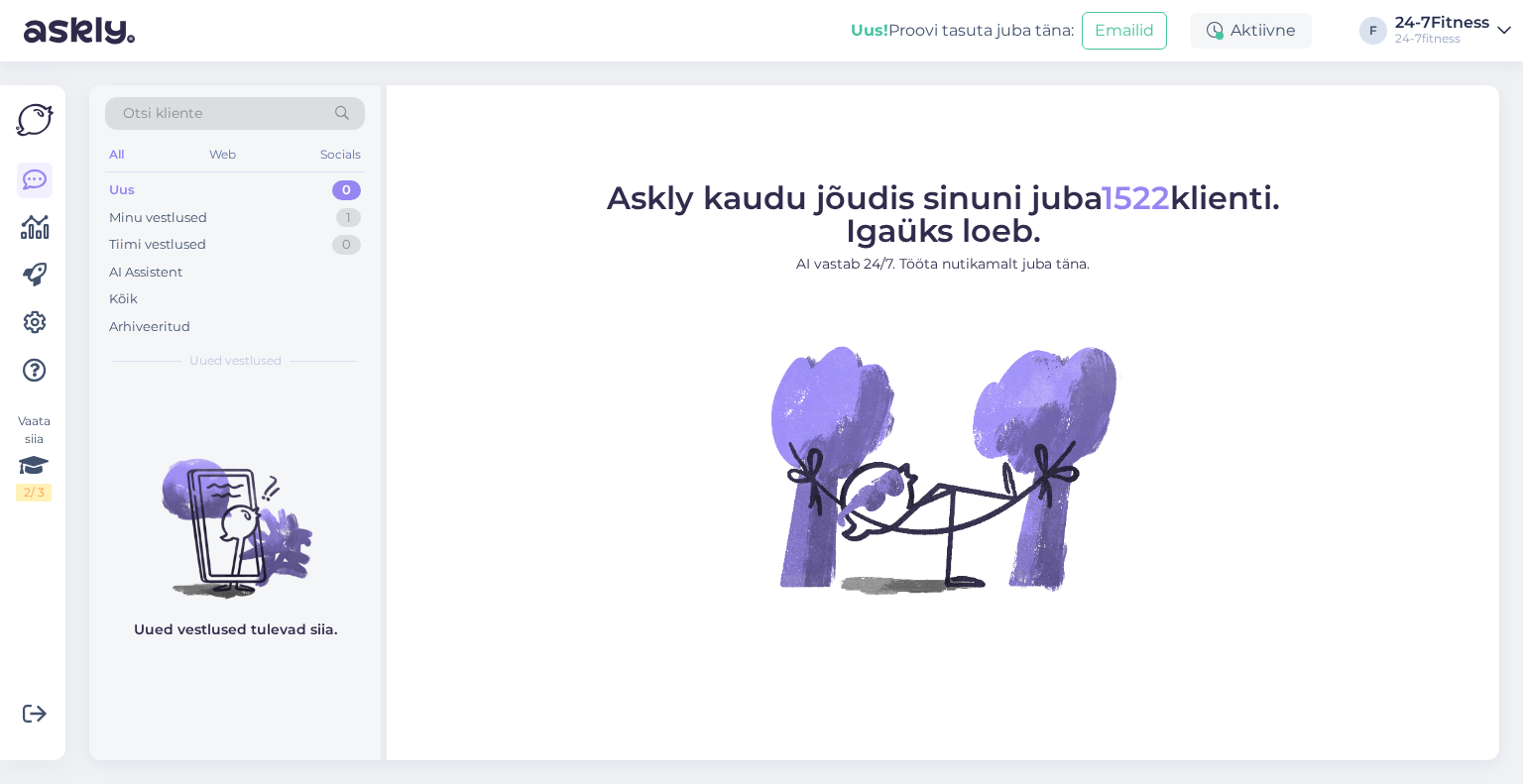 scroll, scrollTop: 0, scrollLeft: 0, axis: both 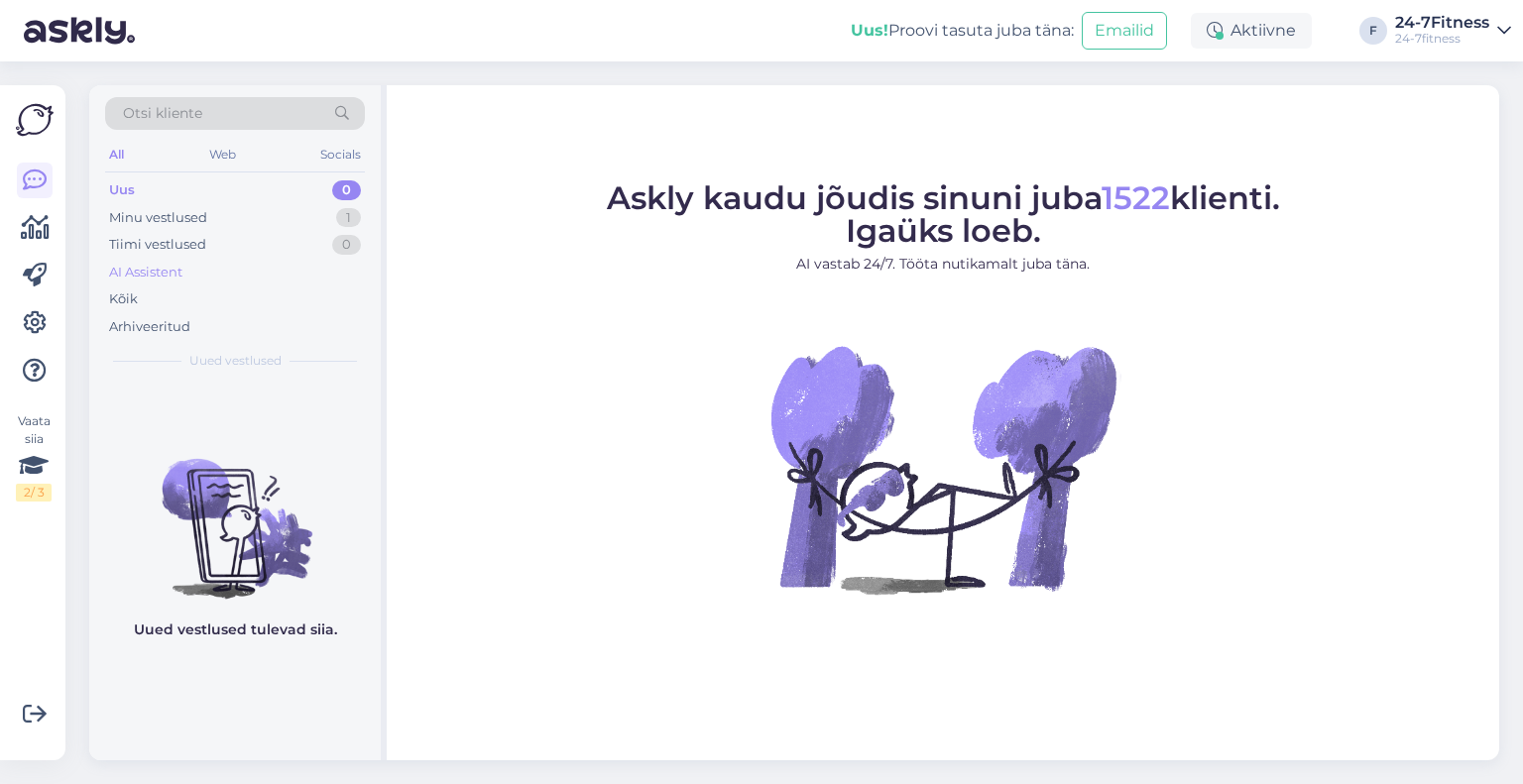 click on "AI Assistent" at bounding box center (146, 273) 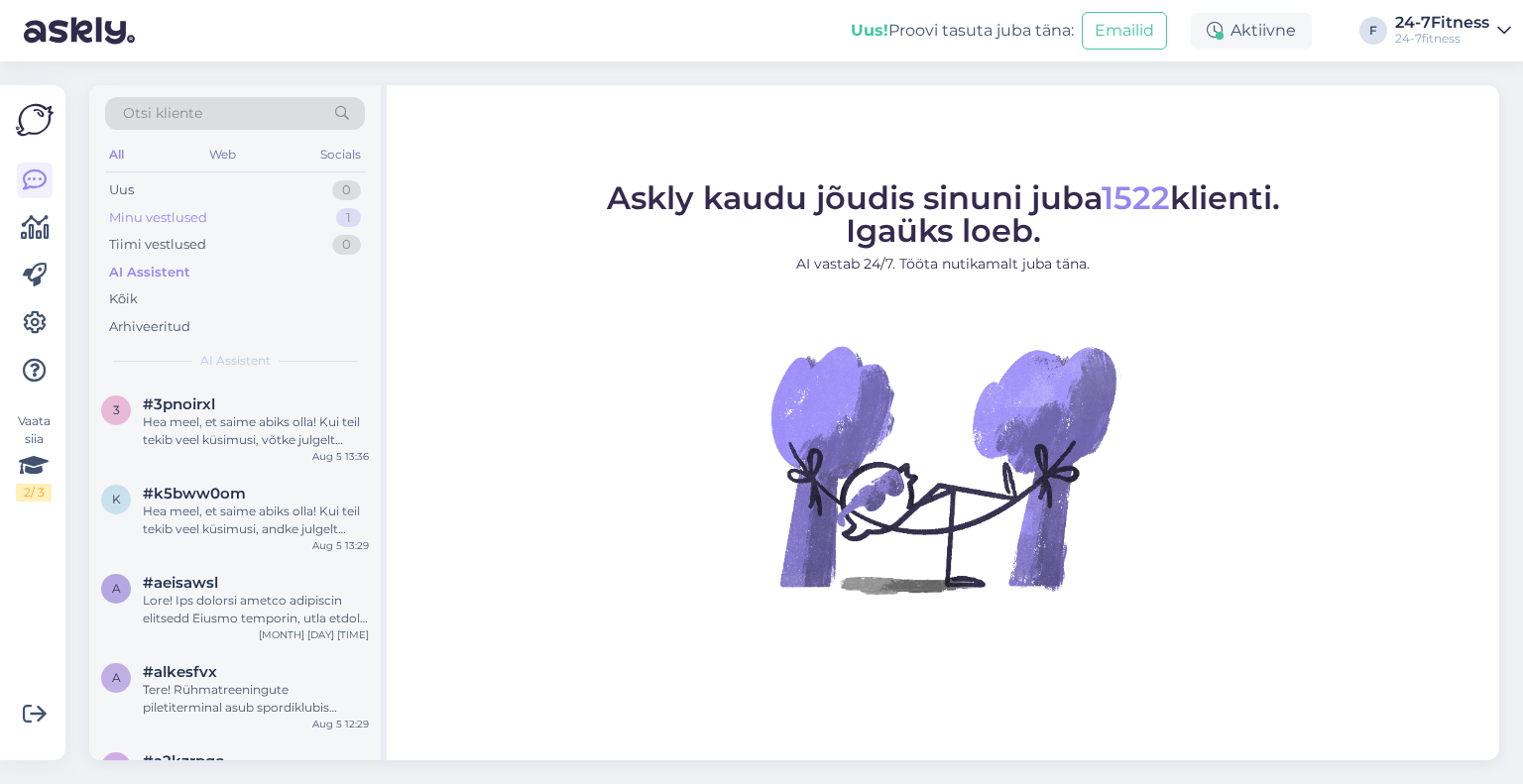 click on "Minu vestlused" at bounding box center [158, 218] 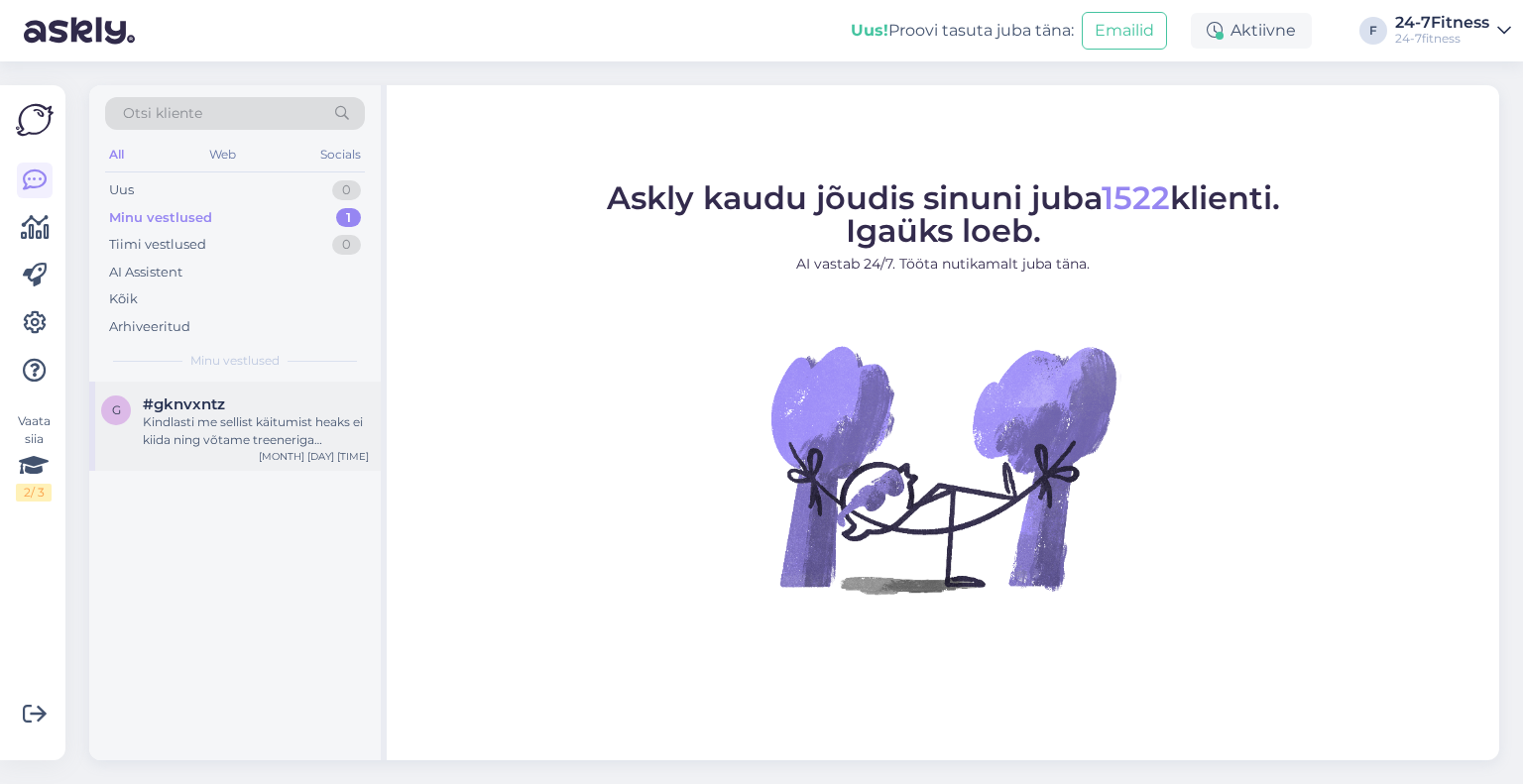 click on "Kindlasti me sellist käitumist heaks ei kiida ning võtame treeneriga asjaolude selgitamiseks ühendust." at bounding box center (256, 431) 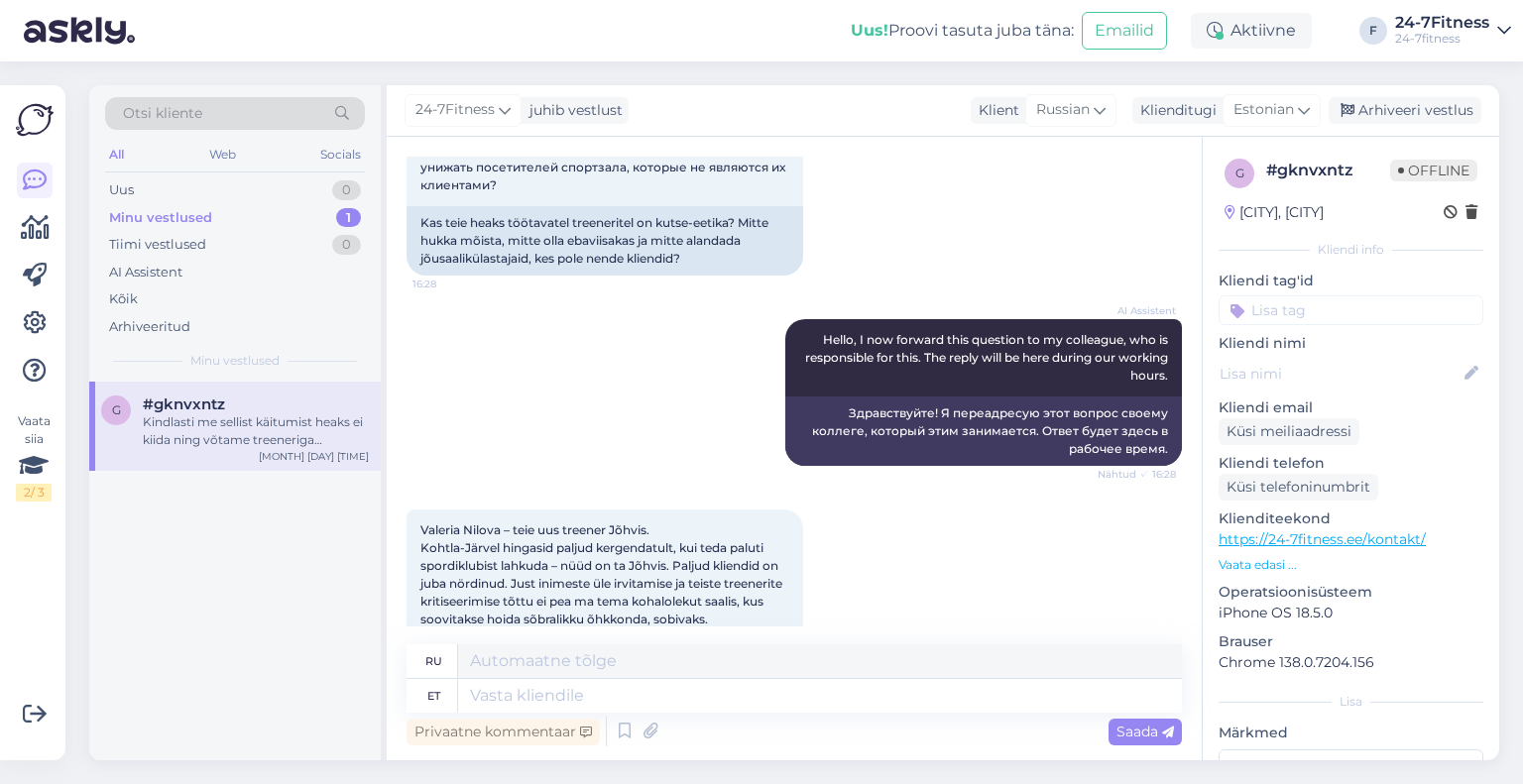 scroll, scrollTop: 668, scrollLeft: 0, axis: vertical 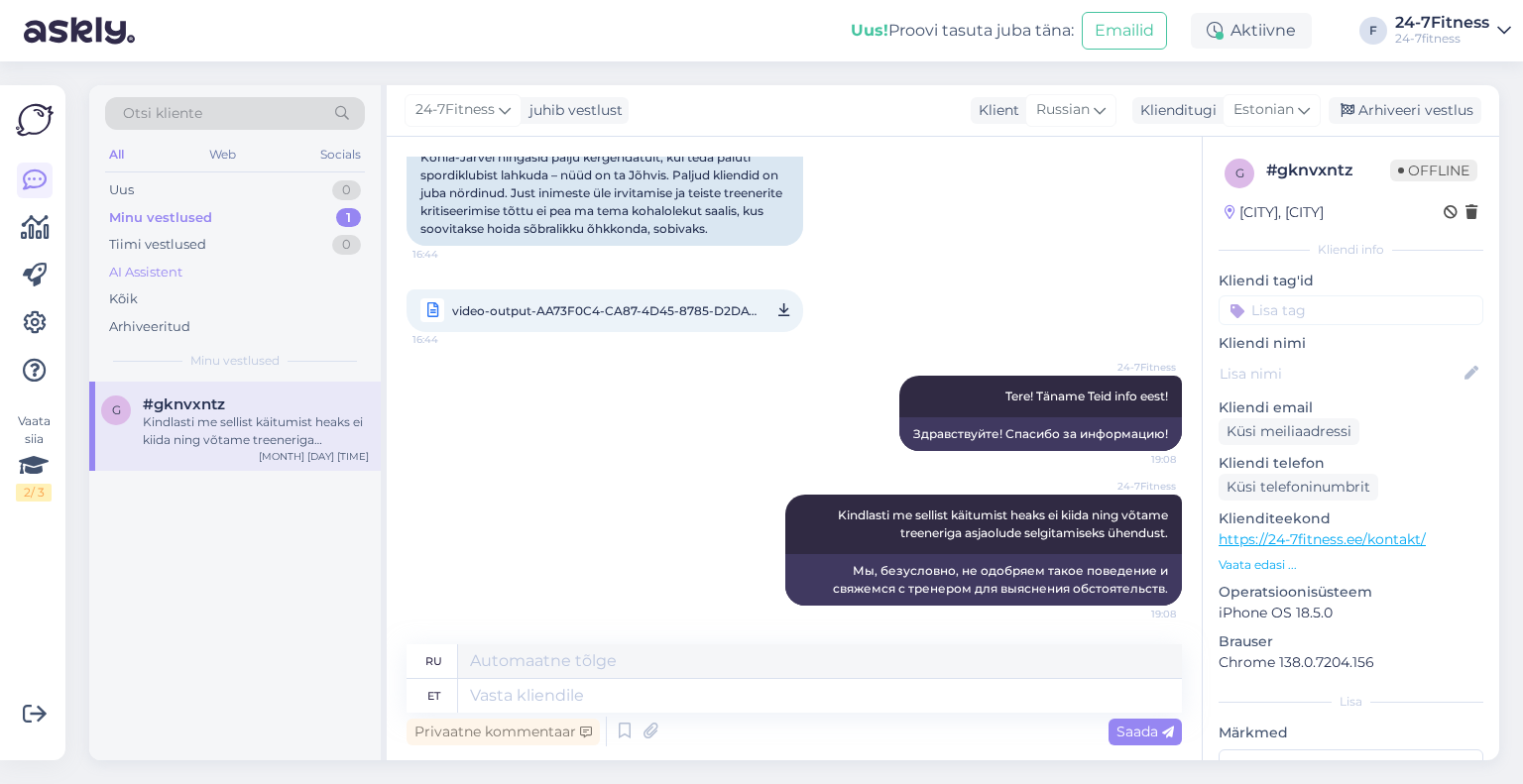 click on "AI Assistent" at bounding box center [146, 273] 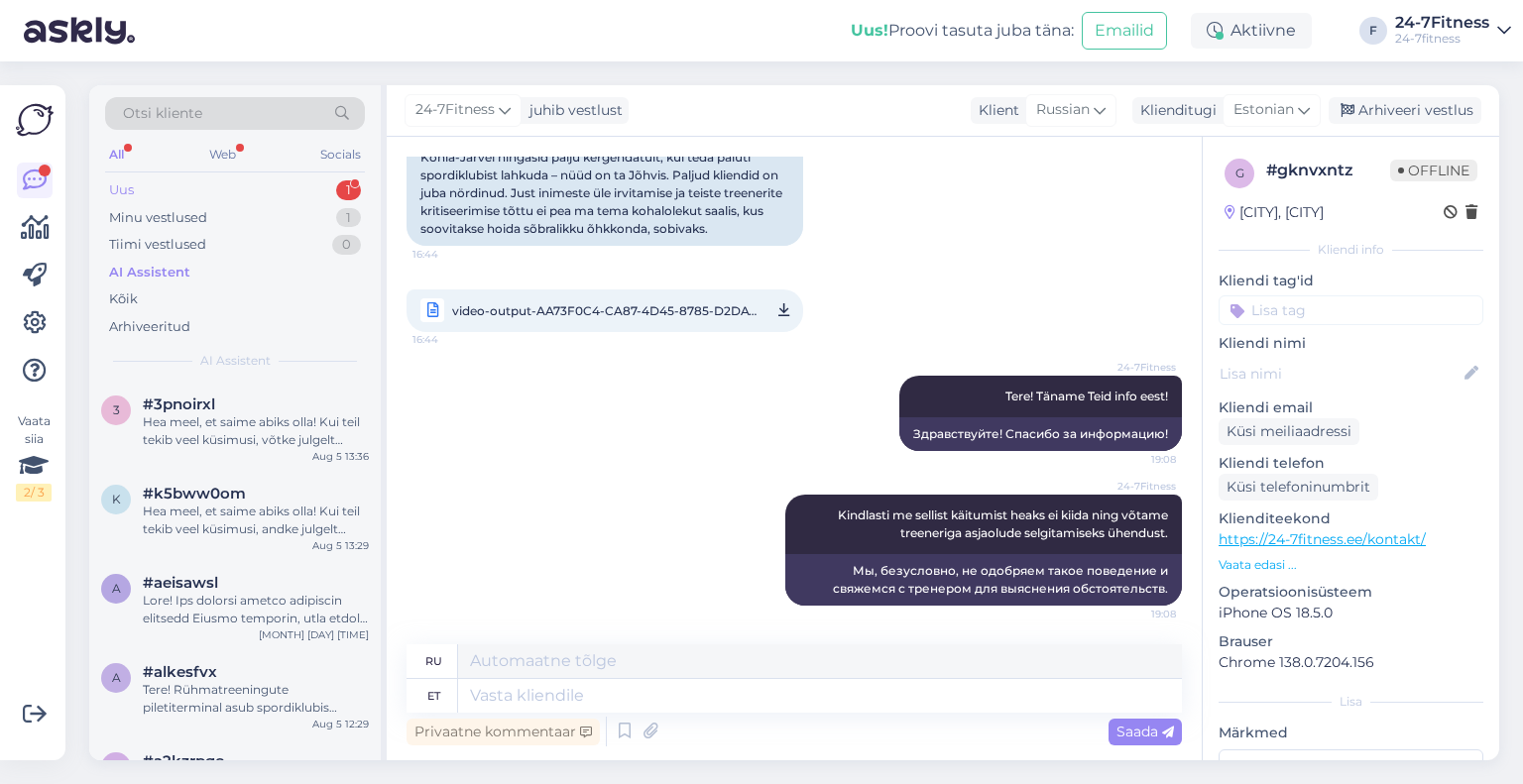 click on "Uus 1" at bounding box center [235, 190] 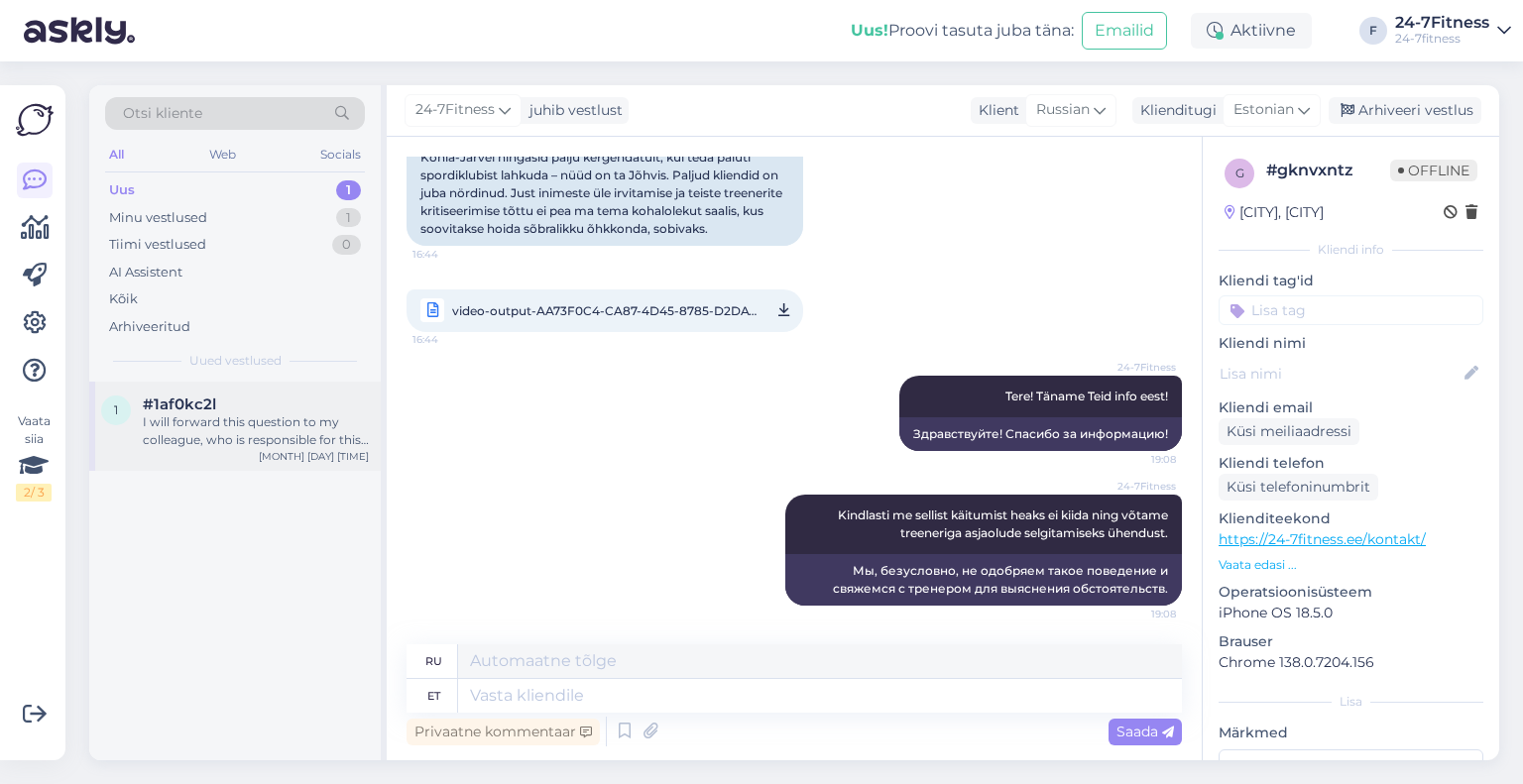 click on "I will forward this question to my colleague, who is responsible for this. The reply will be here during our working hours." at bounding box center [256, 431] 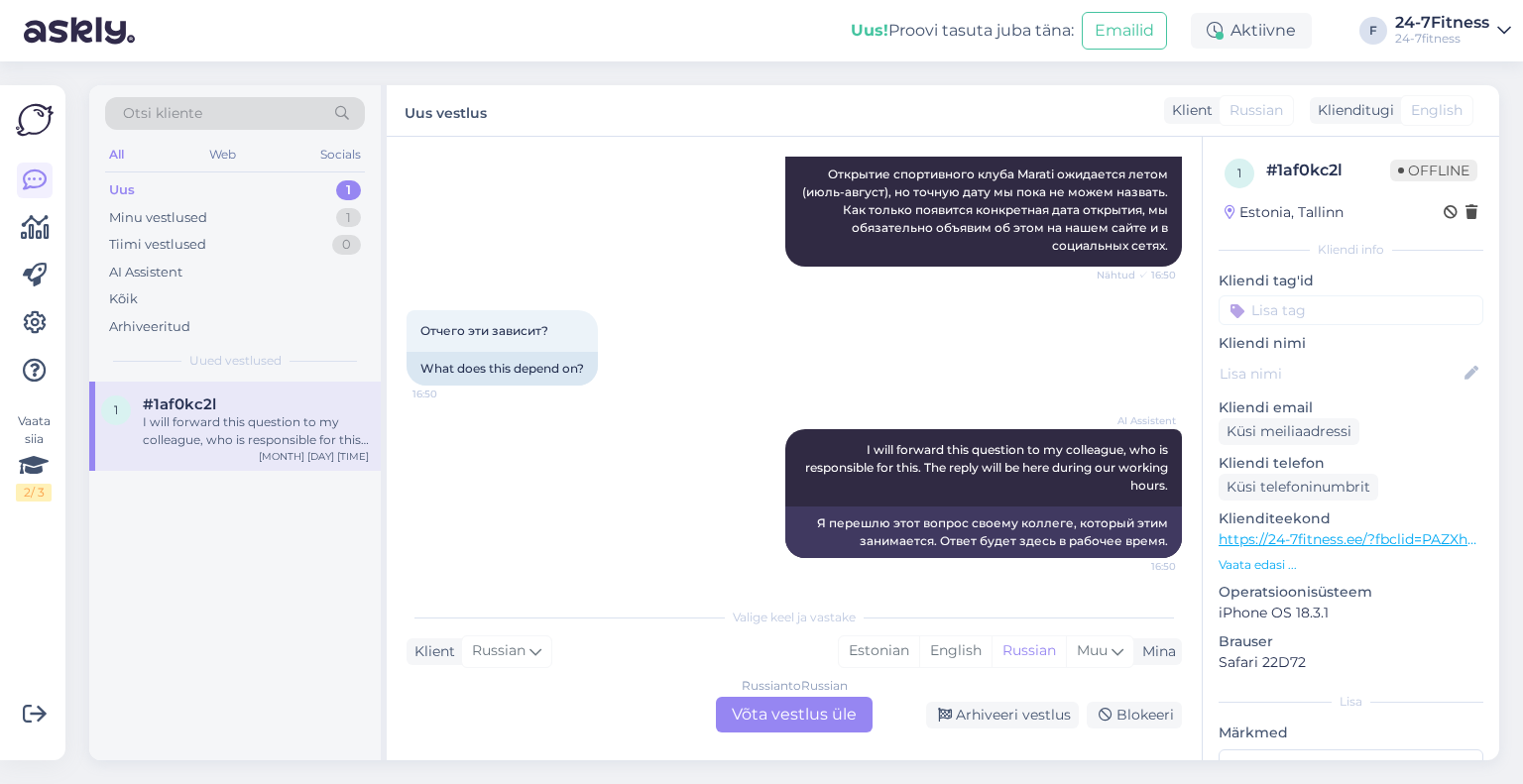 scroll, scrollTop: 0, scrollLeft: 0, axis: both 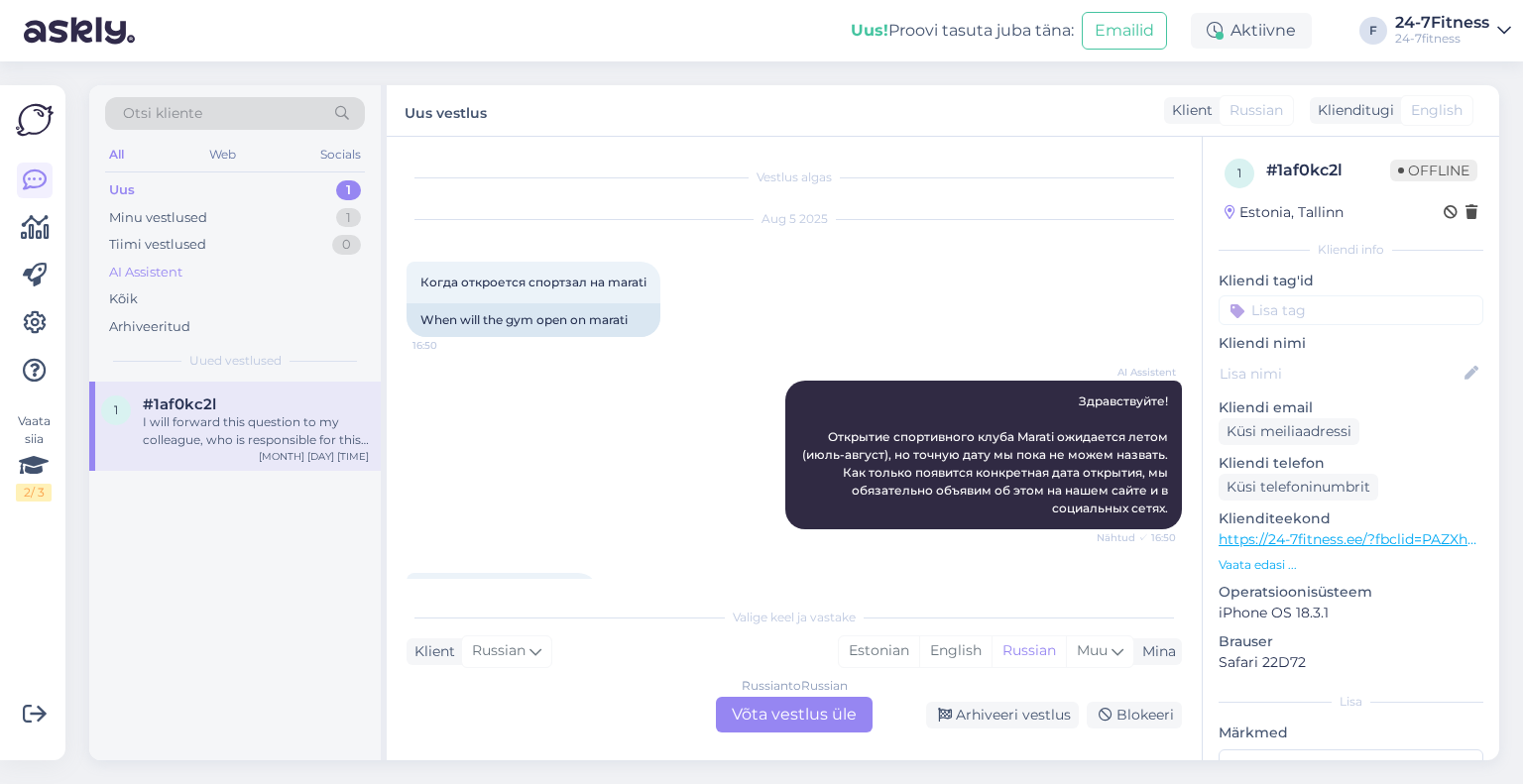 click on "AI Assistent" at bounding box center [146, 273] 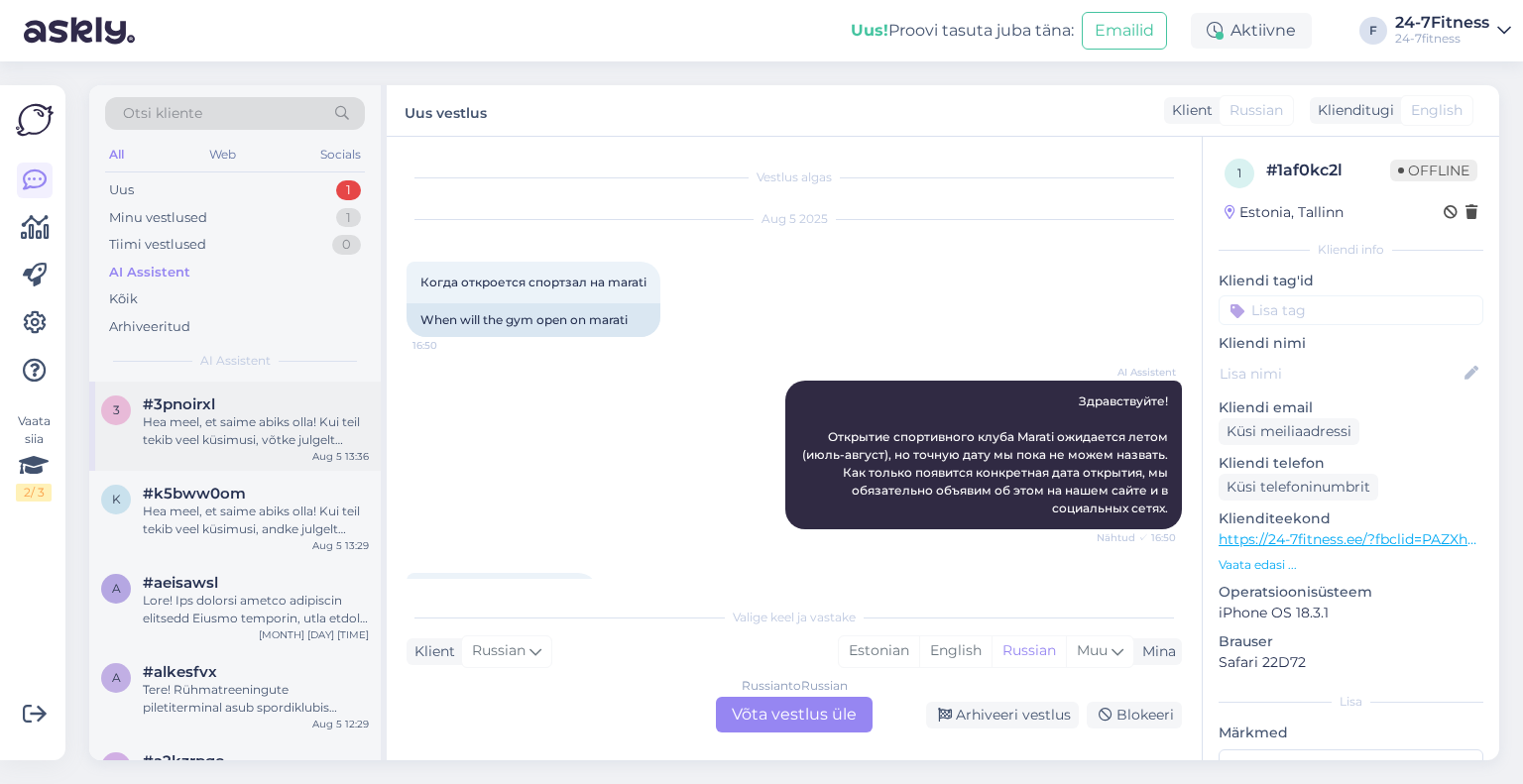 click on "3 #3pnoirxl Hea meel, et saime abiks olla! Kui teil tekib veel küsimusi, võtke julgelt ühendust. Aug 5 13:36" at bounding box center [235, 426] 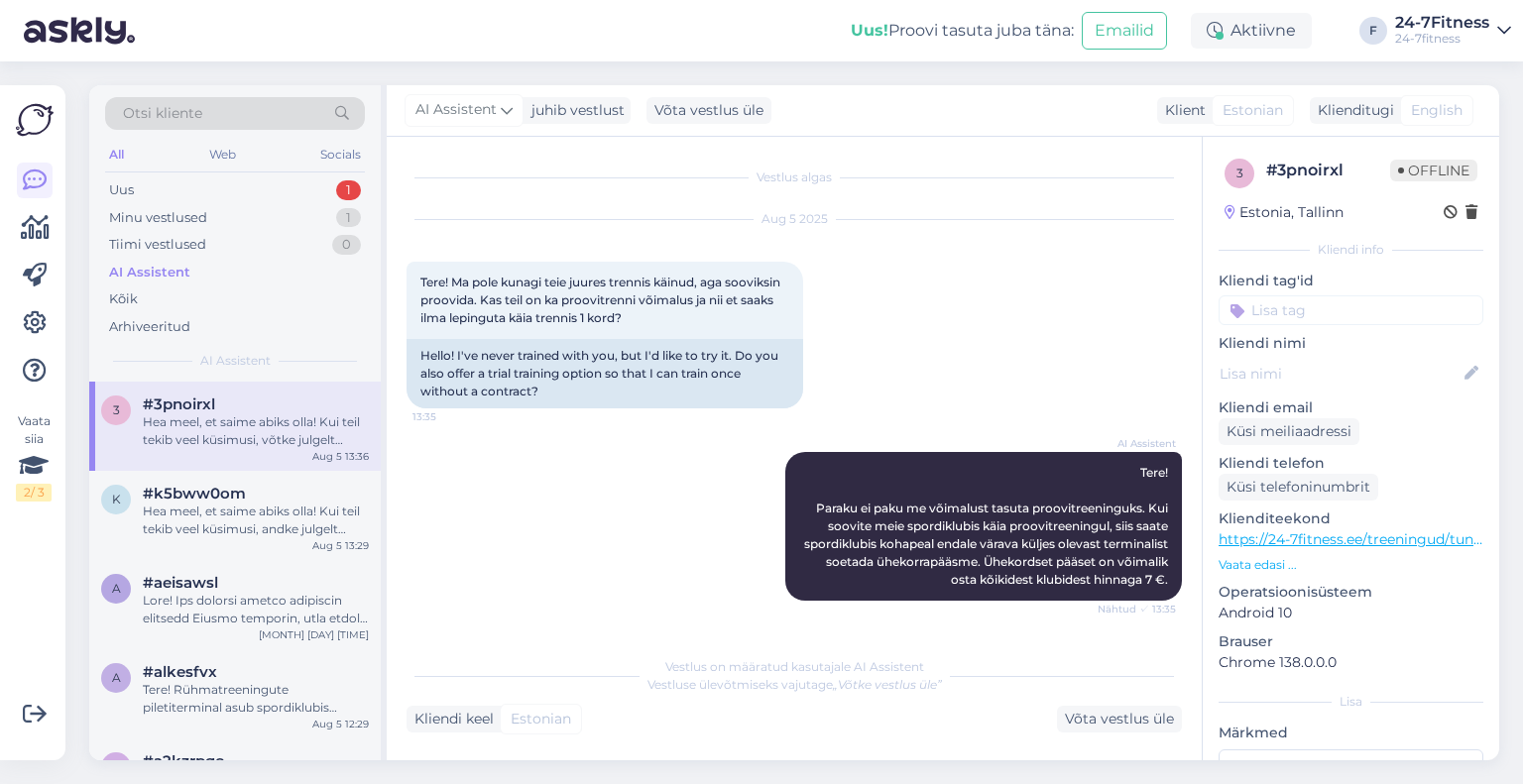 scroll, scrollTop: 215, scrollLeft: 0, axis: vertical 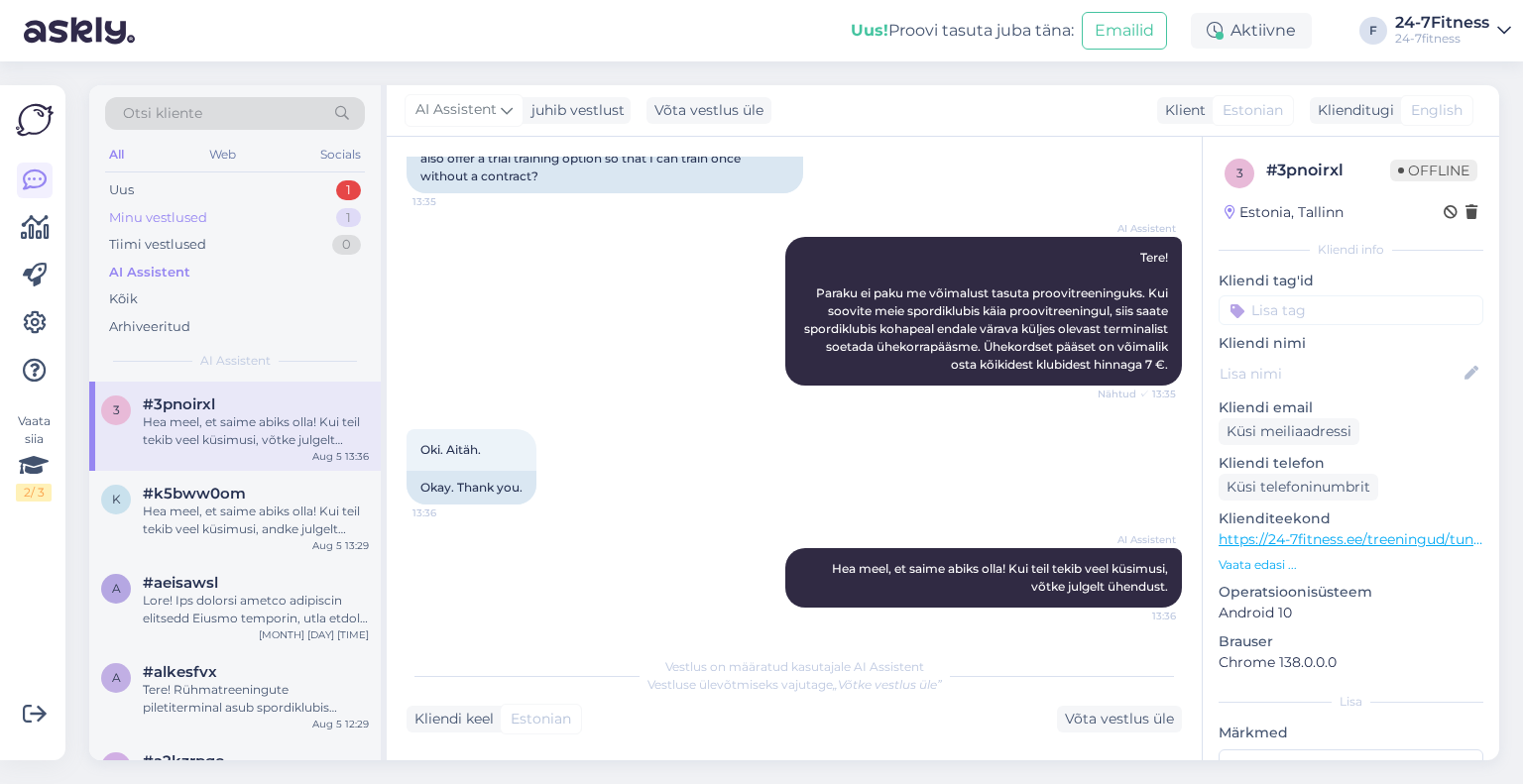 click on "Minu vestlused" at bounding box center [158, 218] 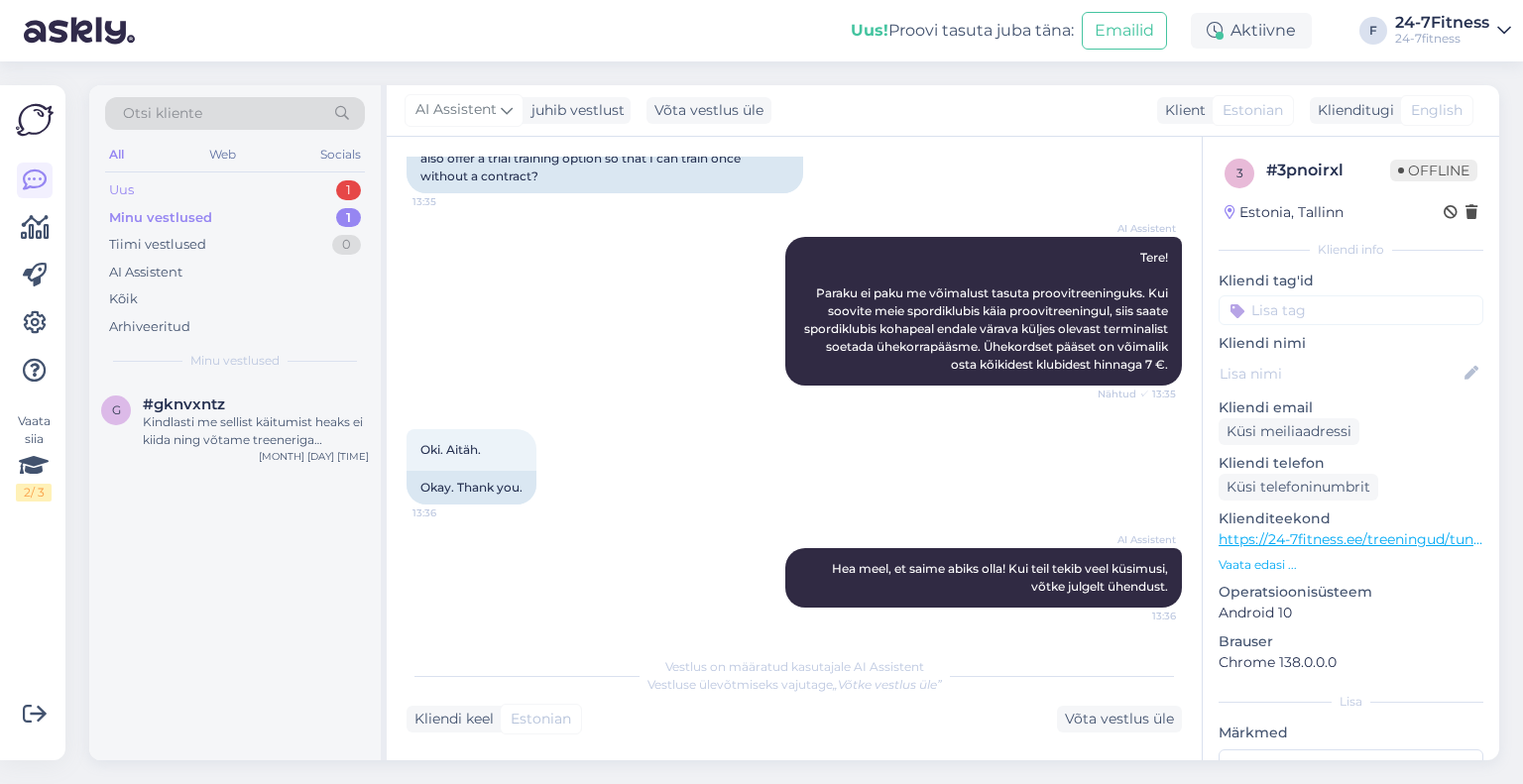click on "Uus 1" at bounding box center [235, 190] 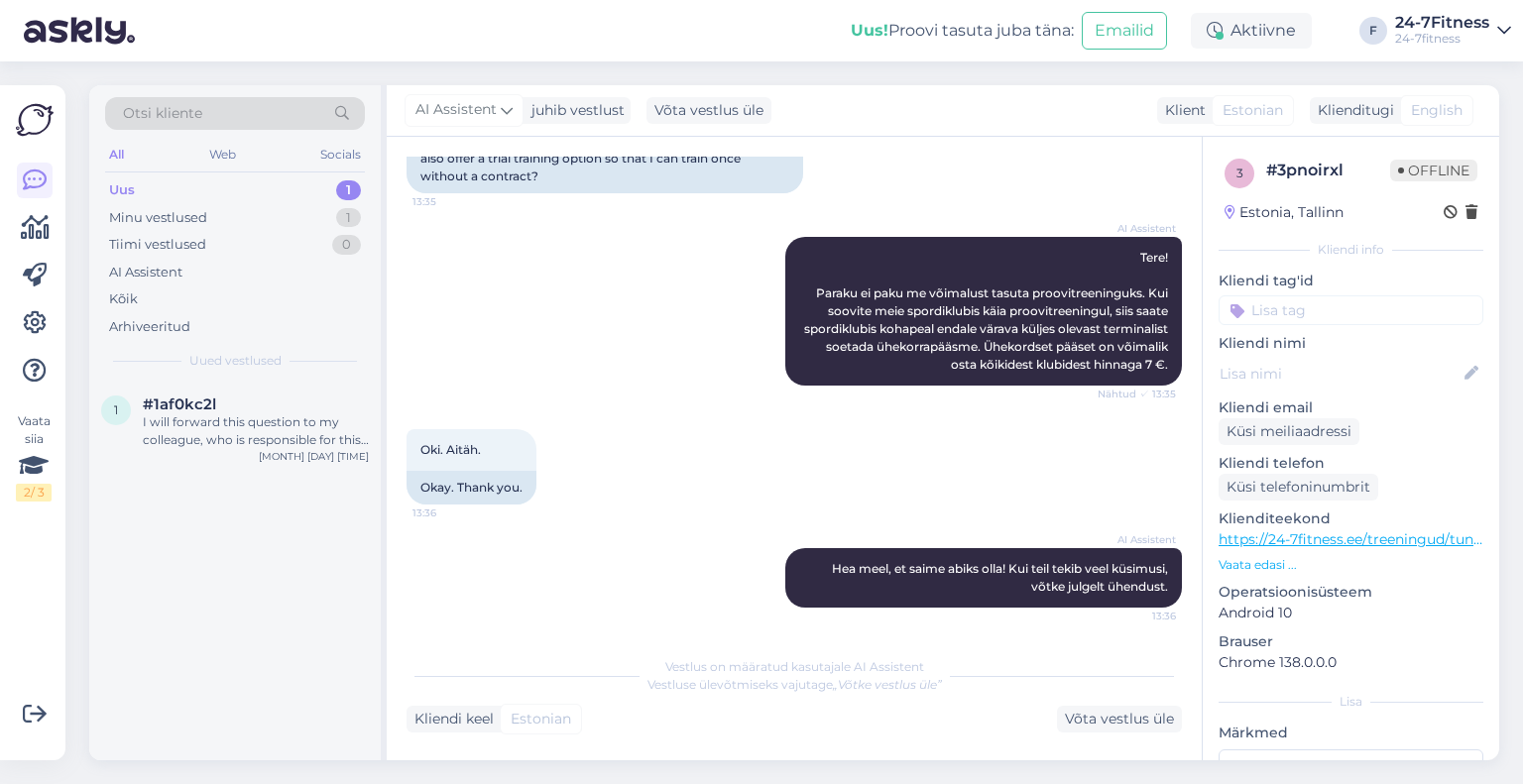 scroll, scrollTop: 0, scrollLeft: 0, axis: both 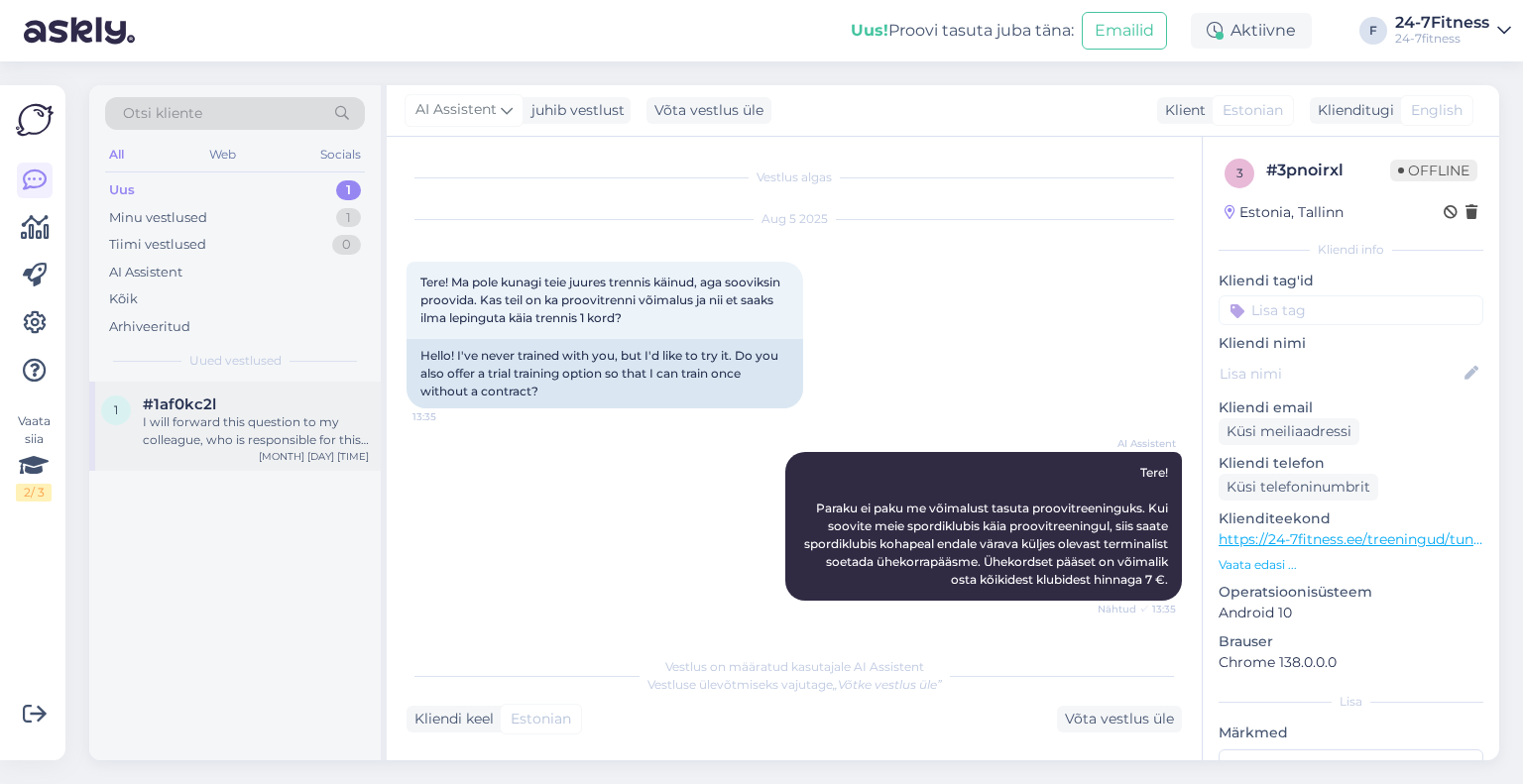 click on "I will forward this question to my colleague, who is responsible for this. The reply will be here during our working hours." at bounding box center (256, 431) 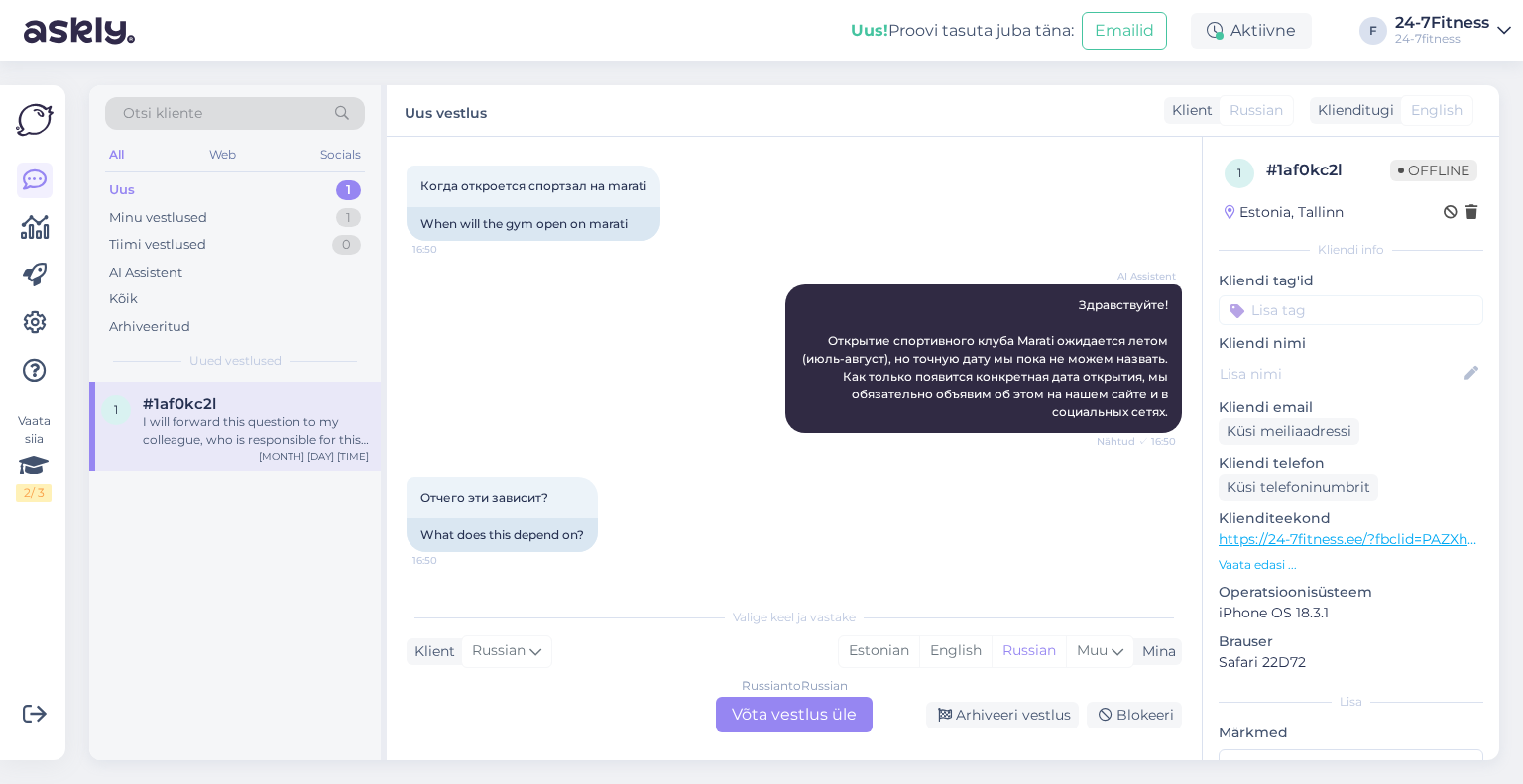 scroll, scrollTop: 97, scrollLeft: 0, axis: vertical 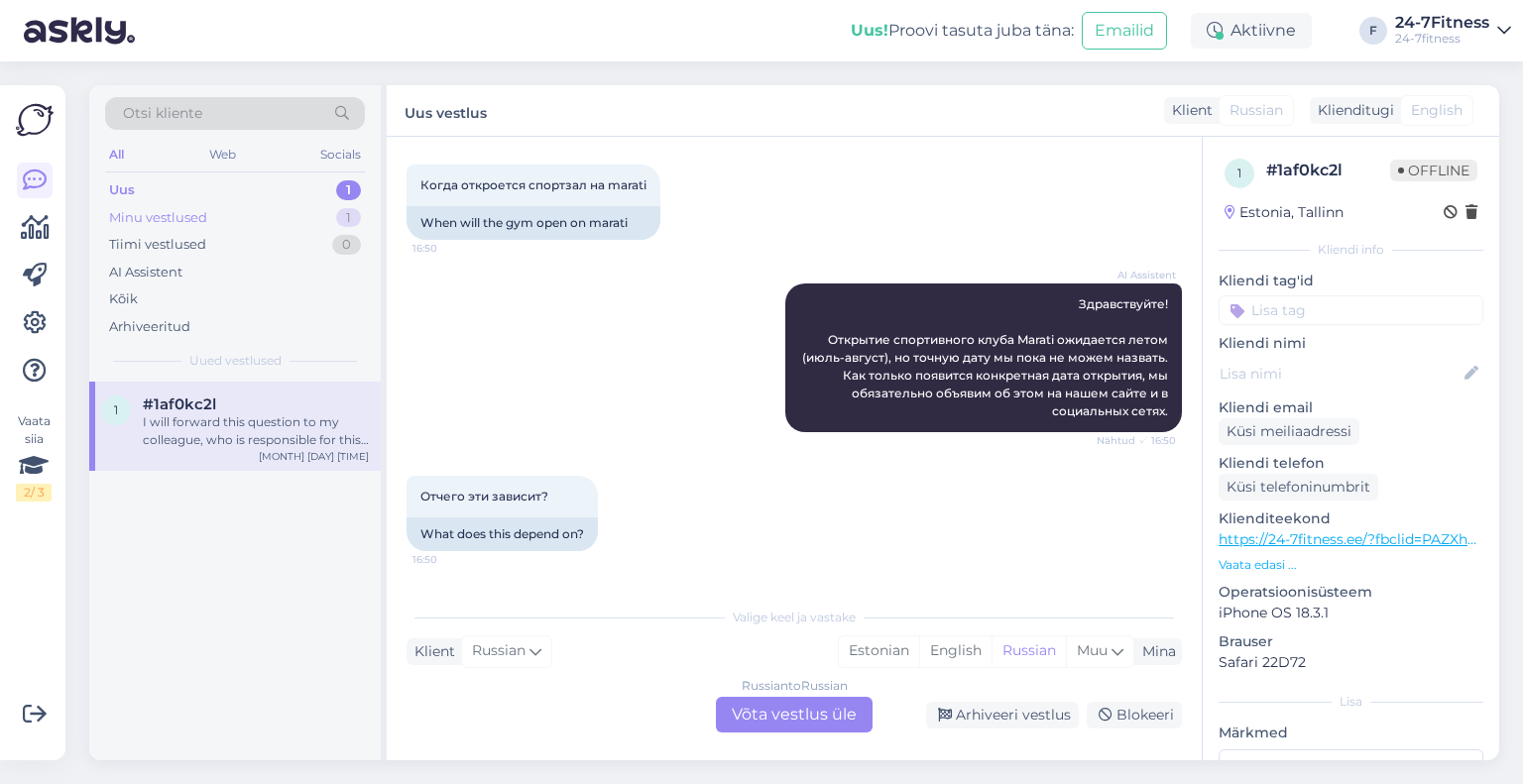click on "Minu vestlused" at bounding box center (158, 218) 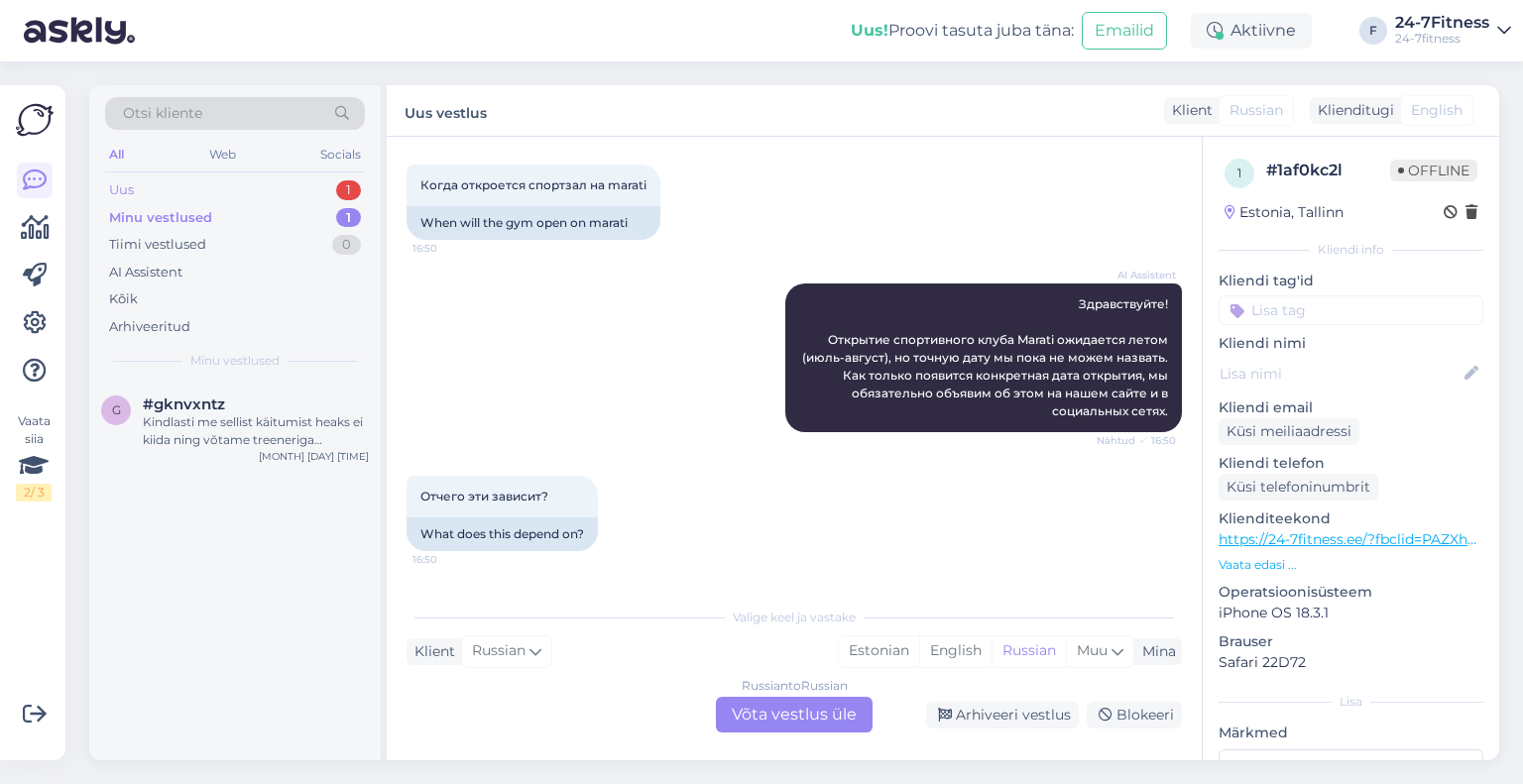 click on "Uus" at bounding box center (121, 190) 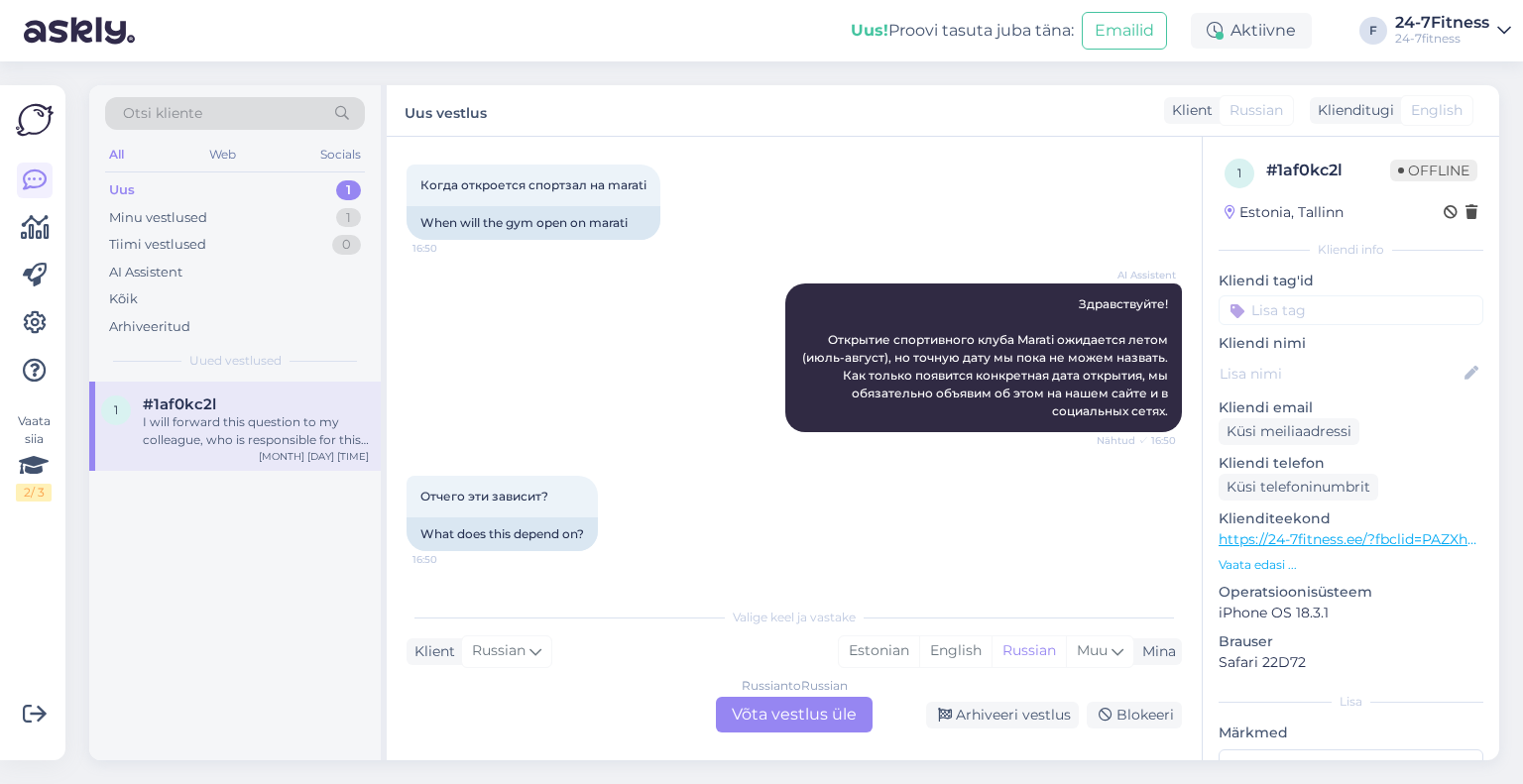 click on "I will forward this question to my colleague, who is responsible for this. The reply will be here during our working hours." at bounding box center (256, 431) 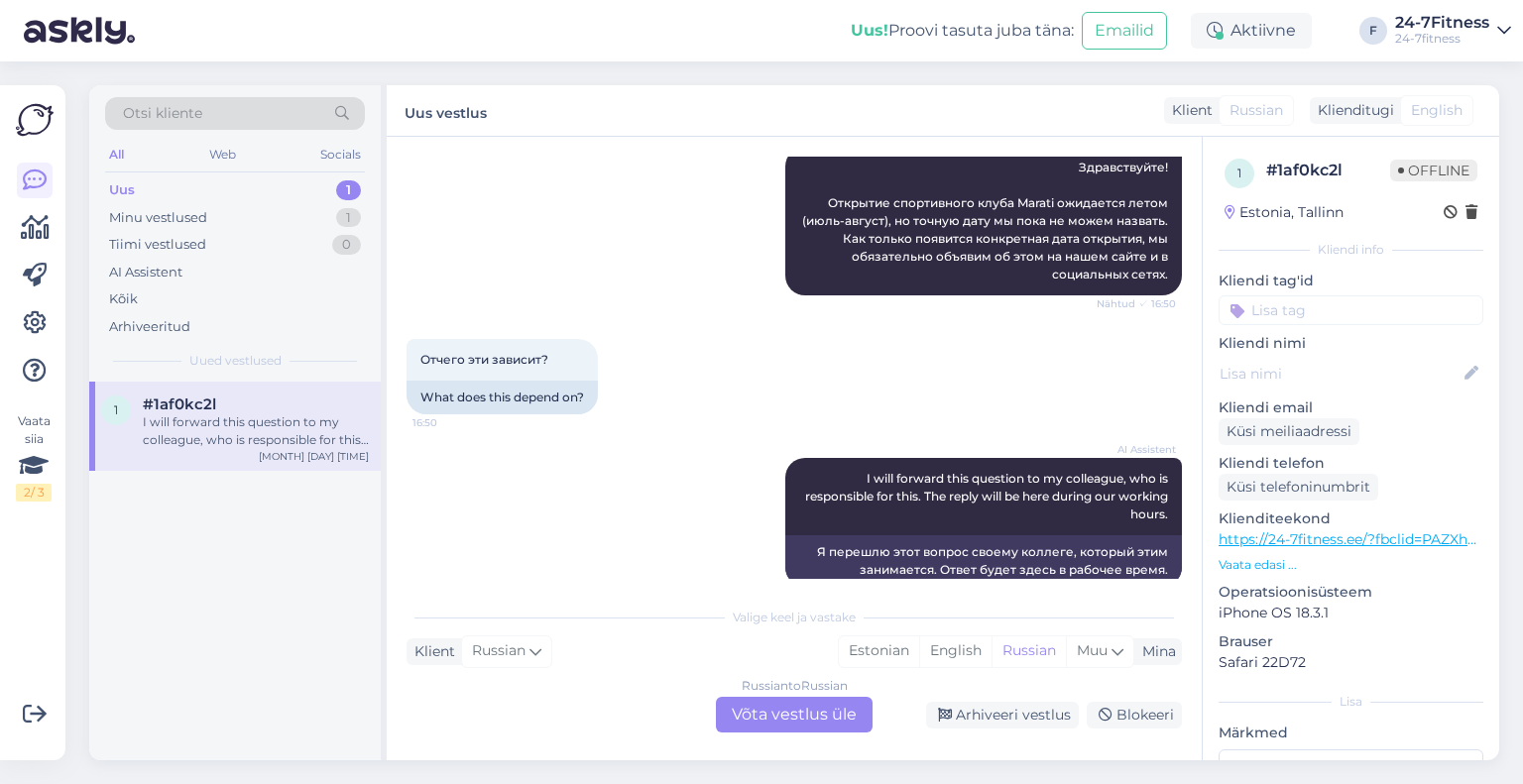 scroll, scrollTop: 263, scrollLeft: 0, axis: vertical 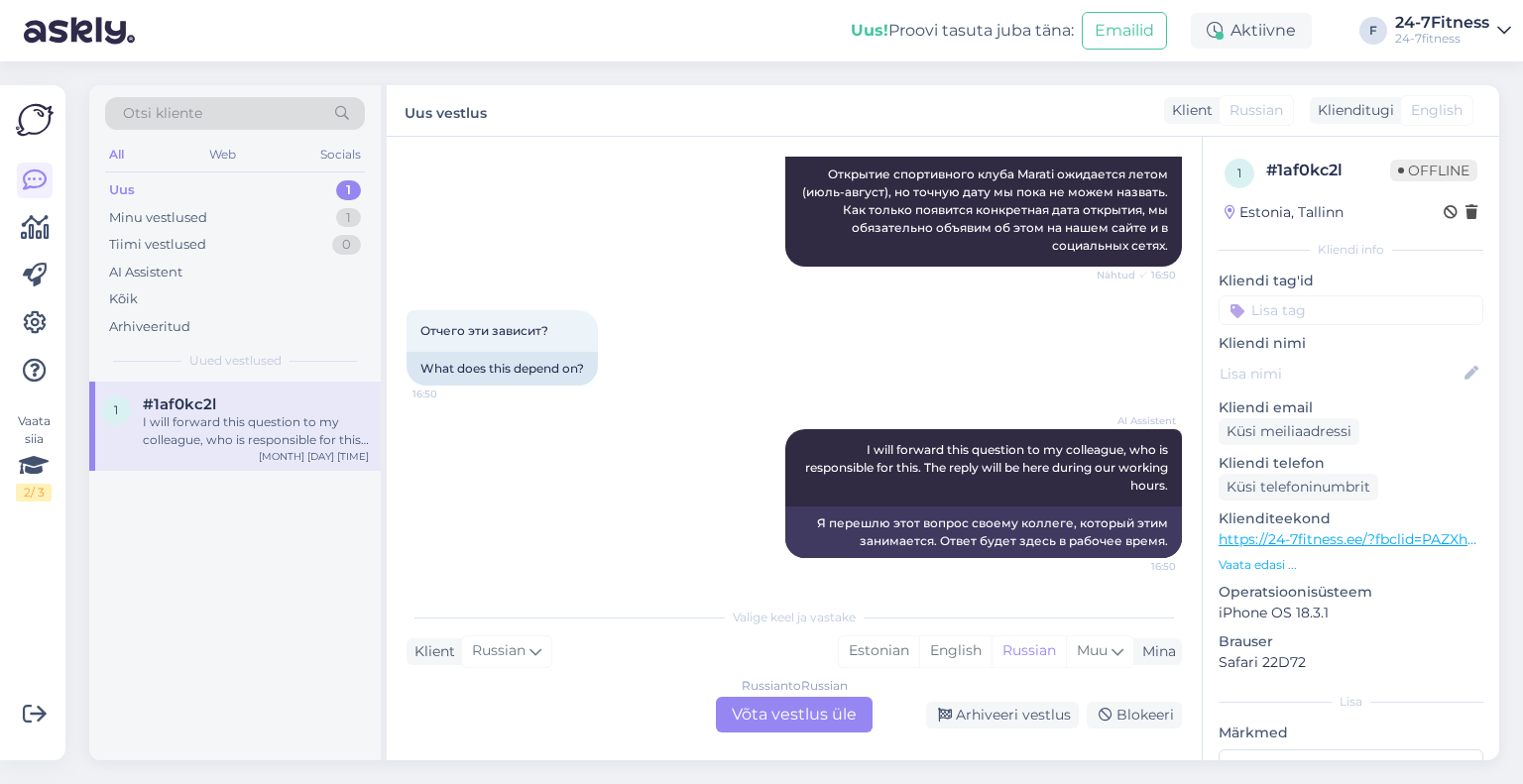 click on "Russian  to  Russian Võta vestlus üle" at bounding box center (794, 715) 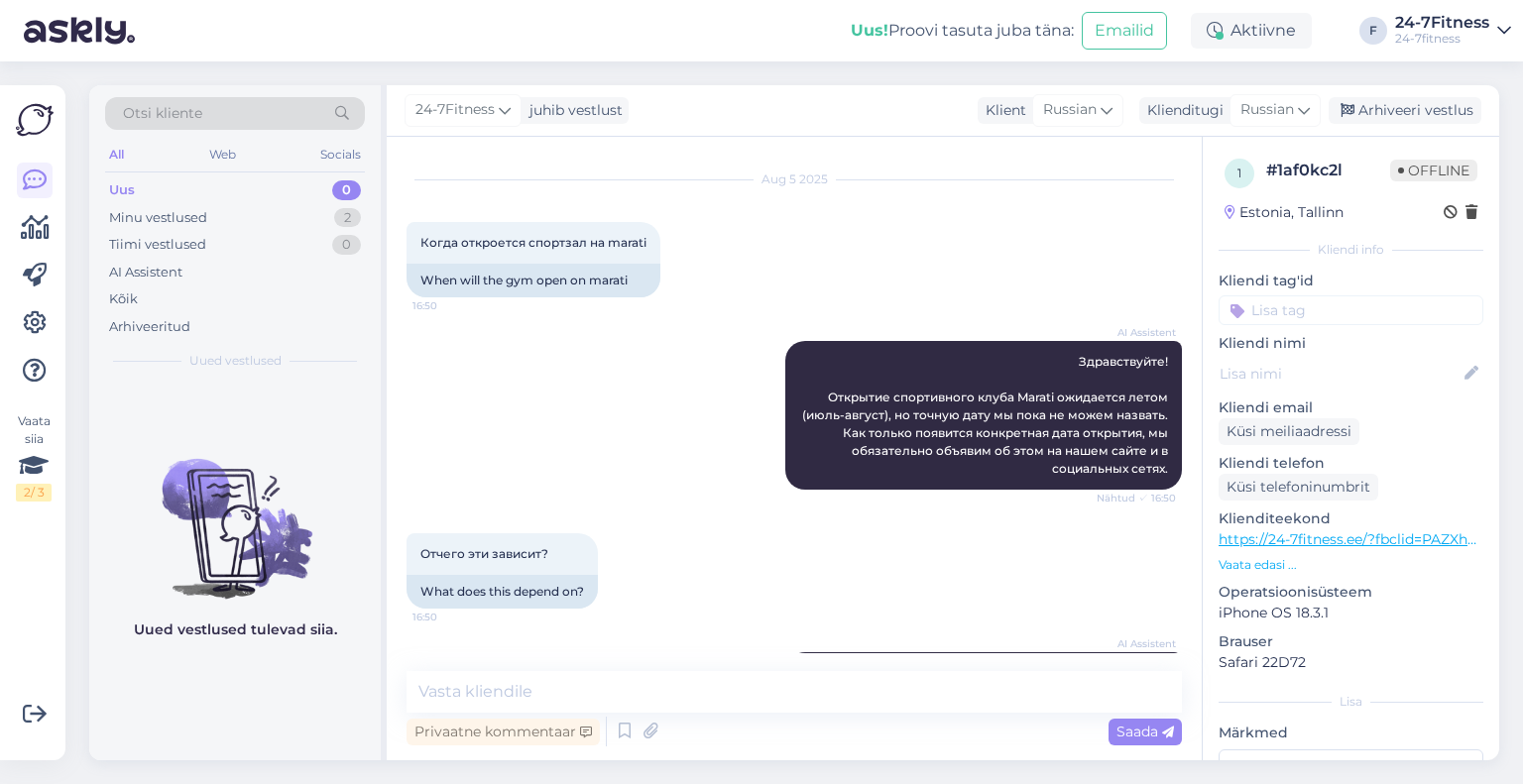 scroll, scrollTop: 40, scrollLeft: 0, axis: vertical 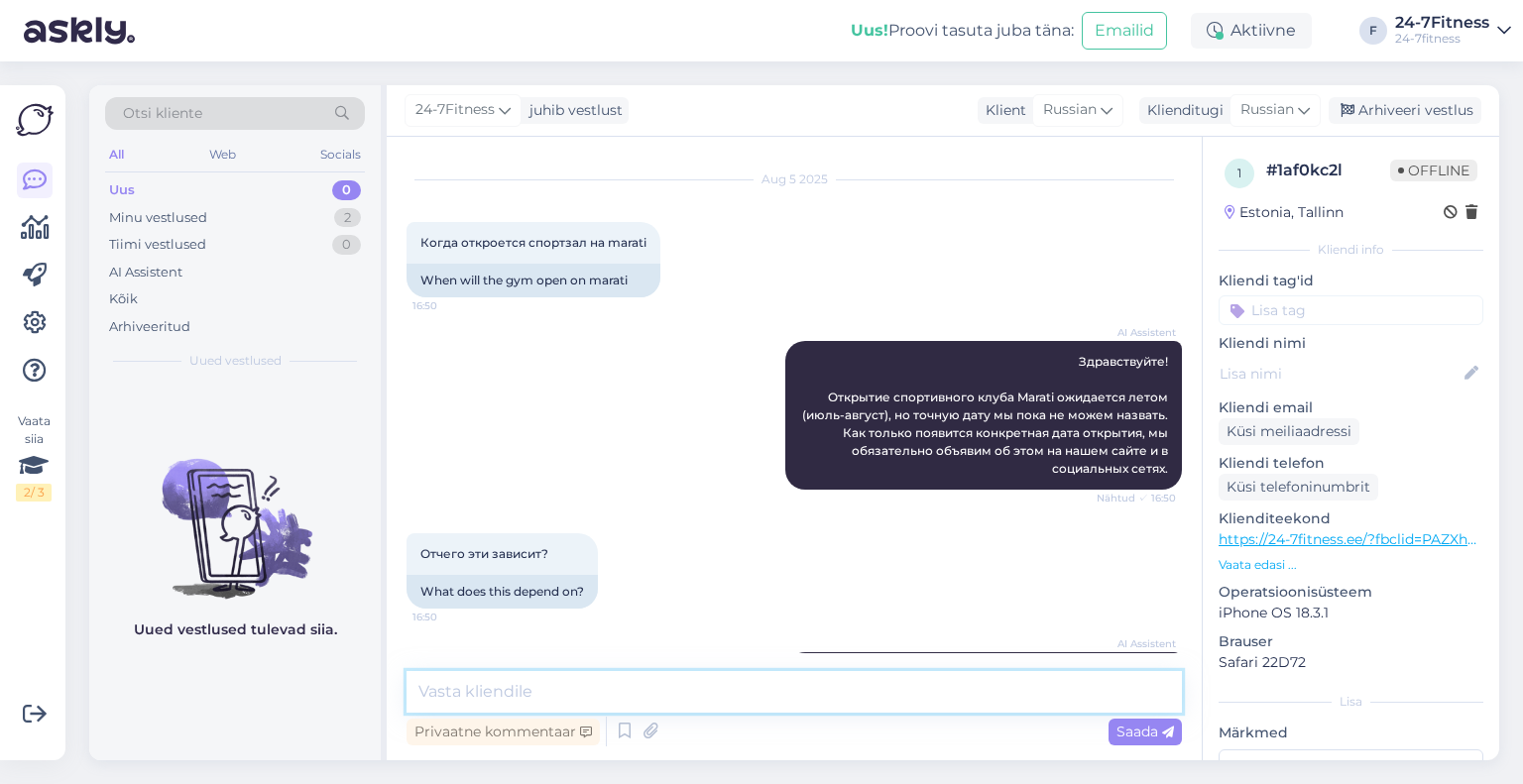 click at bounding box center (794, 692) 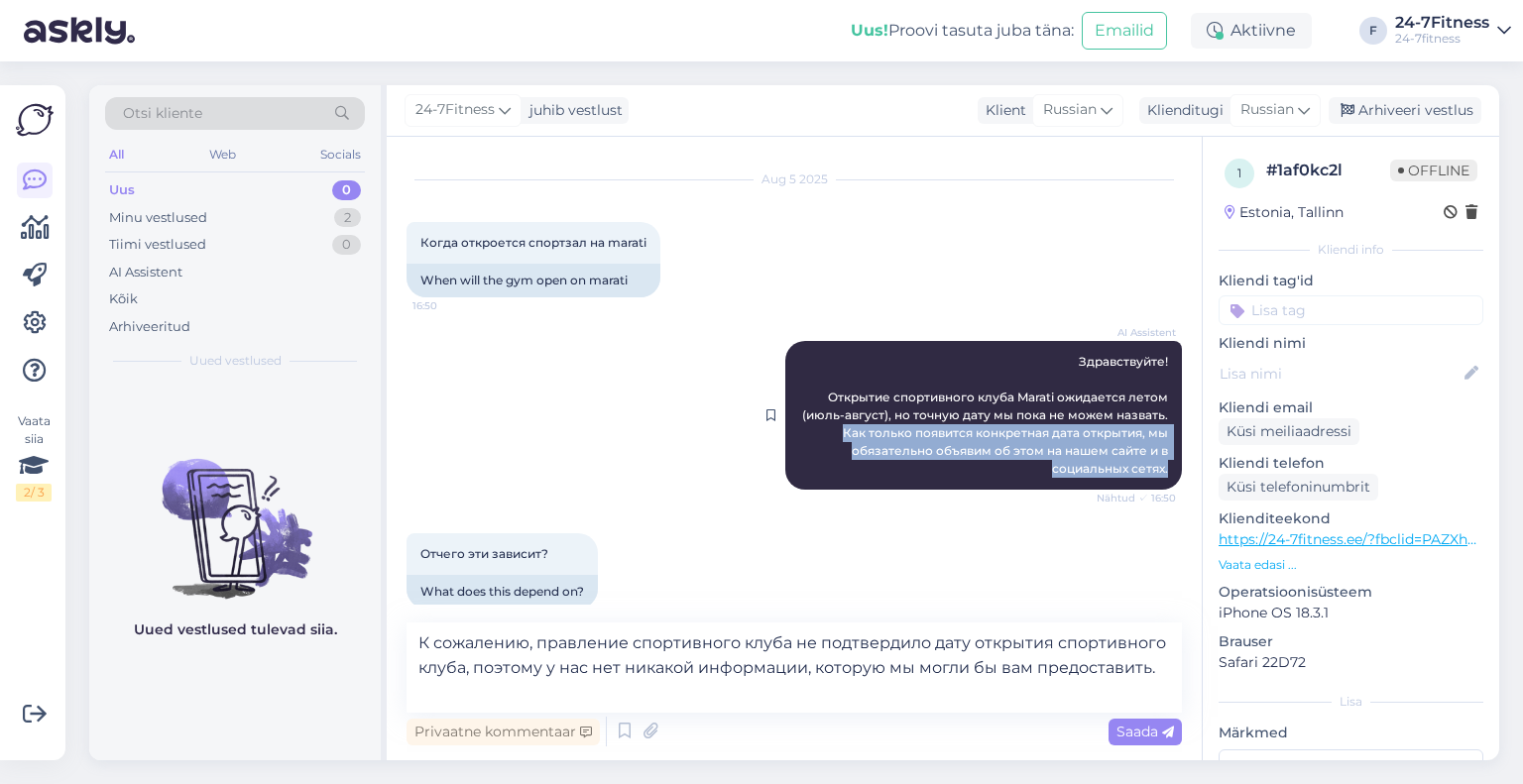 drag, startPoint x: 830, startPoint y: 431, endPoint x: 1156, endPoint y: 463, distance: 327.56679 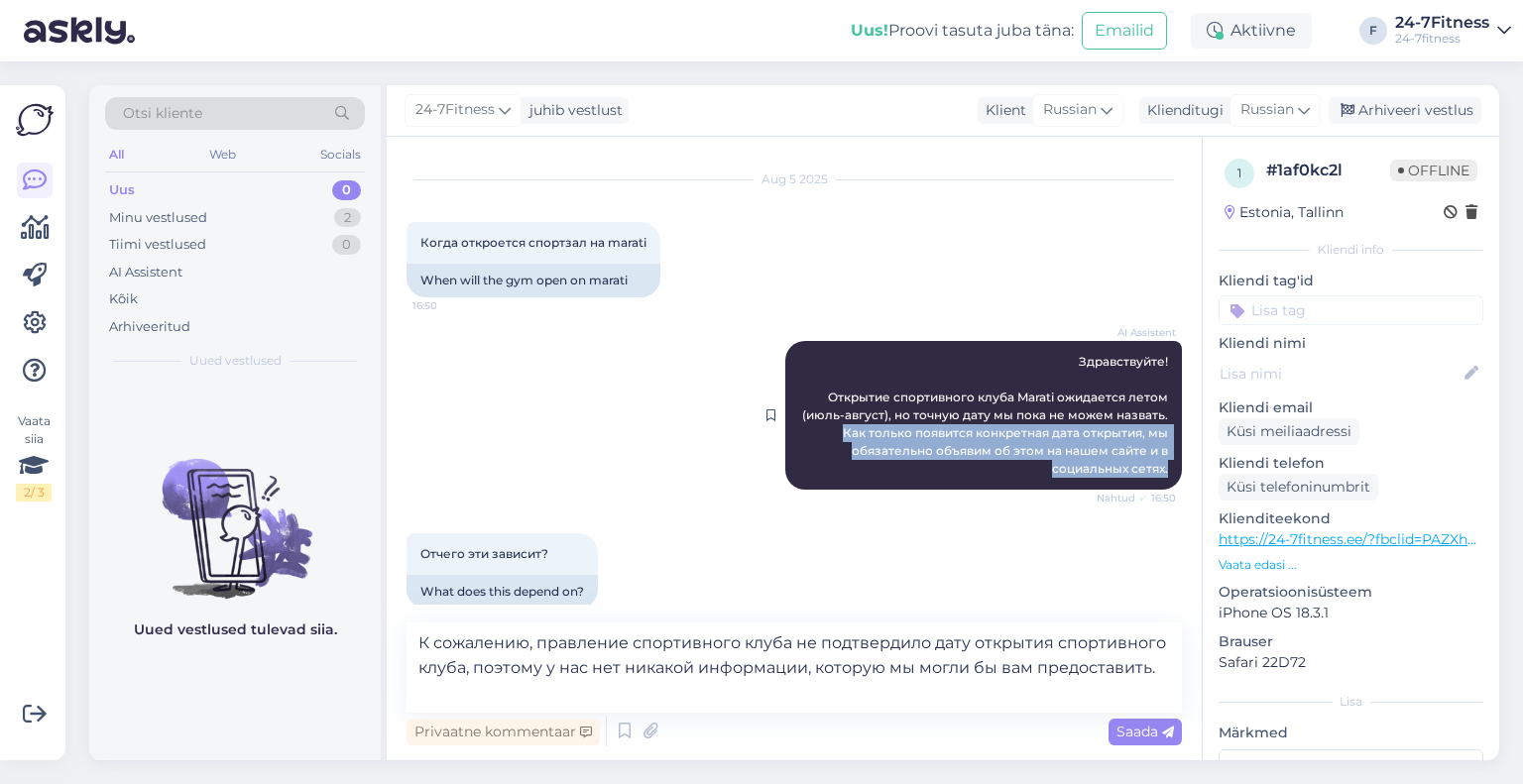 click on "AI Assistent Здравствуйте!
Открытие спортивного клуба Marati ожидается летом (июль-август), но точную дату мы пока не можем назвать. Как только появится конкретная дата открытия, мы обязательно объявим об этом на нашем сайте и в социальных сетях. Nähtud ✓ 16:50" at bounding box center [984, 415] 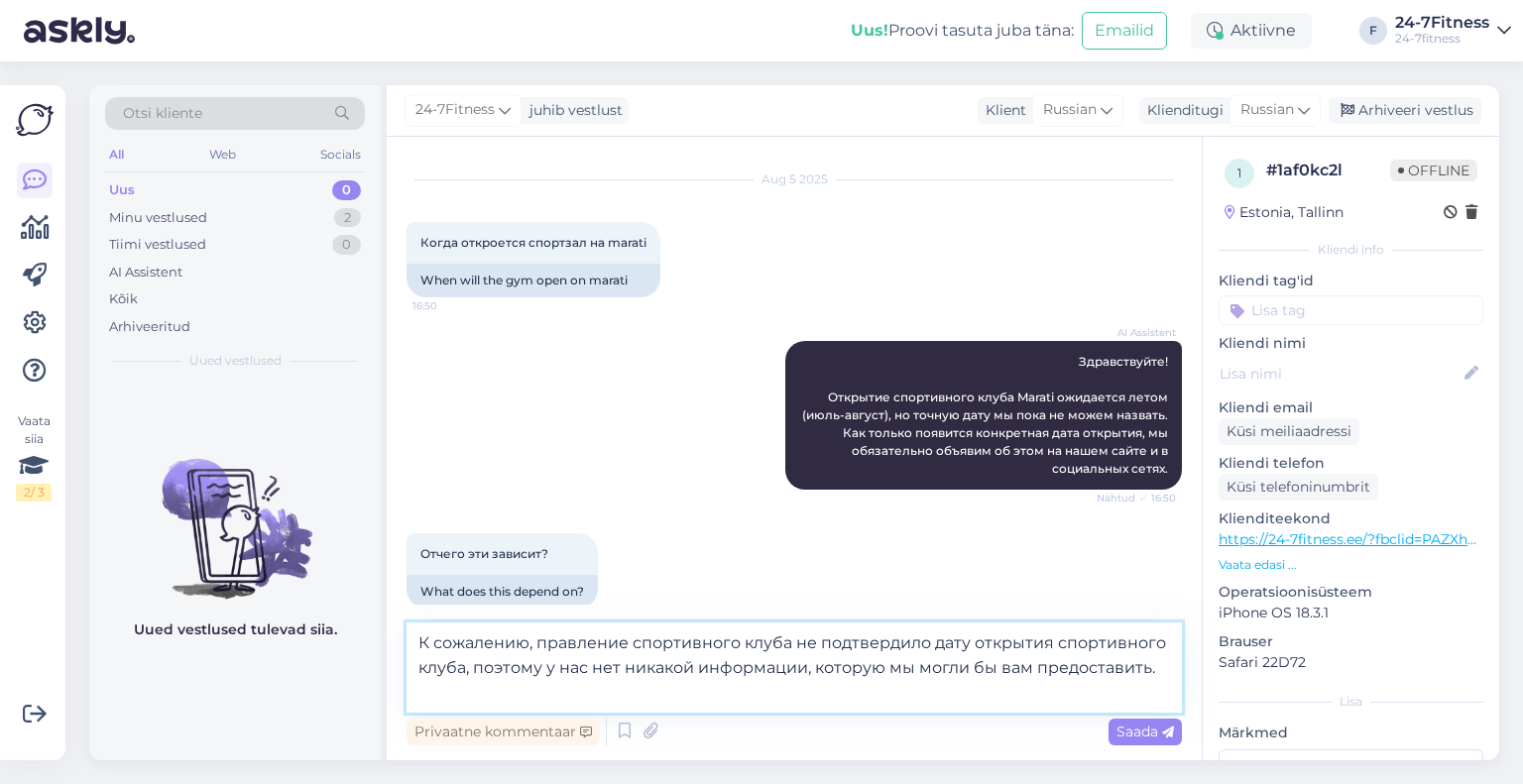 click on "К сожалению, правление спортивного клуба не подтвердило дату открытия спортивного клуба, поэтому у нас нет никакой информации, которую мы могли бы вам предоставить." at bounding box center [794, 667] 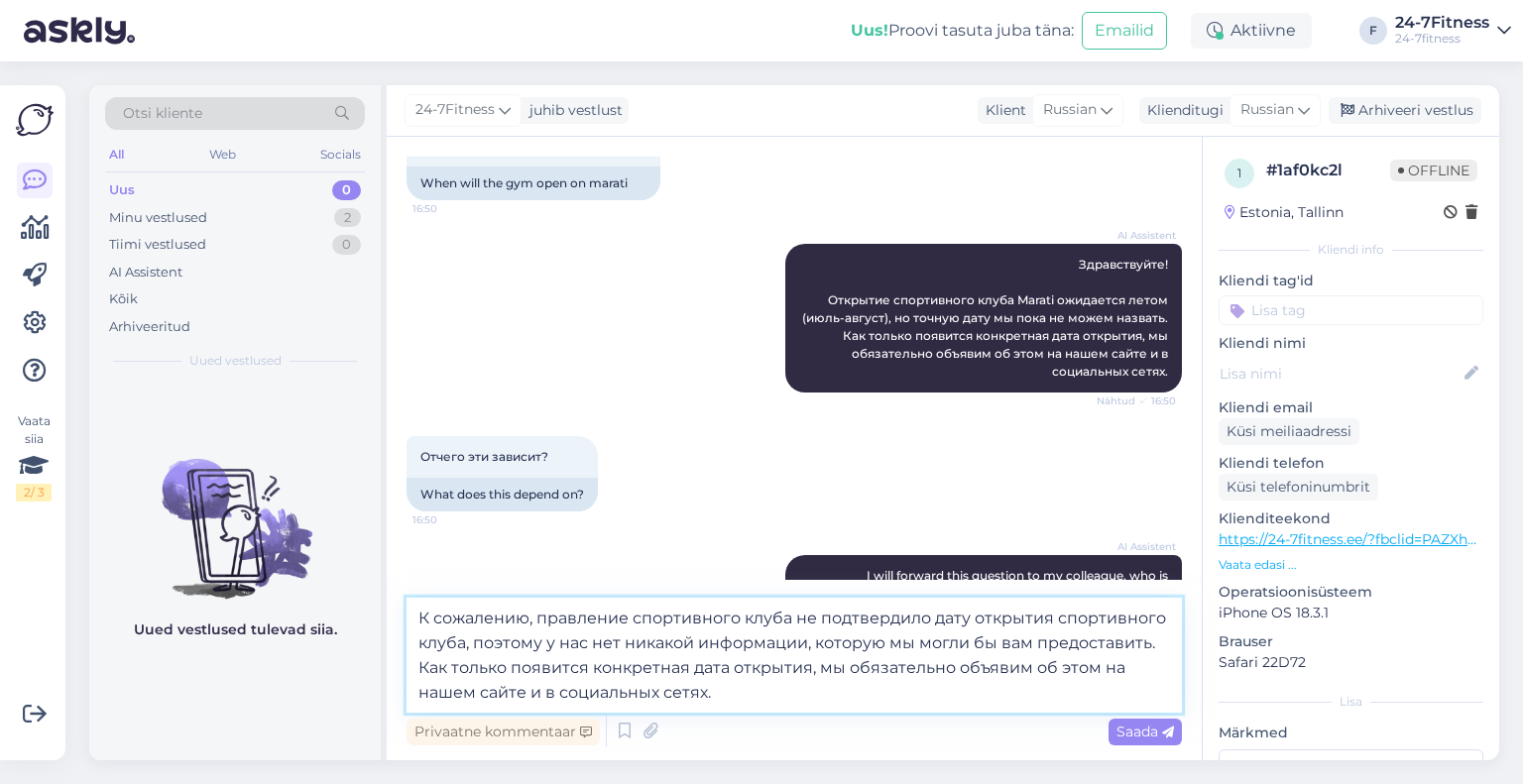scroll, scrollTop: 262, scrollLeft: 0, axis: vertical 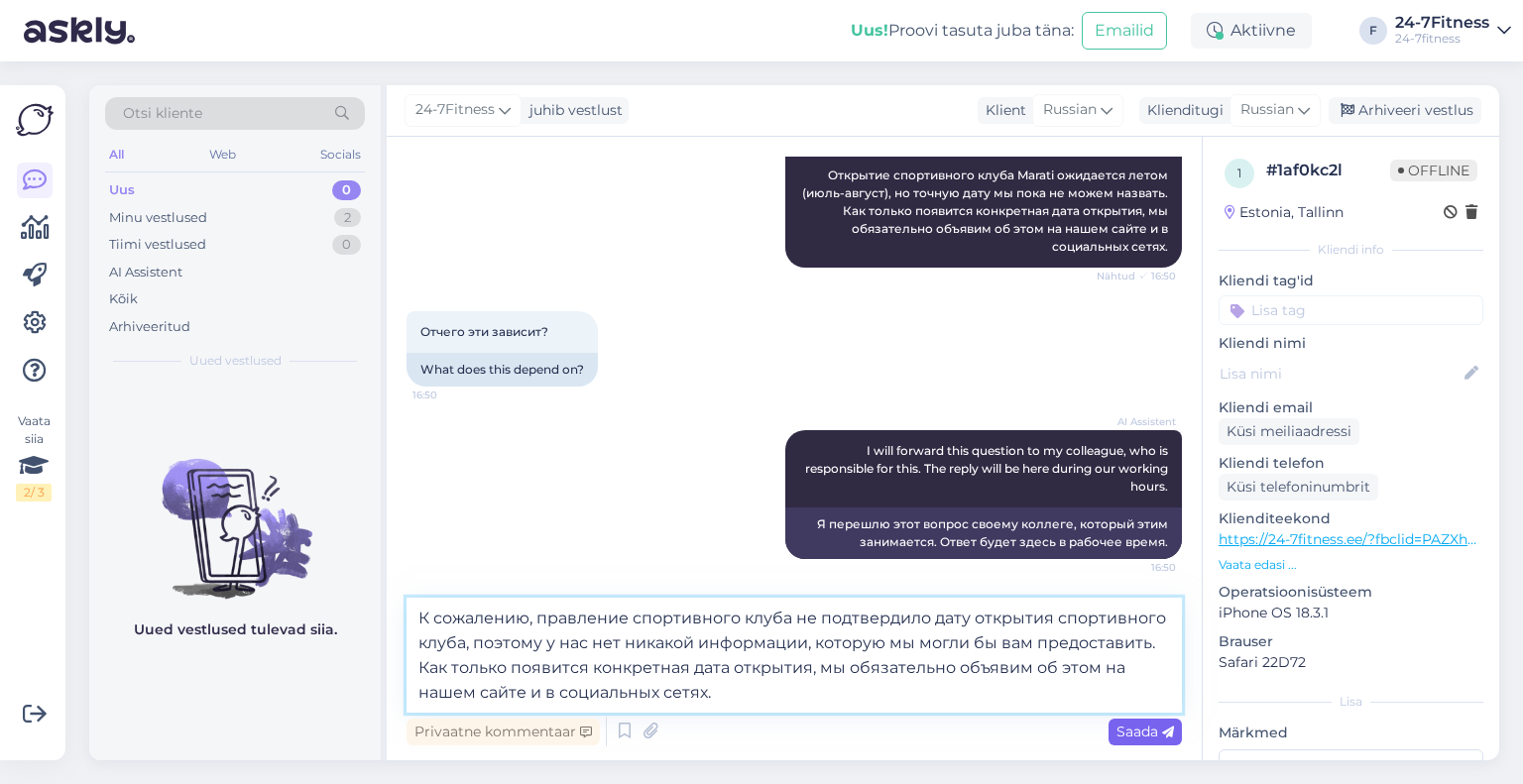 type on "К сожалению, правление спортивного клуба не подтвердило дату открытия спортивного клуба, поэтому у нас нет никакой информации, которую мы могли бы вам предоставить. Как только появится конкретная дата открытия, мы обязательно объявим об этом на нашем сайте и в социальных сетях." 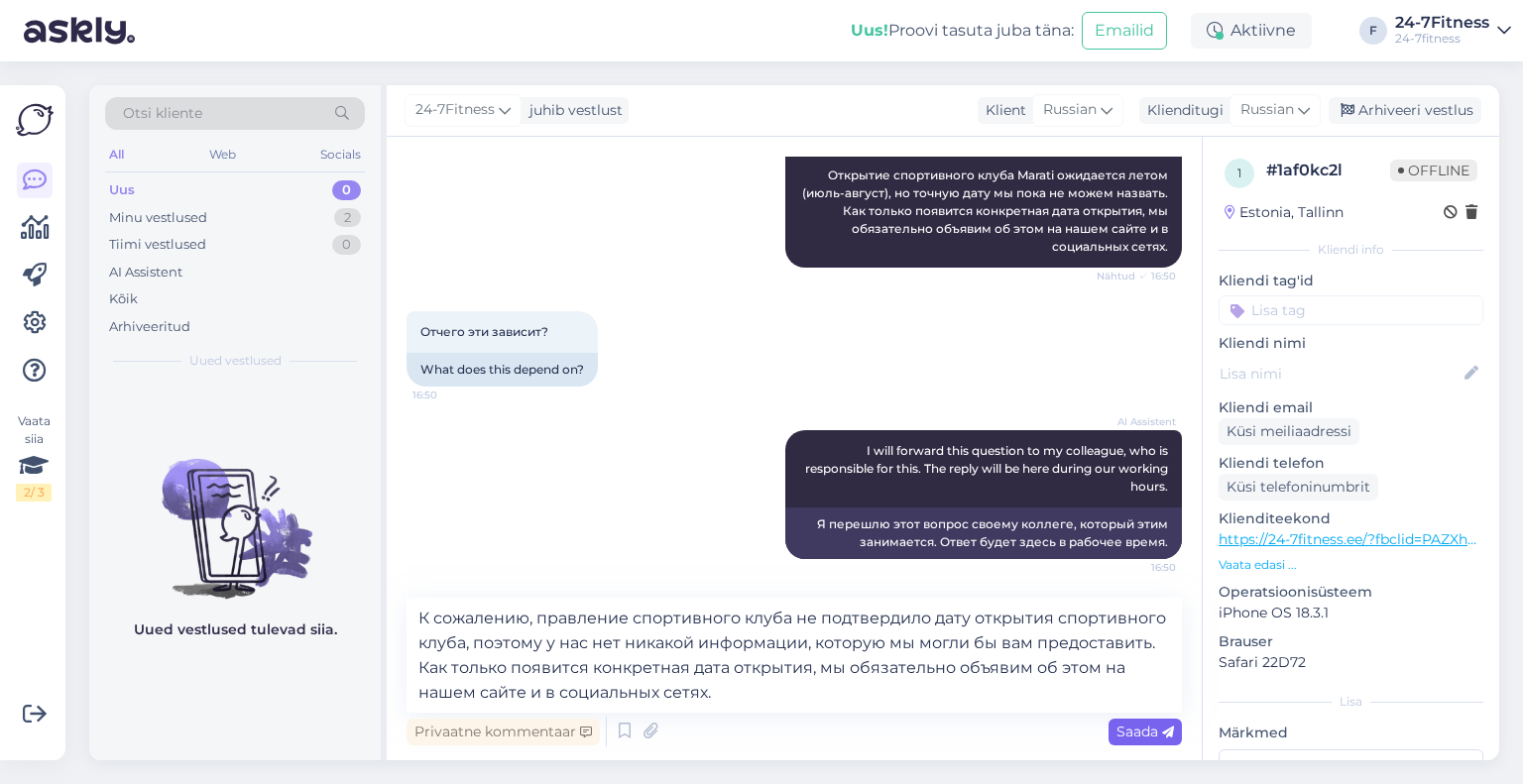 click on "Saada" at bounding box center [1145, 731] 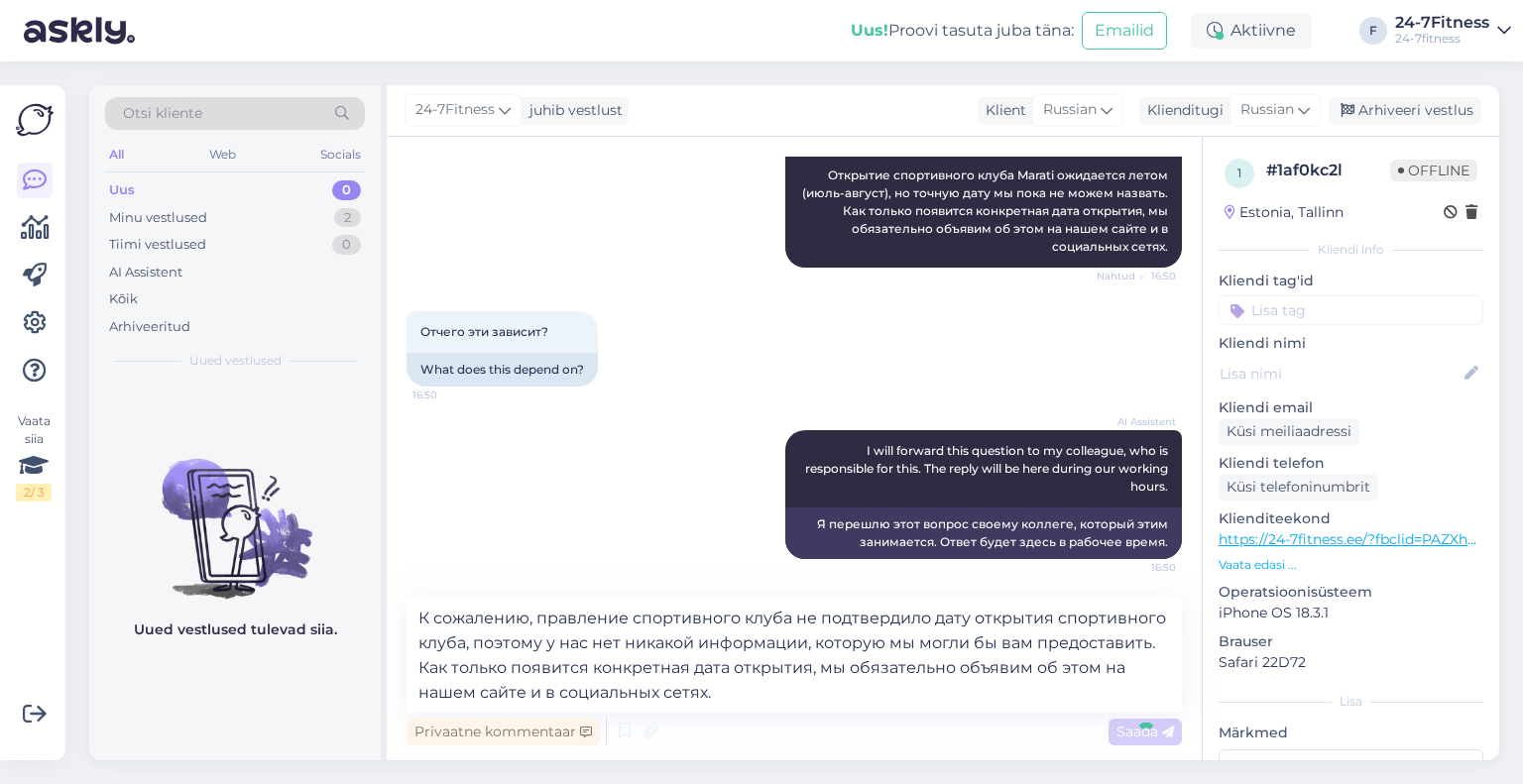 type 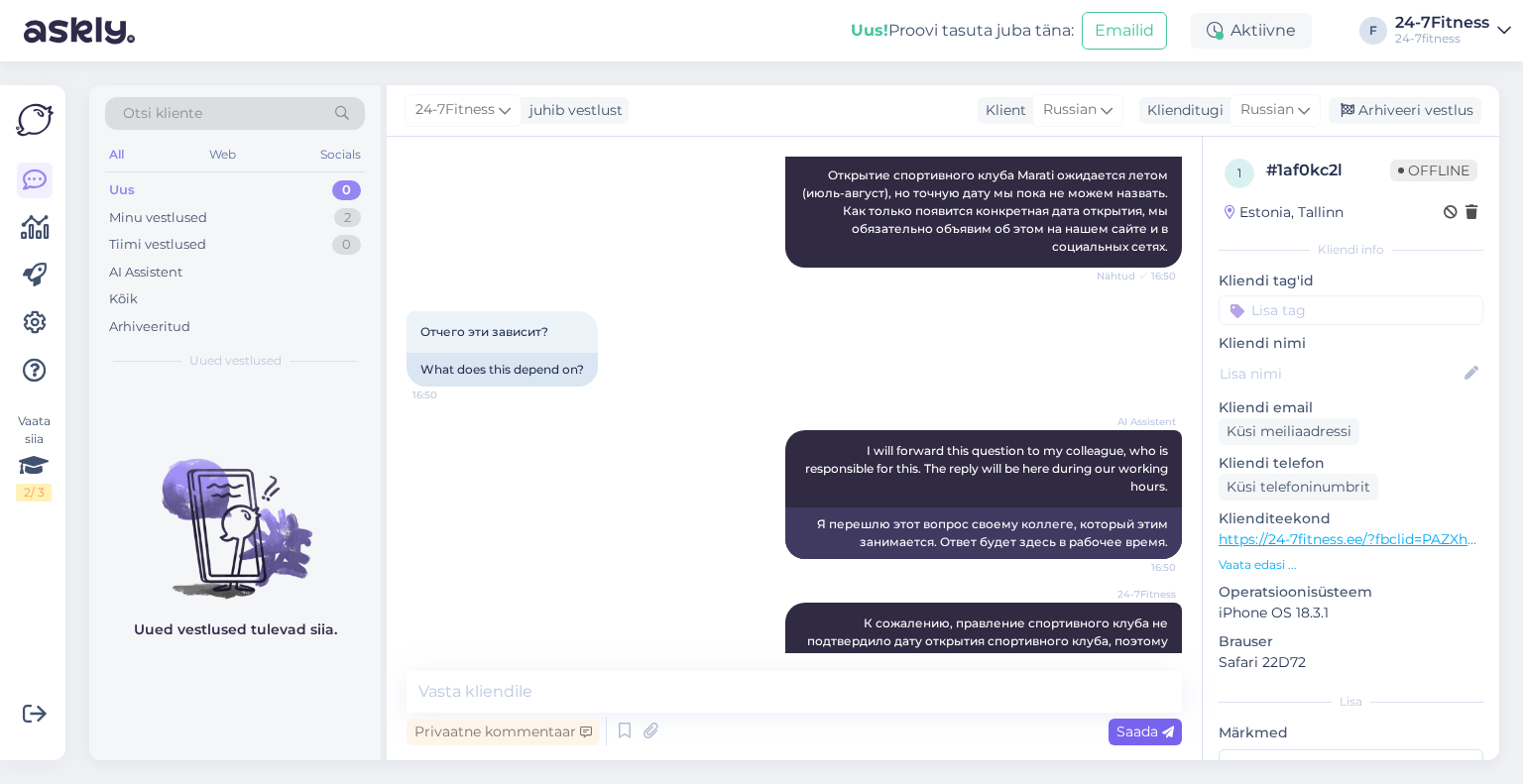 scroll, scrollTop: 363, scrollLeft: 0, axis: vertical 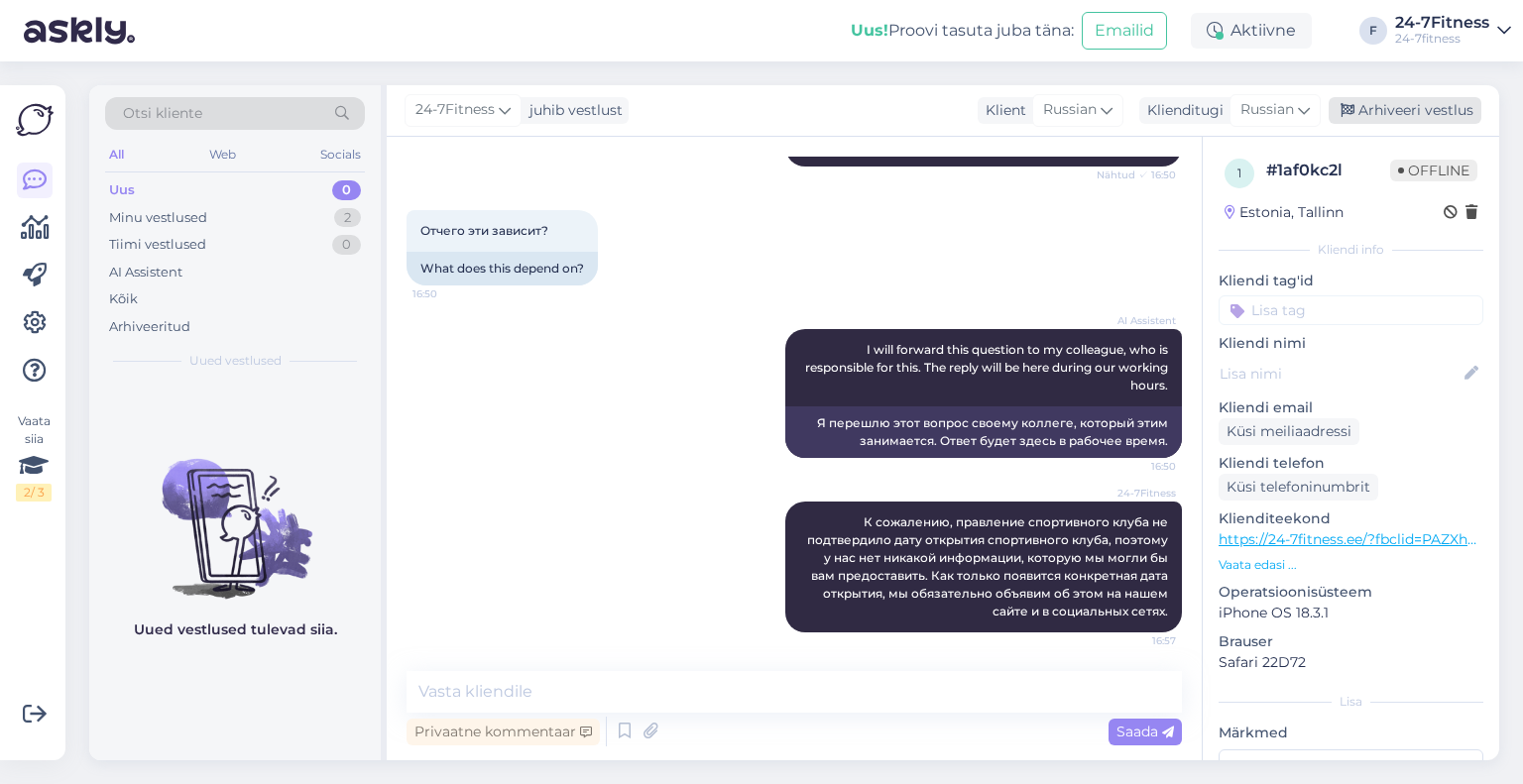 click on "Arhiveeri vestlus" at bounding box center [1405, 110] 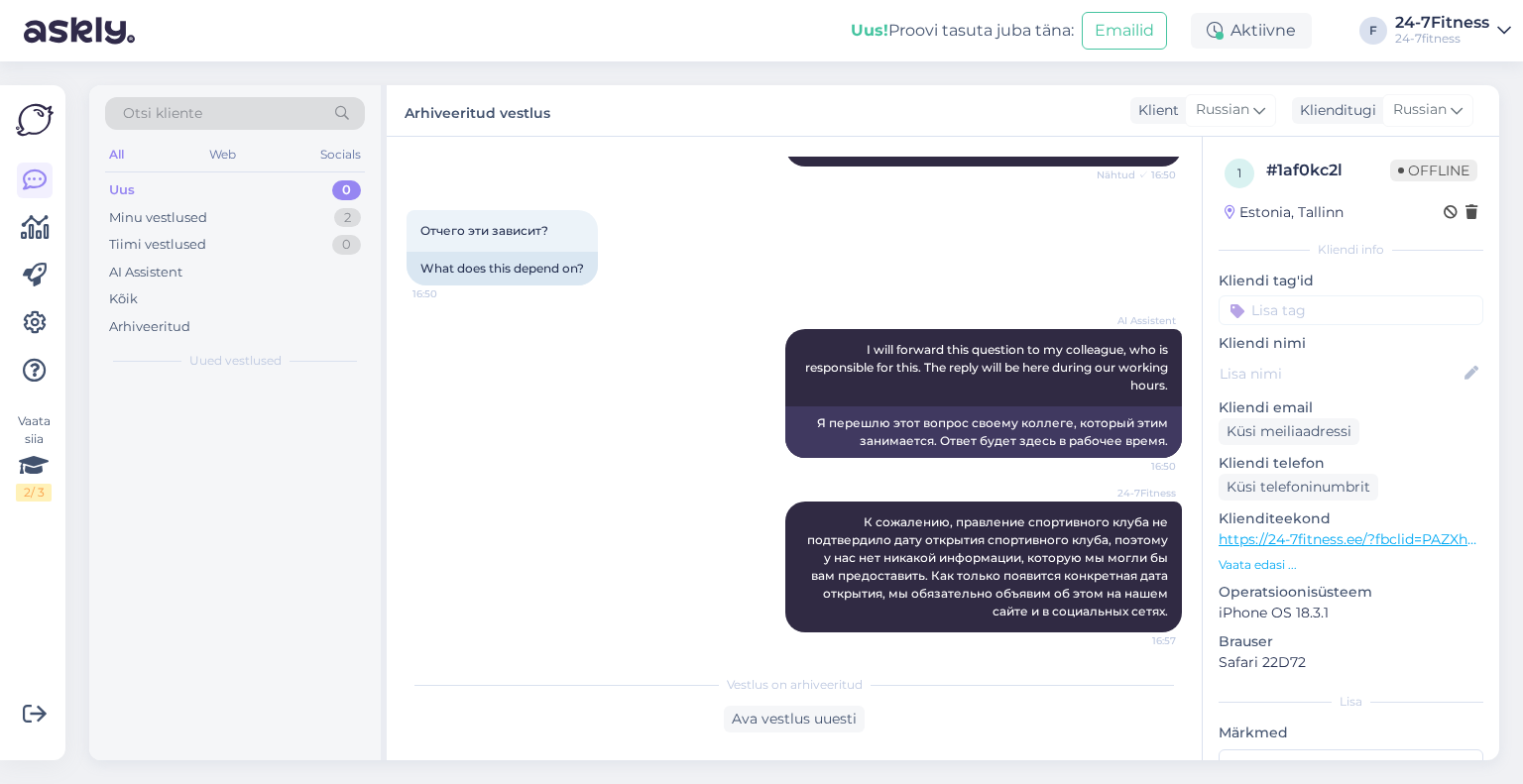 scroll, scrollTop: 370, scrollLeft: 0, axis: vertical 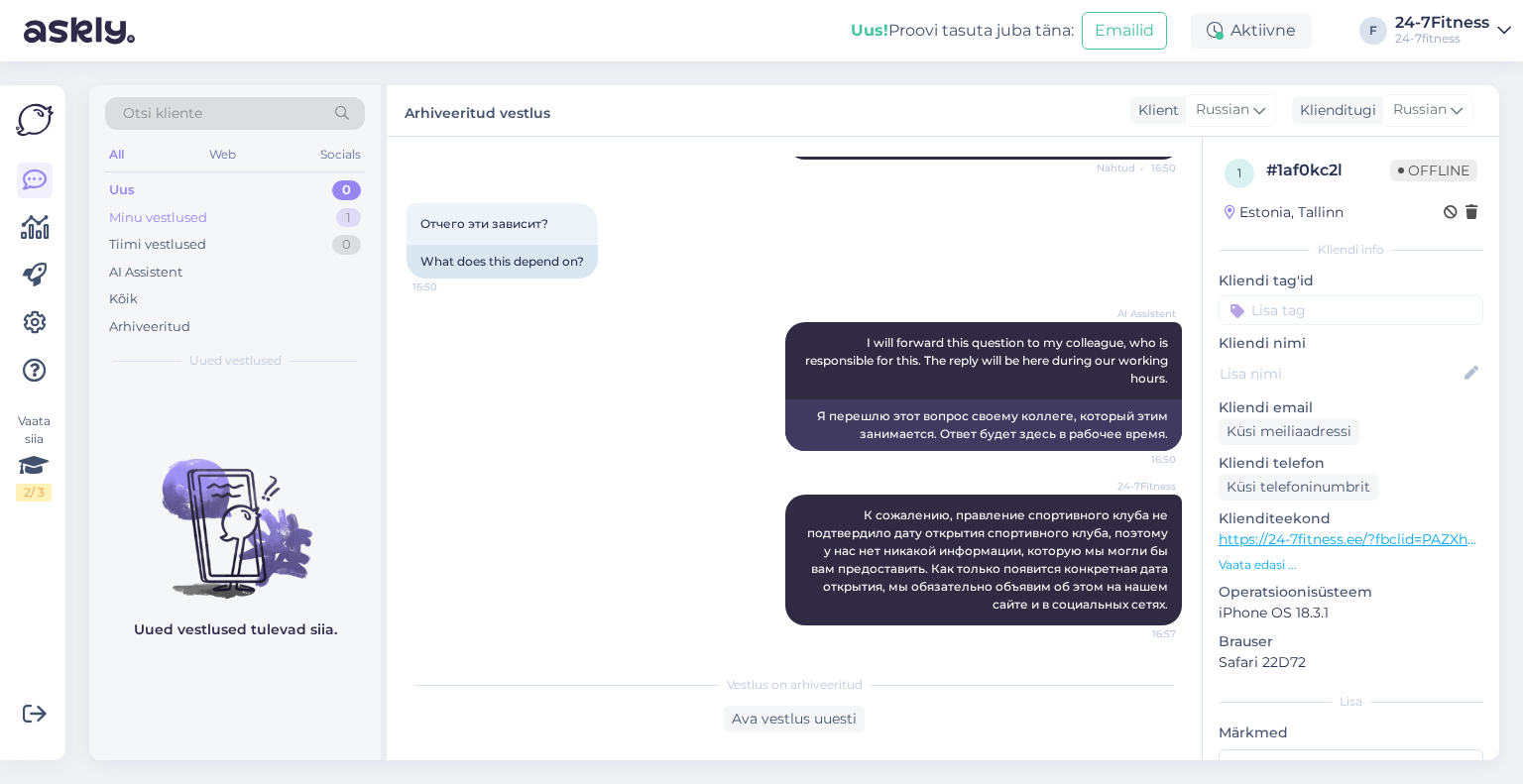 click on "Minu vestlused 1" at bounding box center (235, 218) 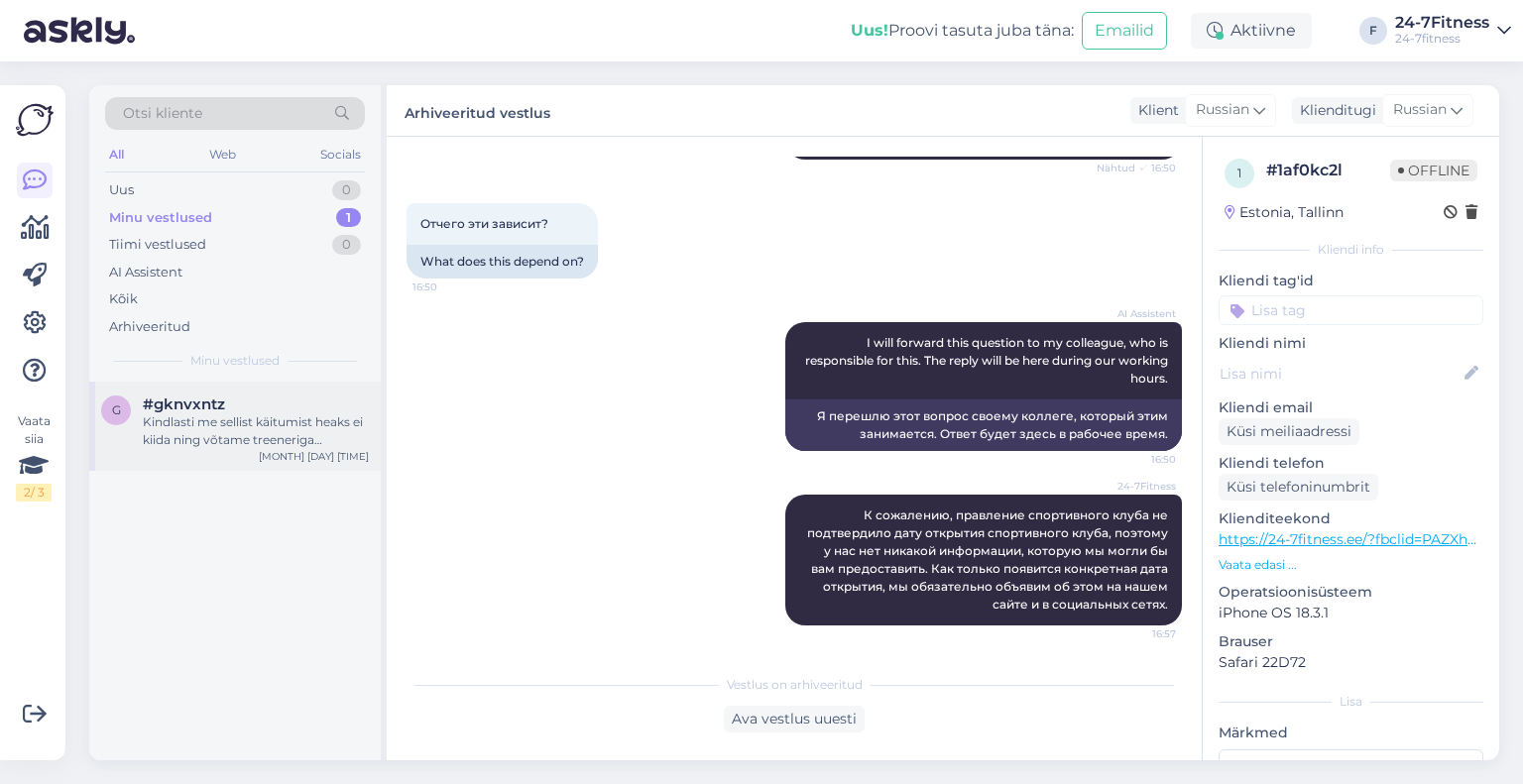 click on "Kindlasti me sellist käitumist heaks ei kiida ning võtame treeneriga asjaolude selgitamiseks ühendust." at bounding box center (256, 431) 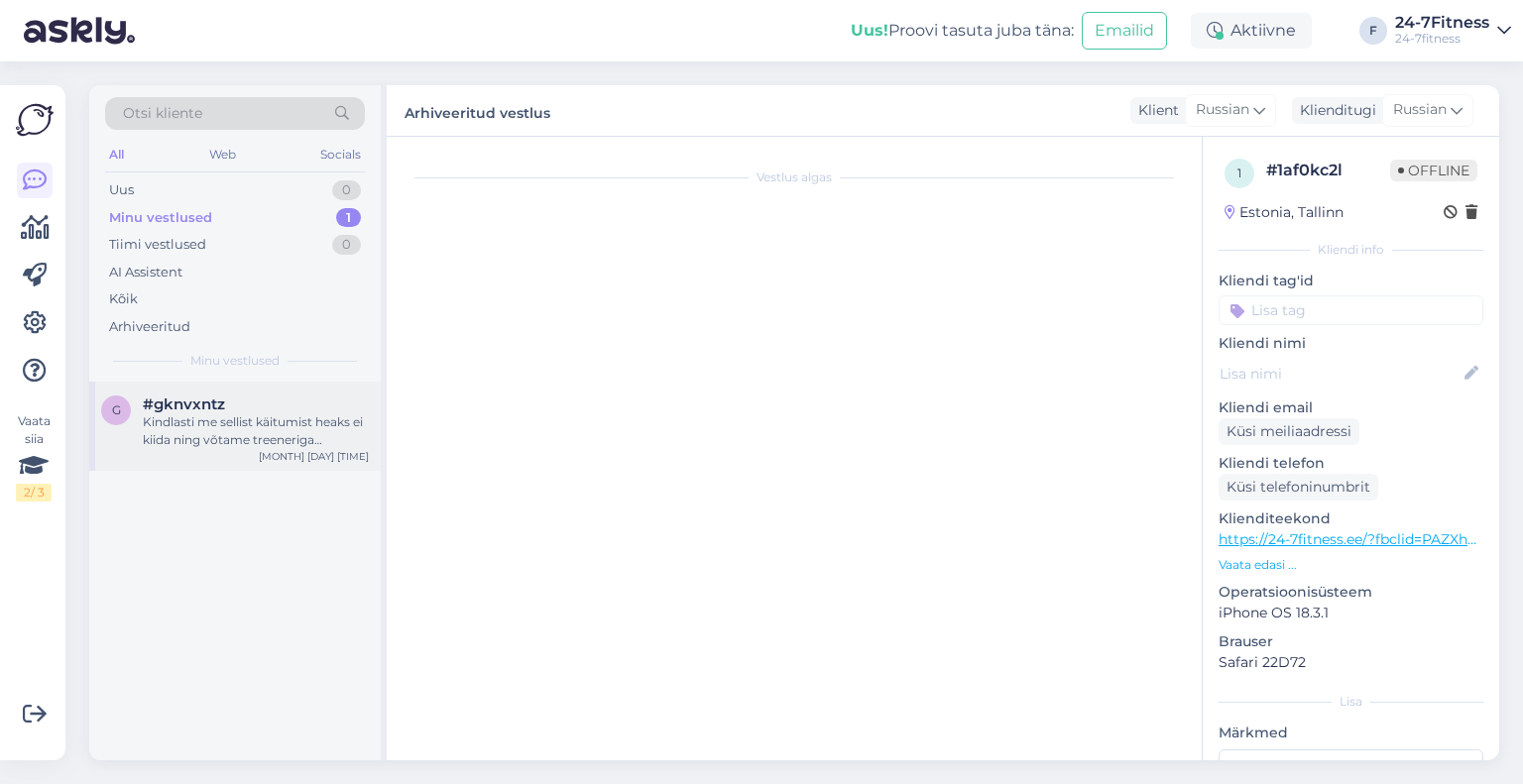 scroll, scrollTop: 668, scrollLeft: 0, axis: vertical 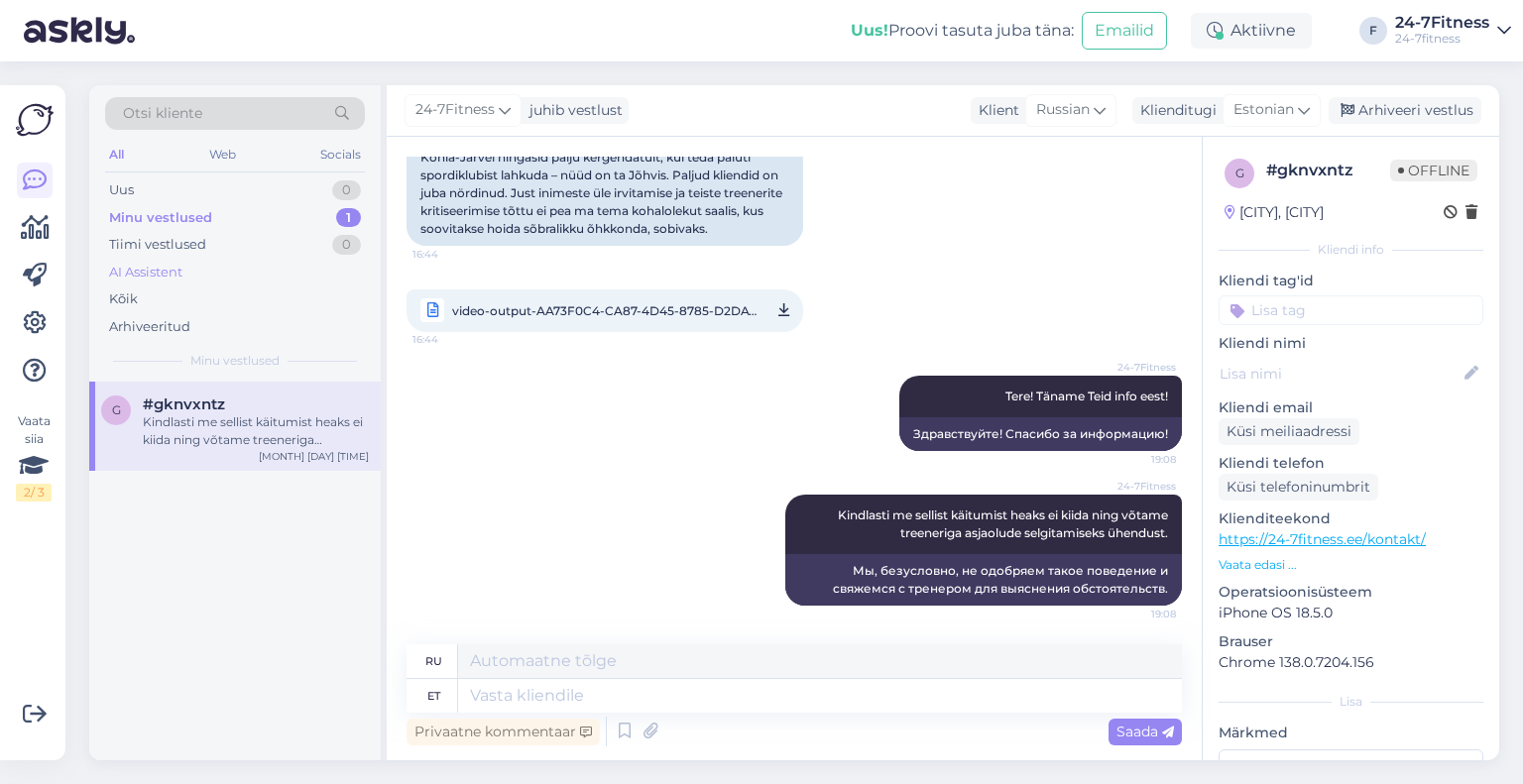 click on "AI Assistent" at bounding box center (146, 273) 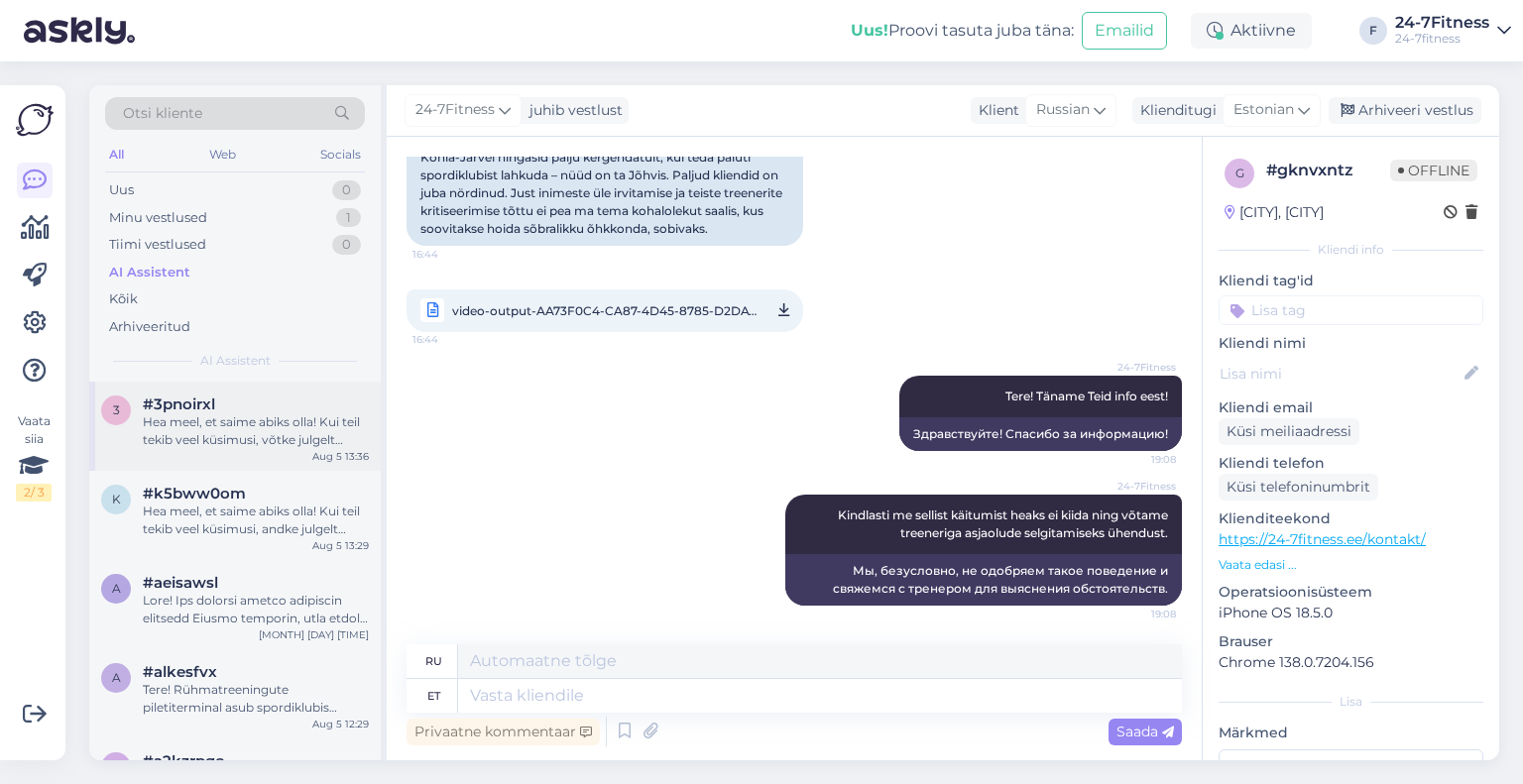 click on "Hea meel, et saime abiks olla! Kui teil tekib veel küsimusi, võtke julgelt ühendust." at bounding box center (256, 431) 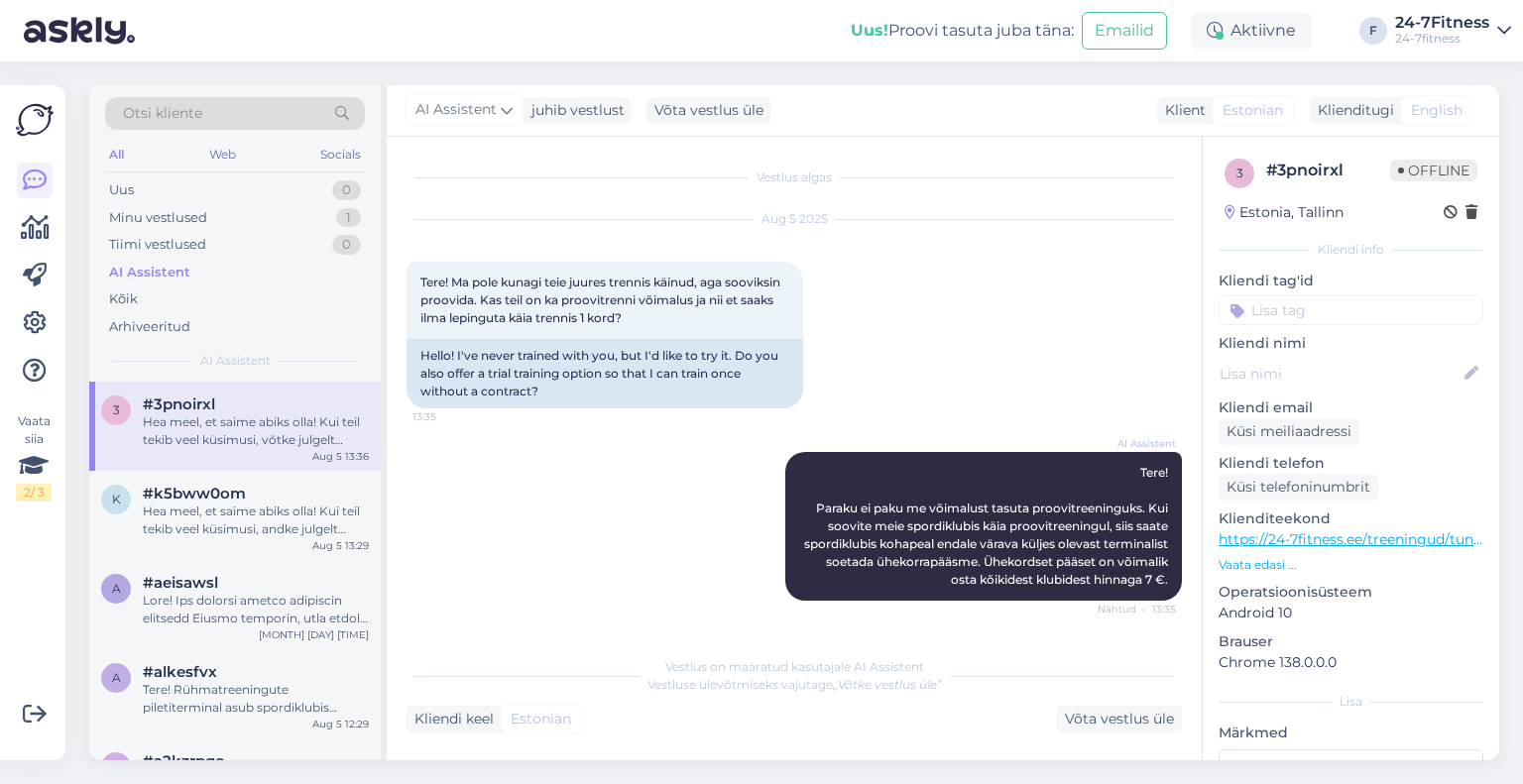 scroll, scrollTop: 215, scrollLeft: 0, axis: vertical 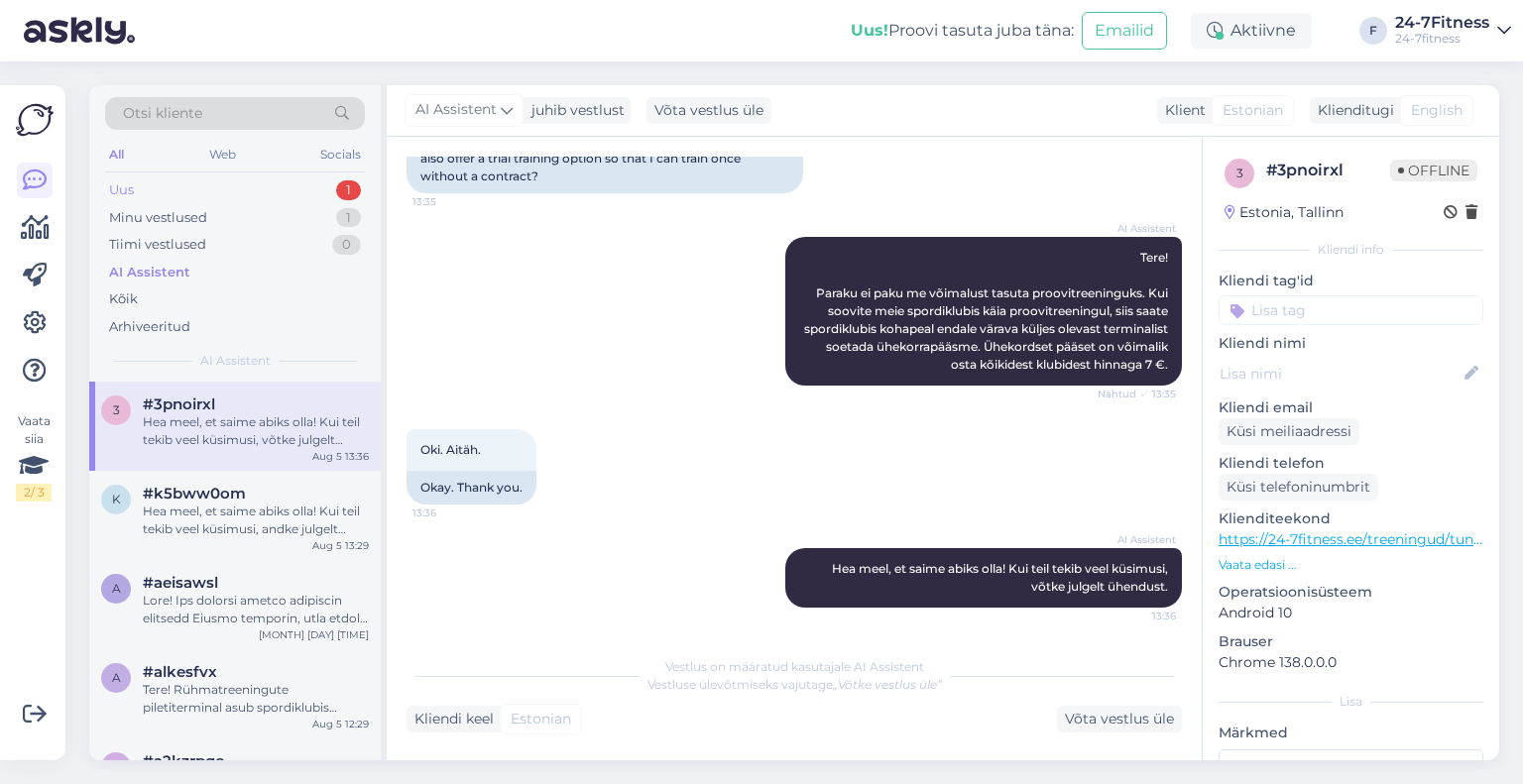 click on "Uus 1" at bounding box center [235, 190] 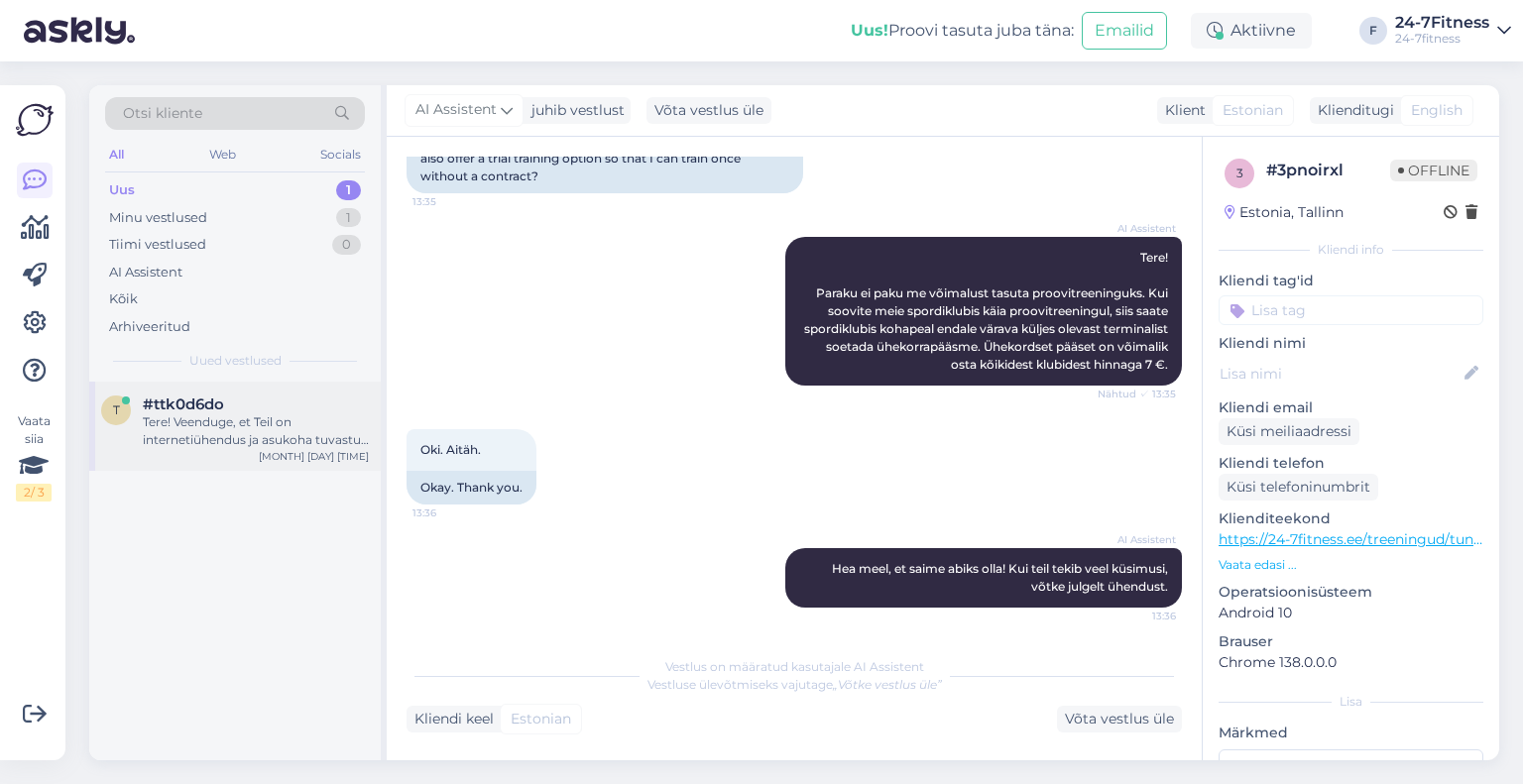click on "Tere!
Veenduge, et Teil on internetiühendus ja asukoha tuvastus sees ja lubatud 24-7Fitness rakendusele. Vajadusel tehke oma telefonile restart ja avage rakendus õues, kus on parem leviala. Kui Teil tekib sisenemisega probleeme meie klienditeeninduse töö ajal (E-P 9.00-21.00), siis palun helistage meile koheselt telefonil +372 [PHONE]. Meie saame Teid koheselt aidata." at bounding box center (256, 431) 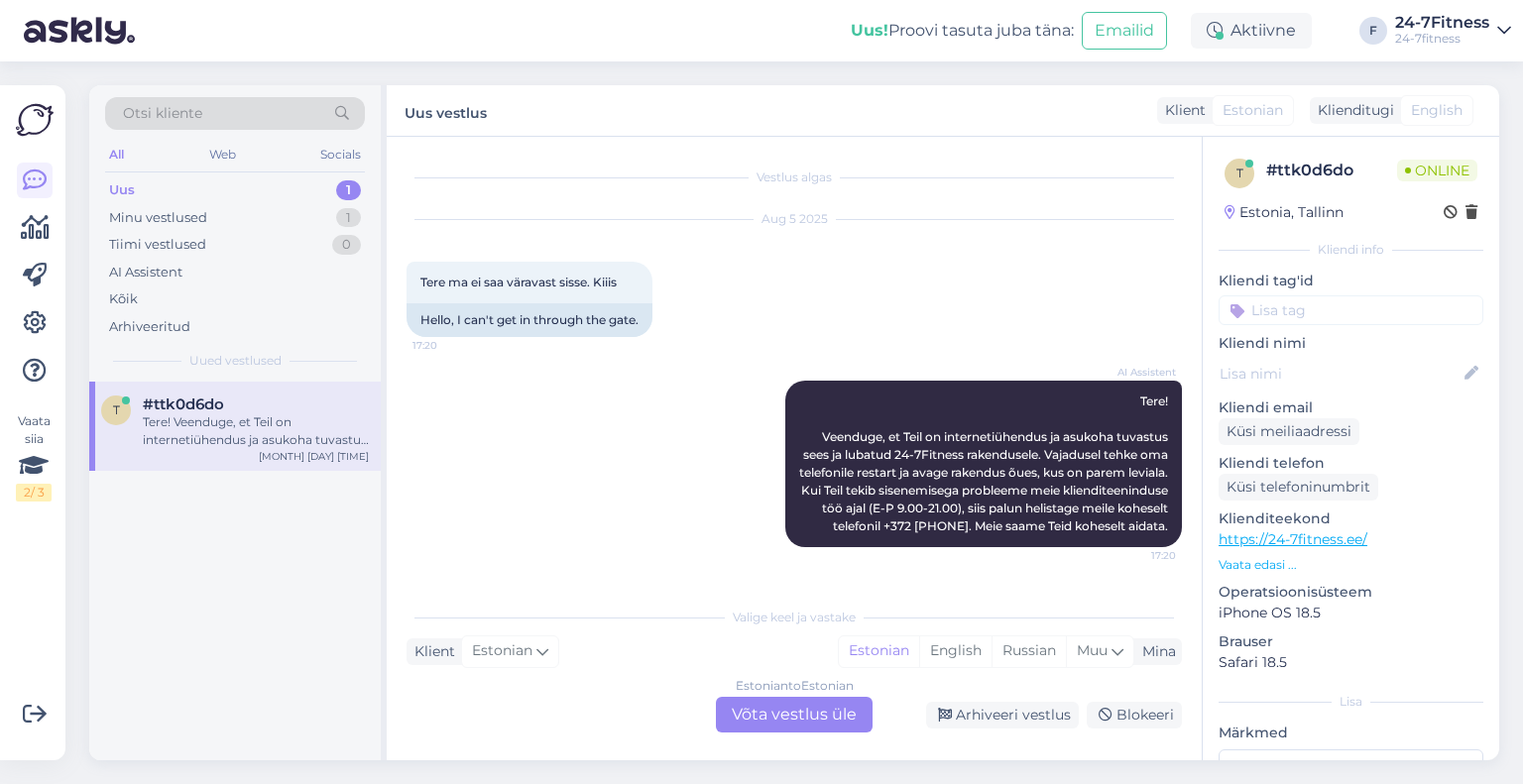 scroll, scrollTop: 8, scrollLeft: 0, axis: vertical 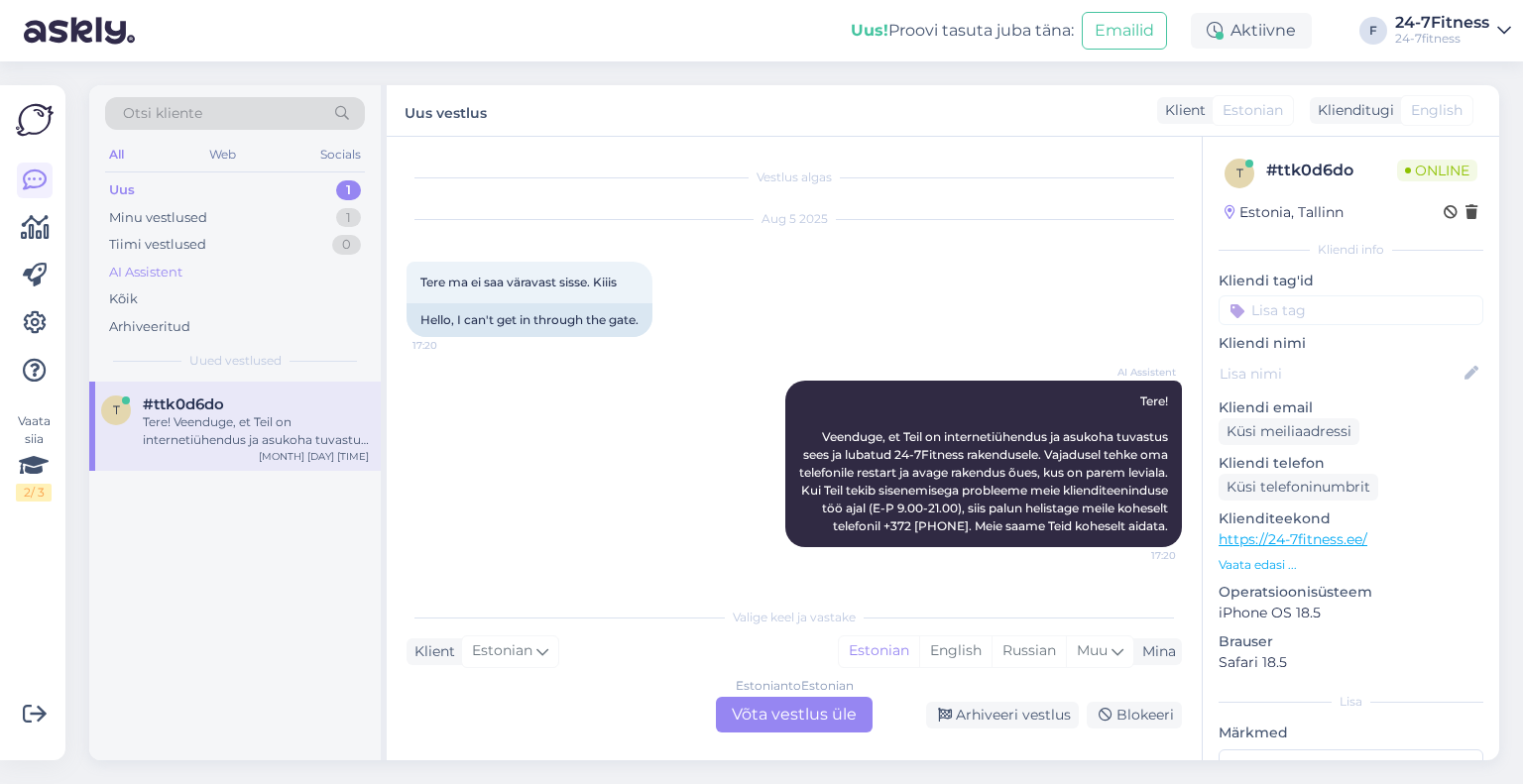click on "AI Assistent" at bounding box center (146, 273) 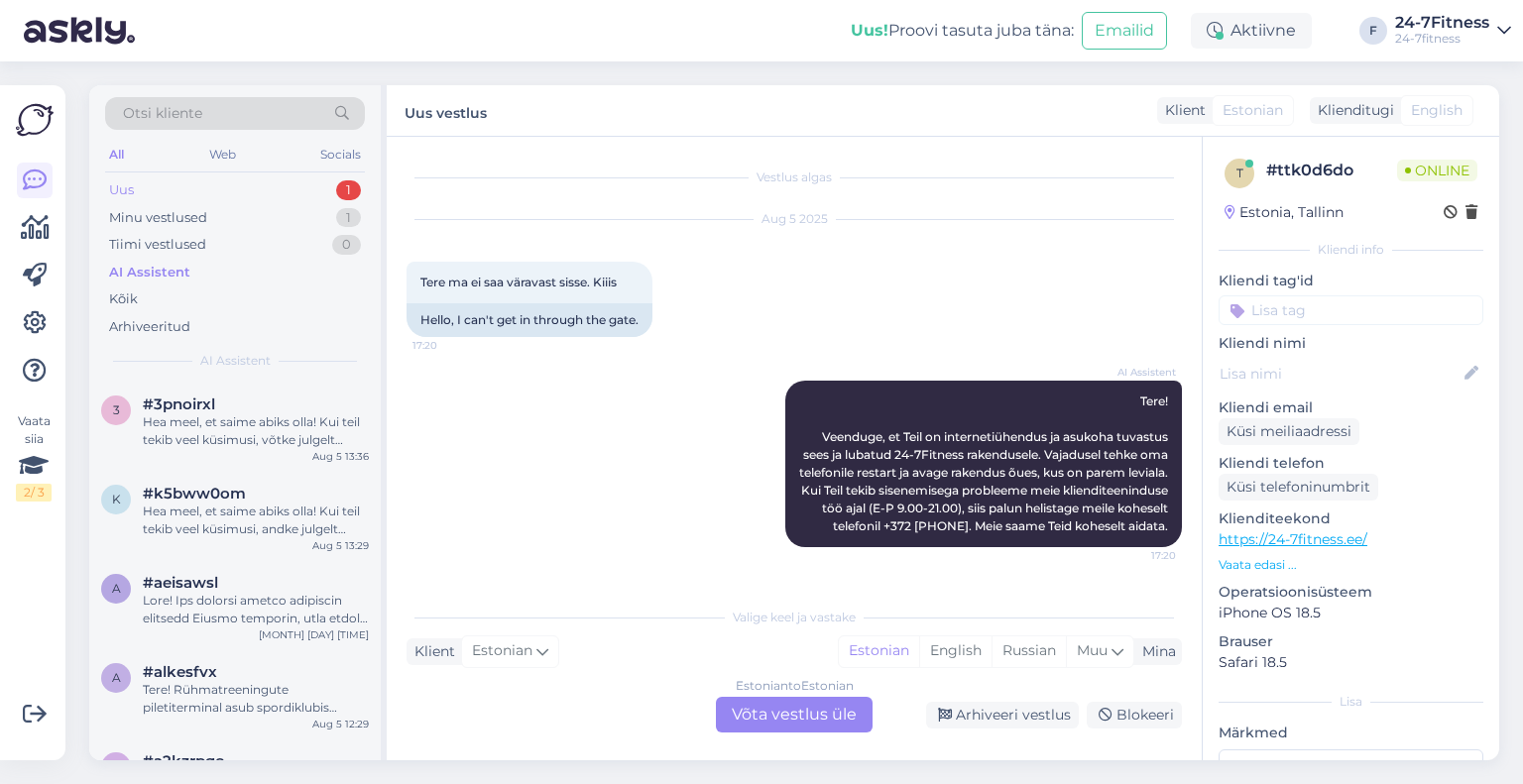 click on "Uus 1" at bounding box center (235, 190) 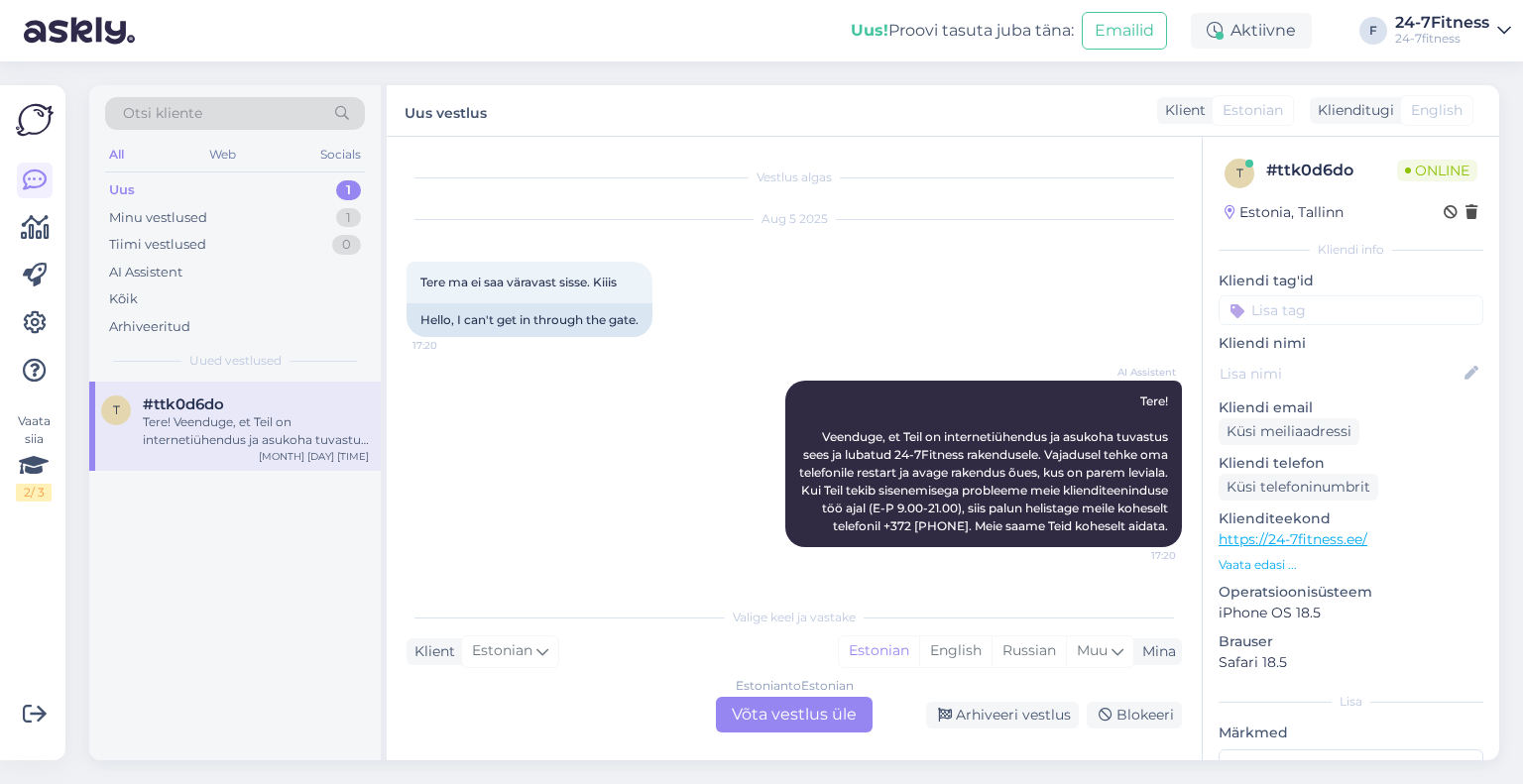 click on "Tere!
Veenduge, et Teil on internetiühendus ja asukoha tuvastus sees ja lubatud 24-7Fitness rakendusele. Vajadusel tehke oma telefonile restart ja avage rakendus õues, kus on parem leviala. Kui Teil tekib sisenemisega probleeme meie klienditeeninduse töö ajal (E-P 9.00-21.00), siis palun helistage meile koheselt telefonil +372 [PHONE]. Meie saame Teid koheselt aidata." at bounding box center (256, 431) 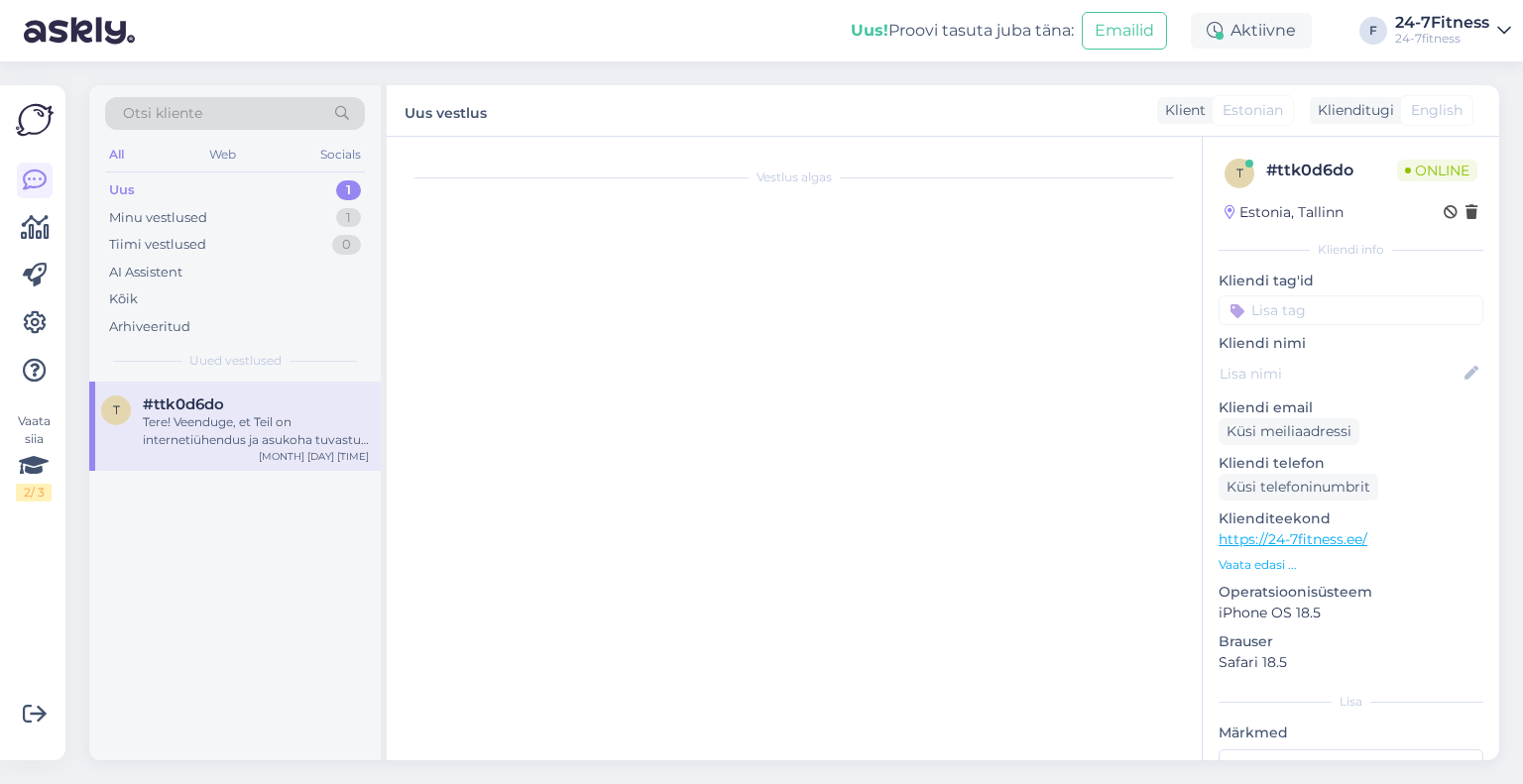 click on "Tere!
Veenduge, et Teil on internetiühendus ja asukoha tuvastus sees ja lubatud 24-7Fitness rakendusele. Vajadusel tehke oma telefonile restart ja avage rakendus õues, kus on parem leviala. Kui Teil tekib sisenemisega probleeme meie klienditeeninduse töö ajal (E-P 9.00-21.00), siis palun helistage meile koheselt telefonil +372 [PHONE]. Meie saame Teid koheselt aidata." at bounding box center [256, 431] 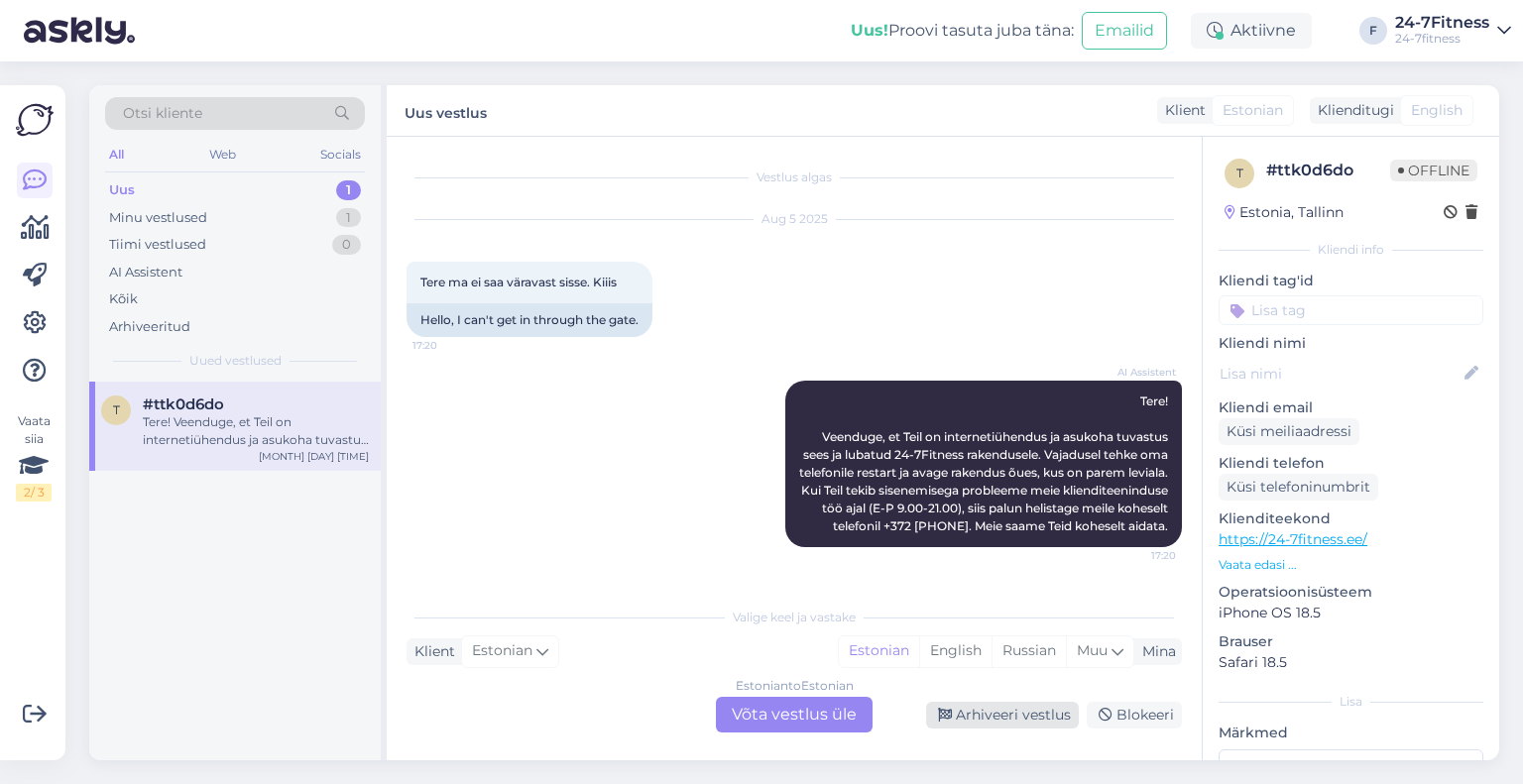 click on "Arhiveeri vestlus" at bounding box center [1002, 715] 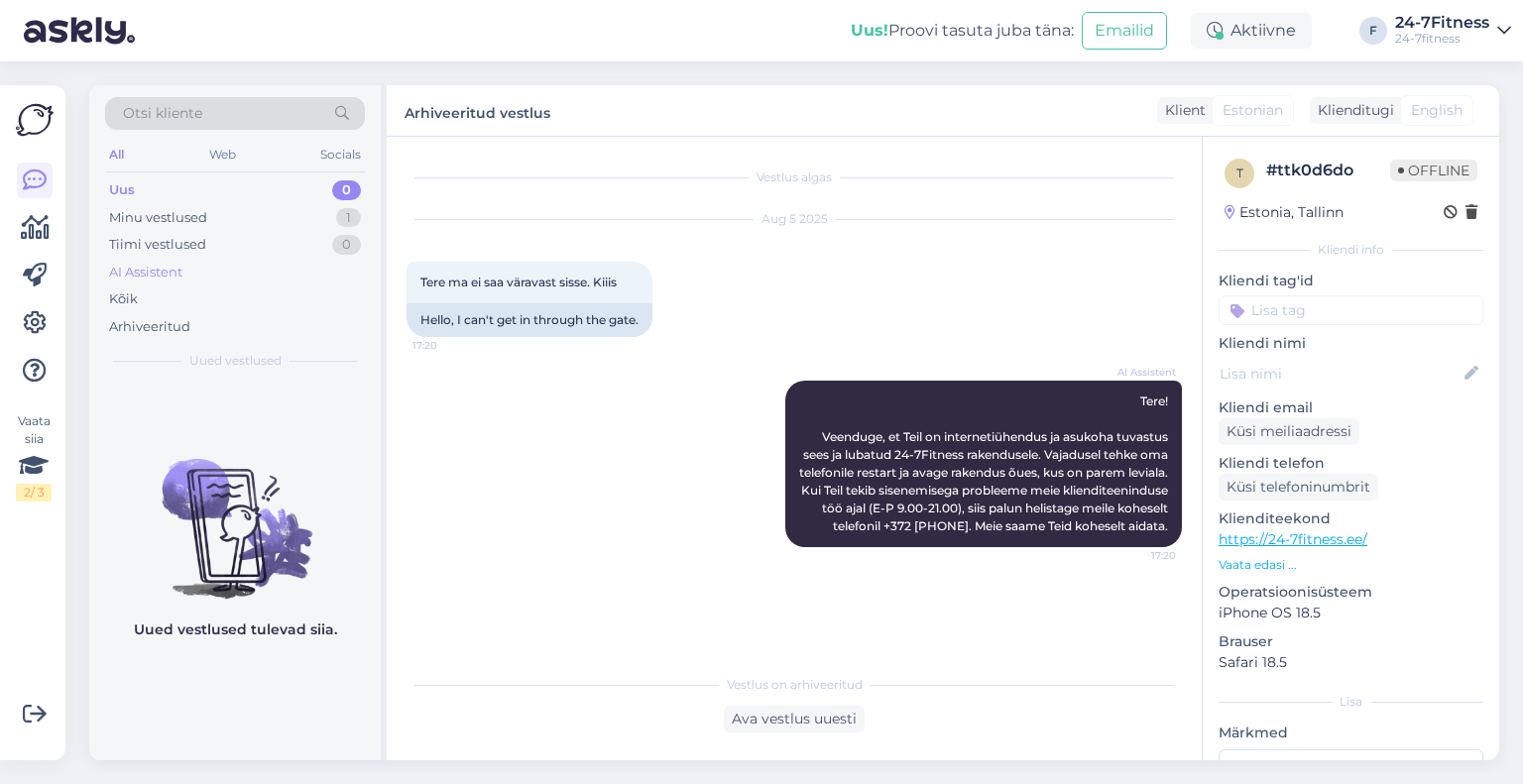 click on "AI Assistent" at bounding box center [146, 273] 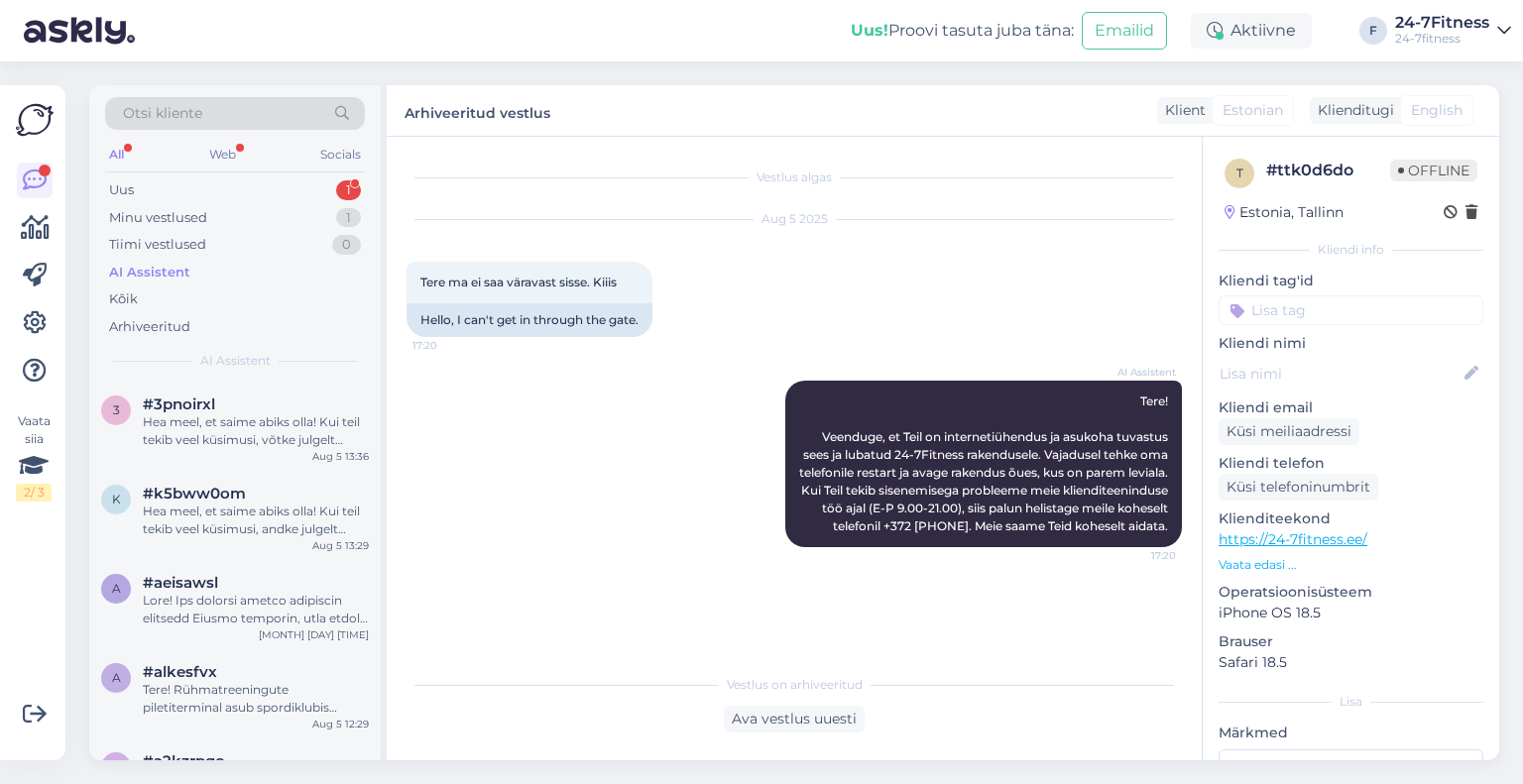 click on "Otsi kliente All Web Socials Uus 1 Minu vestlused 1 Tiimi vestlused 0 AI Assistent Kõik Arhiveeritud AI Assistent" at bounding box center [235, 233] 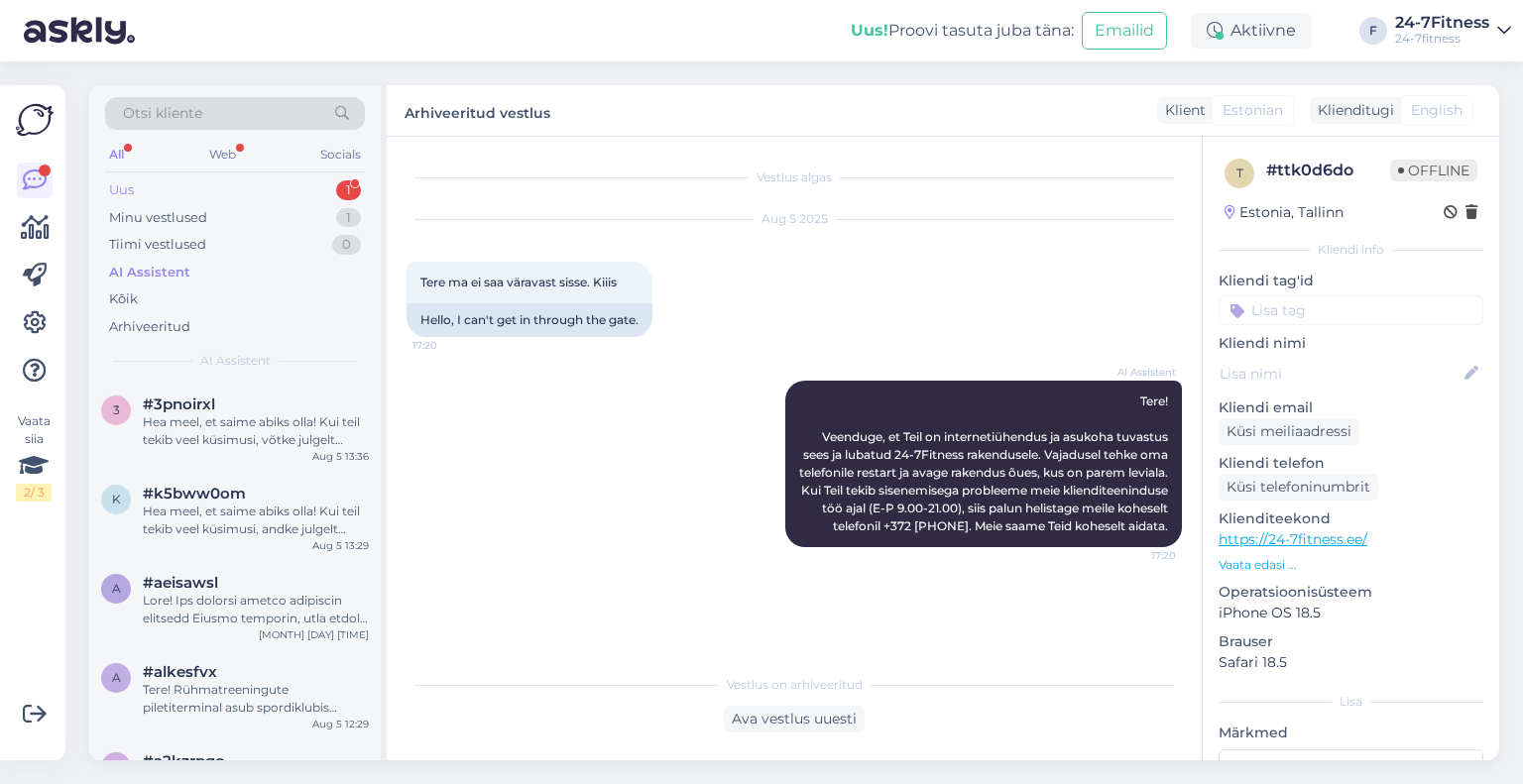 click on "Uus 1" at bounding box center (235, 190) 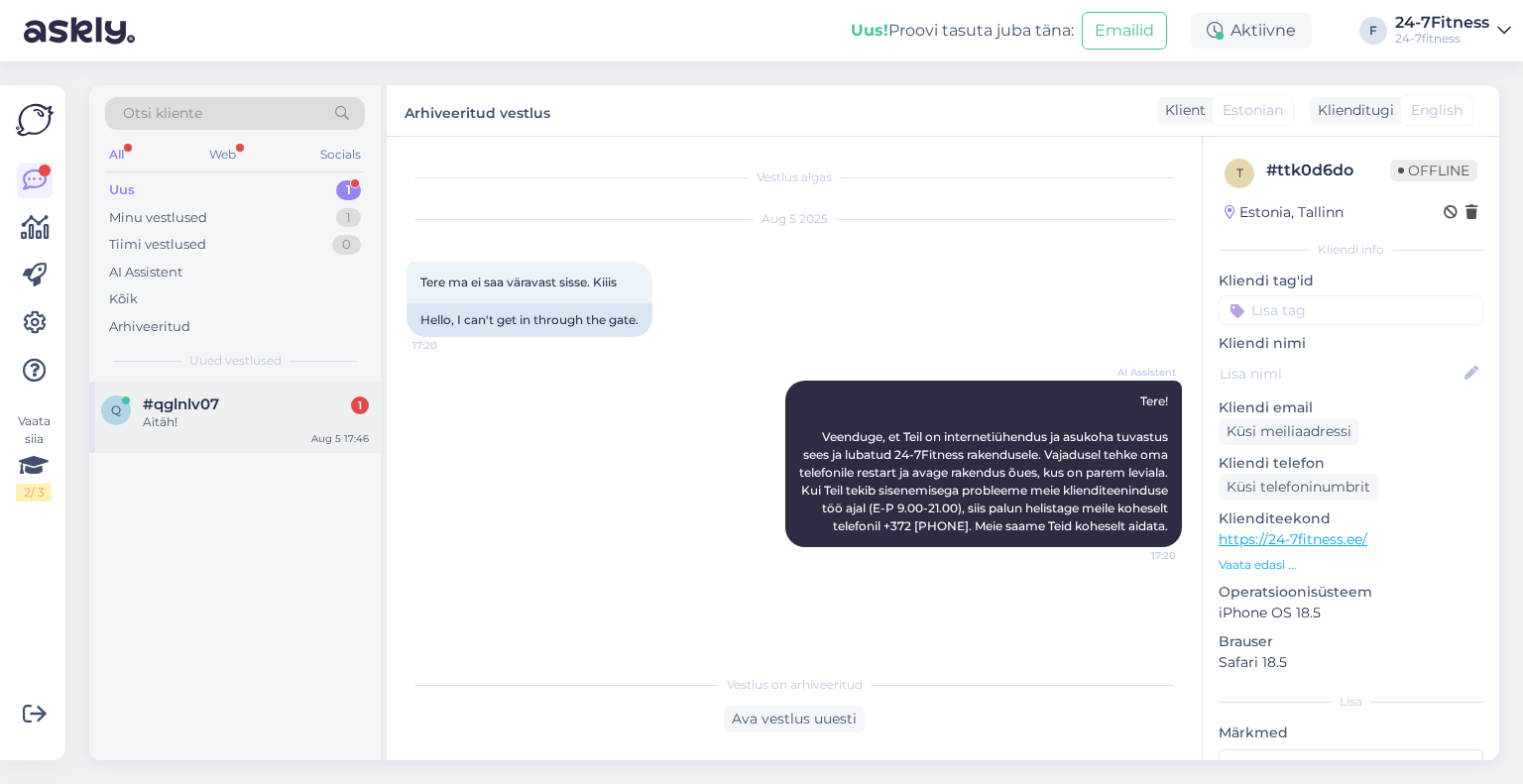 click on "#qglnlv07 1" at bounding box center (256, 404) 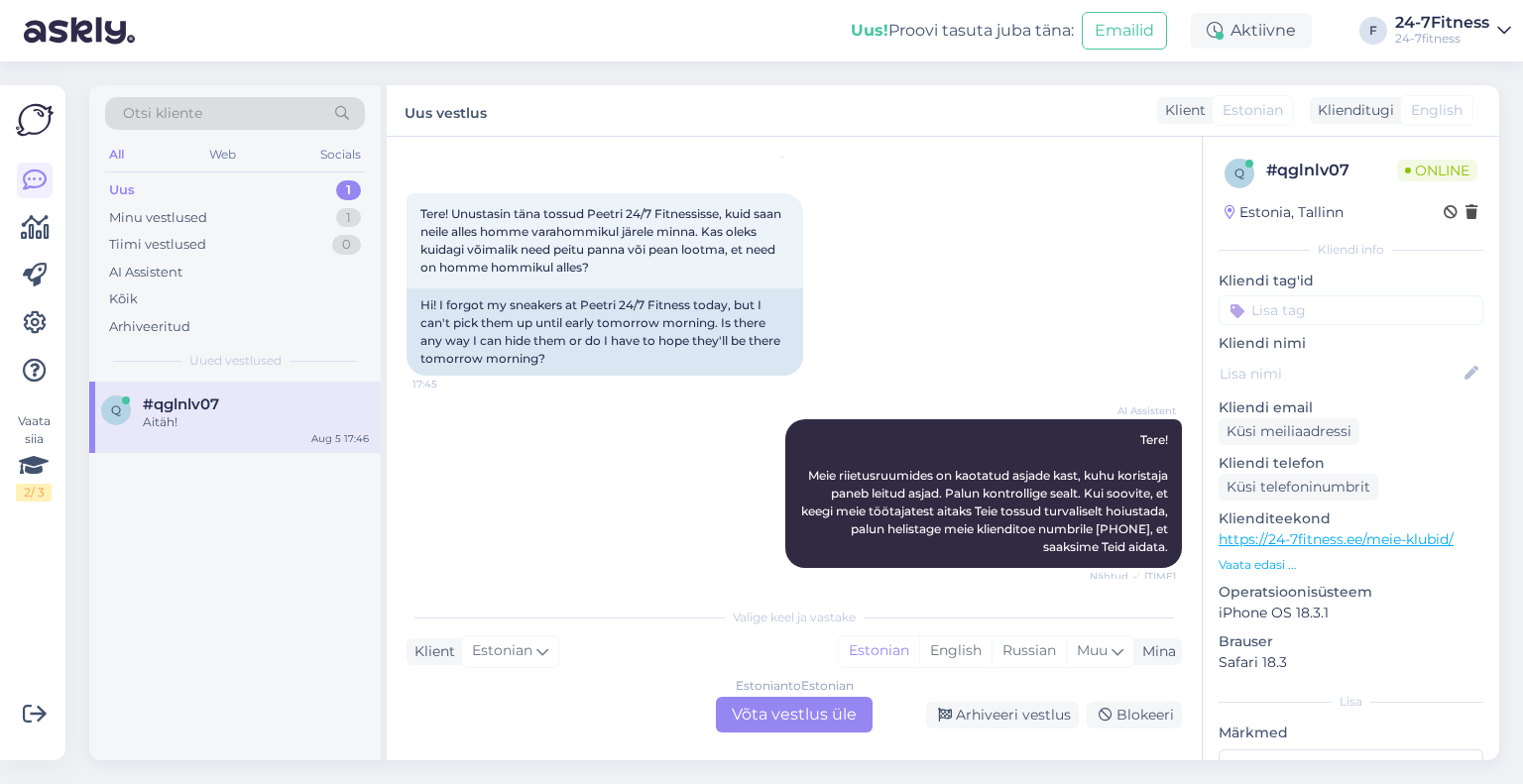 scroll, scrollTop: 0, scrollLeft: 0, axis: both 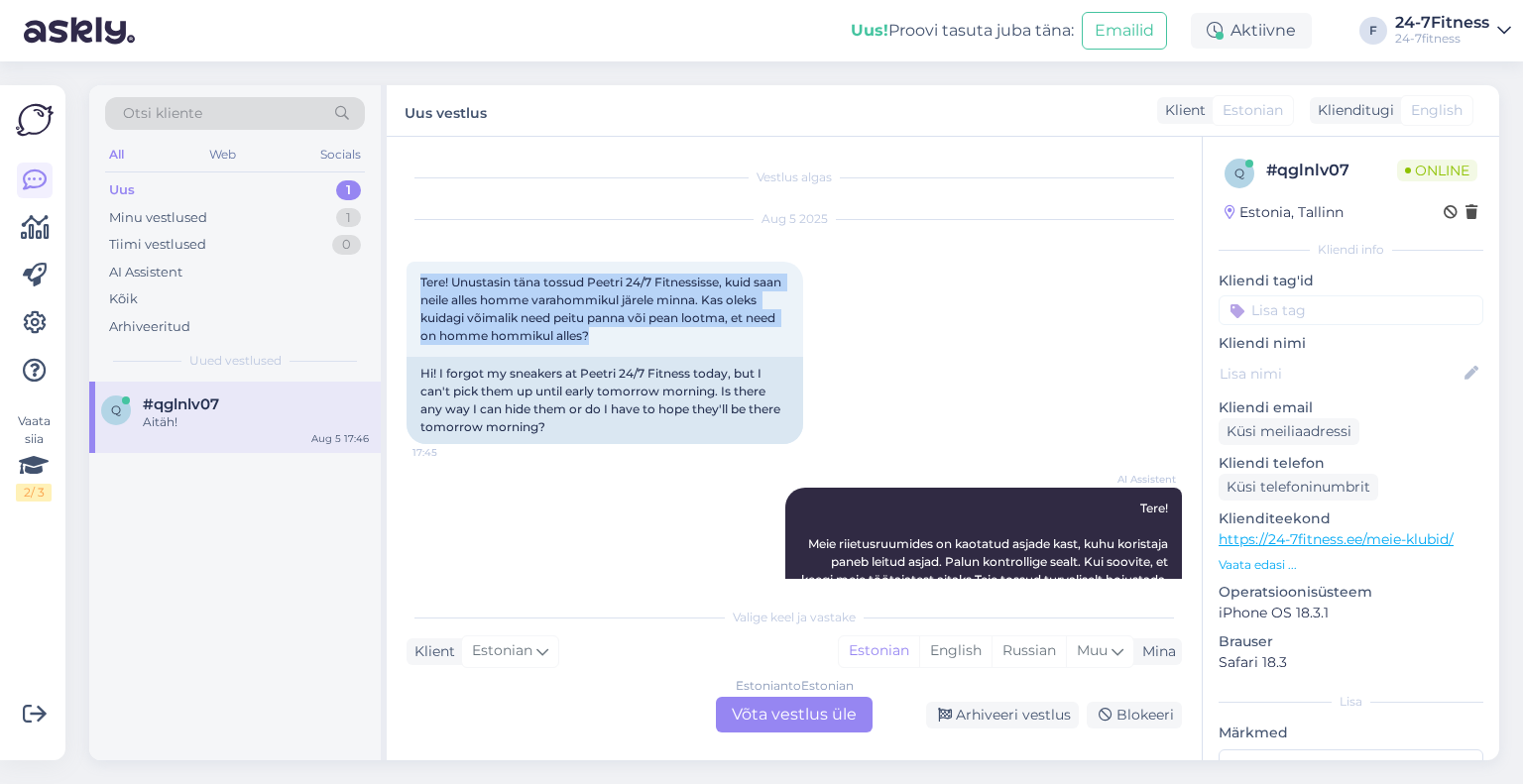 drag, startPoint x: 604, startPoint y: 334, endPoint x: 399, endPoint y: 267, distance: 215.671 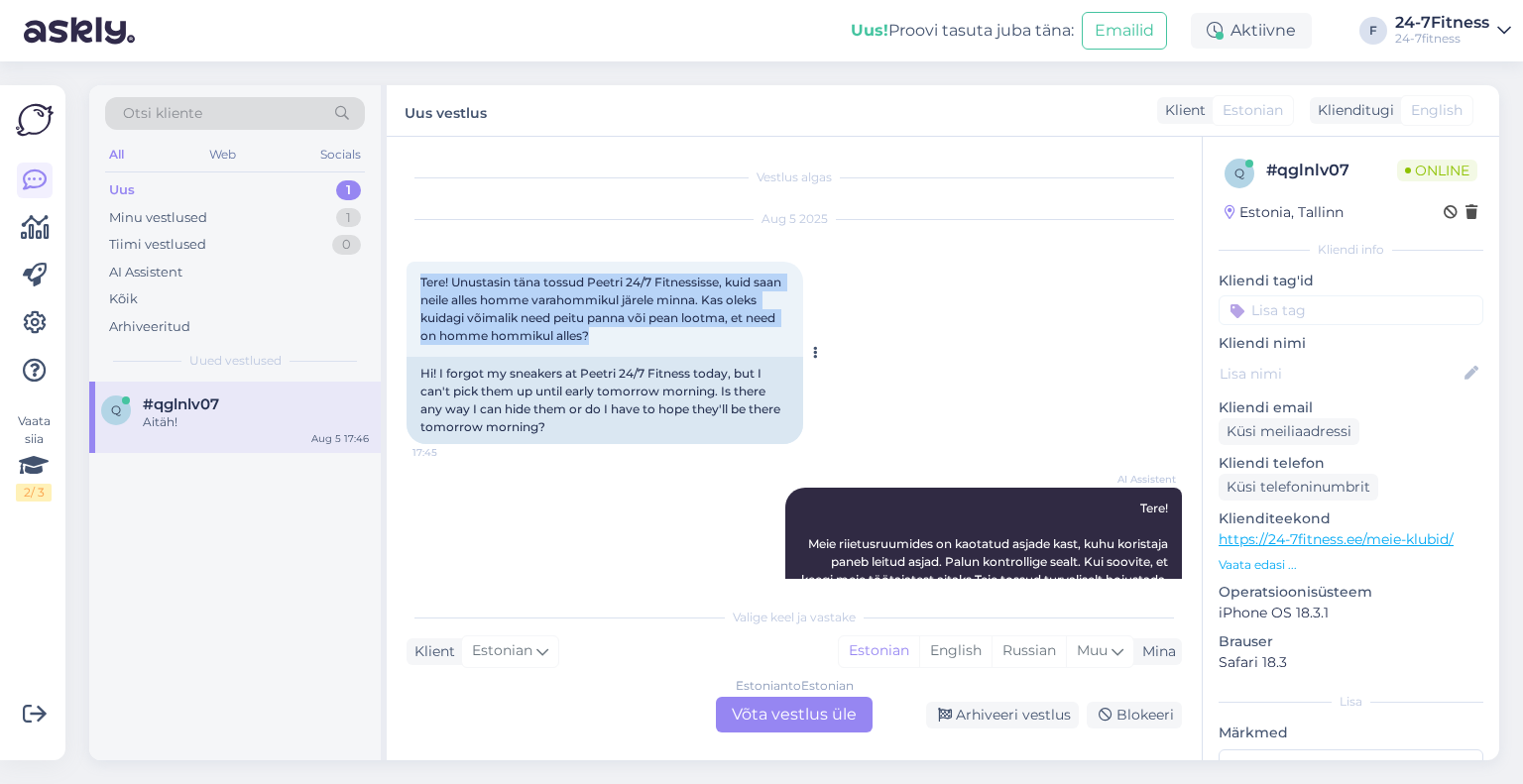 click on "Tere! Unustasin täna tossud Peetri 24/7 Fitnessisse, kuid saan neile alles homme varahommikul järele minna. Kas oleks kuidagi võimalik need peitu panna või pean lootma, et need on homme hommikul alles?" at bounding box center (602, 308) 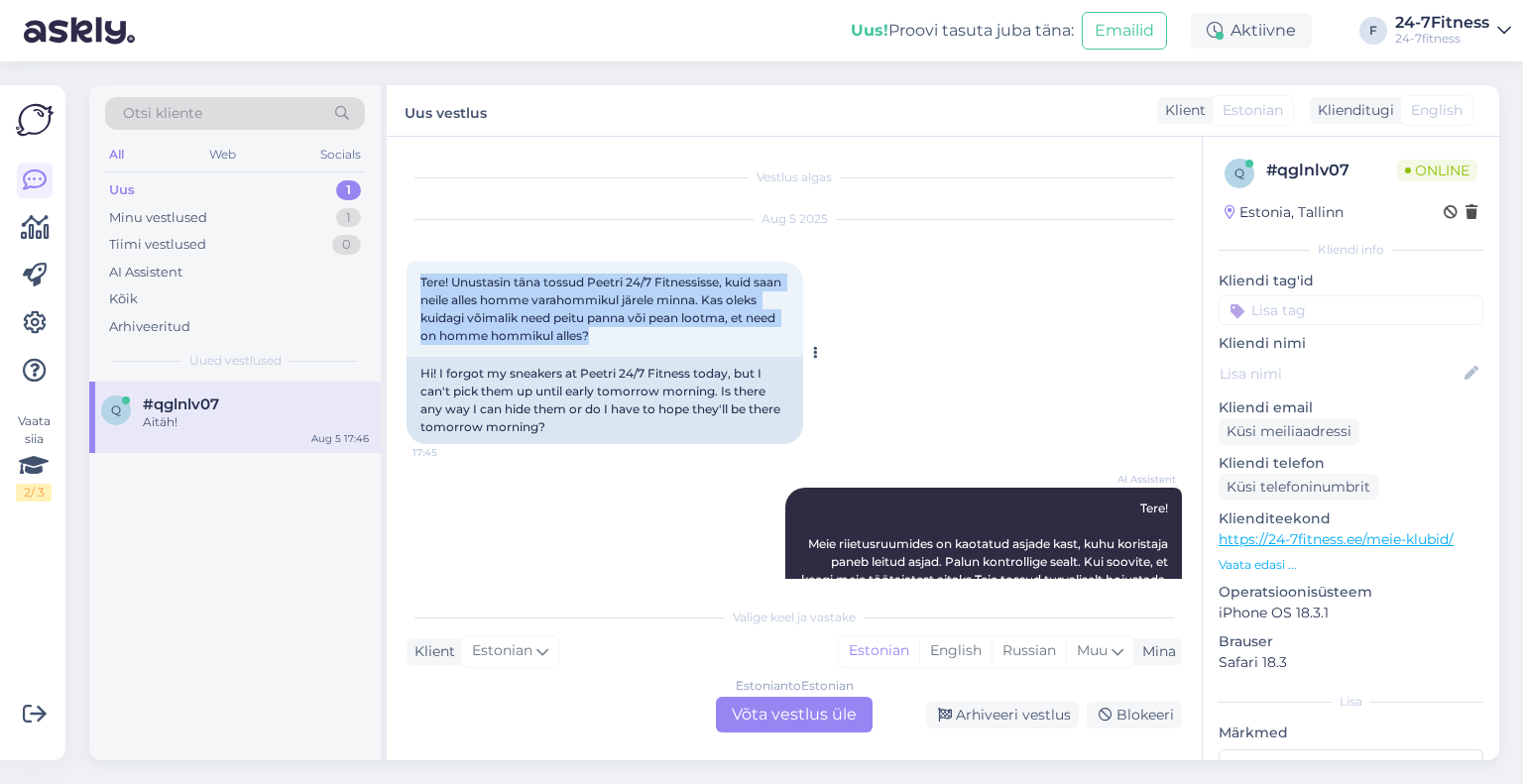 drag, startPoint x: 638, startPoint y: 337, endPoint x: 409, endPoint y: 274, distance: 237.5079 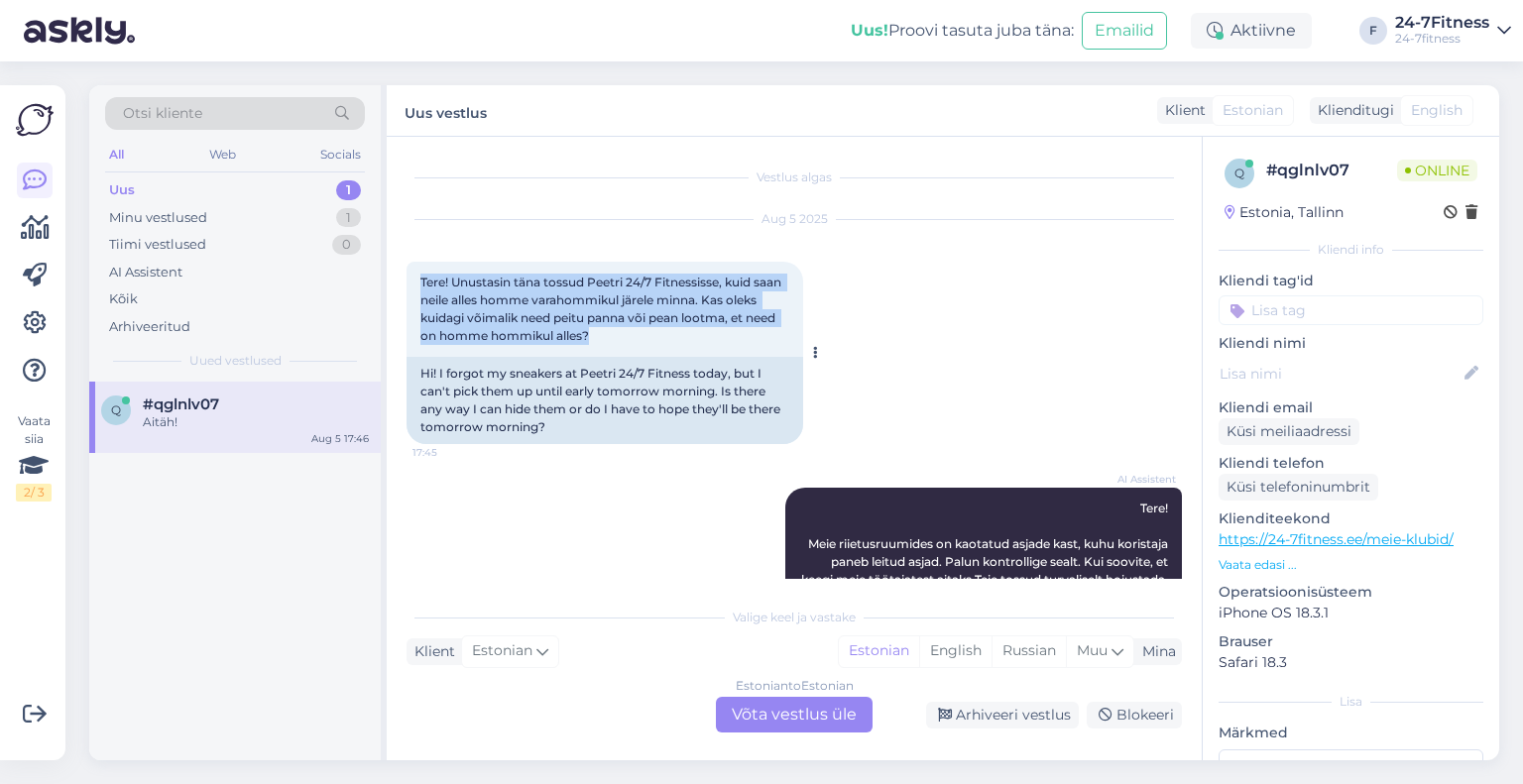 click on "Tere! Unustasin täna tossud Peetri 24/7 Fitnessisse, kuid saan neile alles homme varahommikul järele minna. Kas oleks kuidagi võimalik need peitu panna või pean lootma, et need on homme hommikul alles? 17:45" at bounding box center [605, 309] 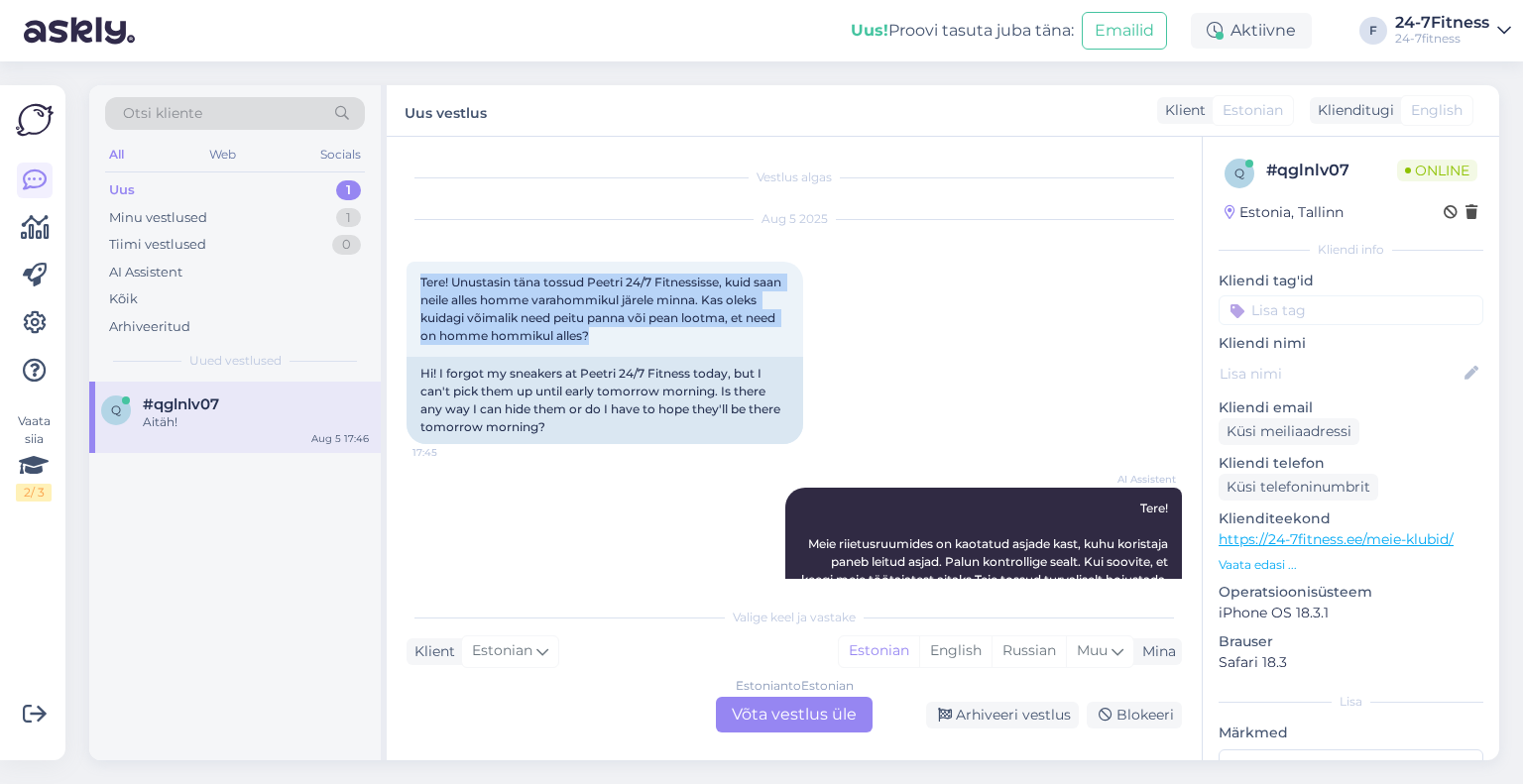 drag, startPoint x: 595, startPoint y: 331, endPoint x: 397, endPoint y: 277, distance: 205.23158 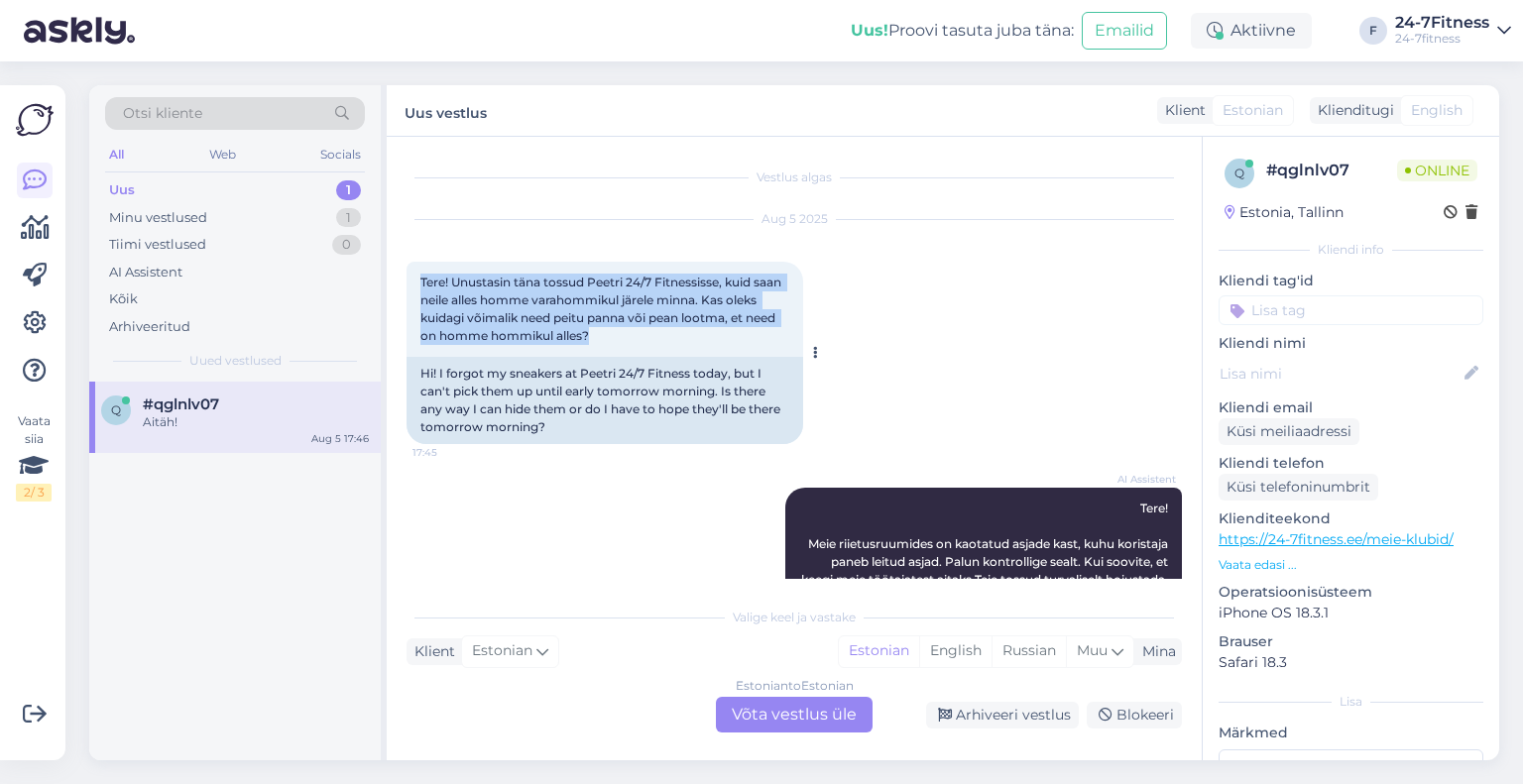 click on "Tere! Unustasin täna tossud Peetri 24/7 Fitnessisse, kuid saan neile alles homme varahommikul järele minna. Kas oleks kuidagi võimalik need peitu panna või pean lootma, et need on homme hommikul alles?" at bounding box center [602, 308] 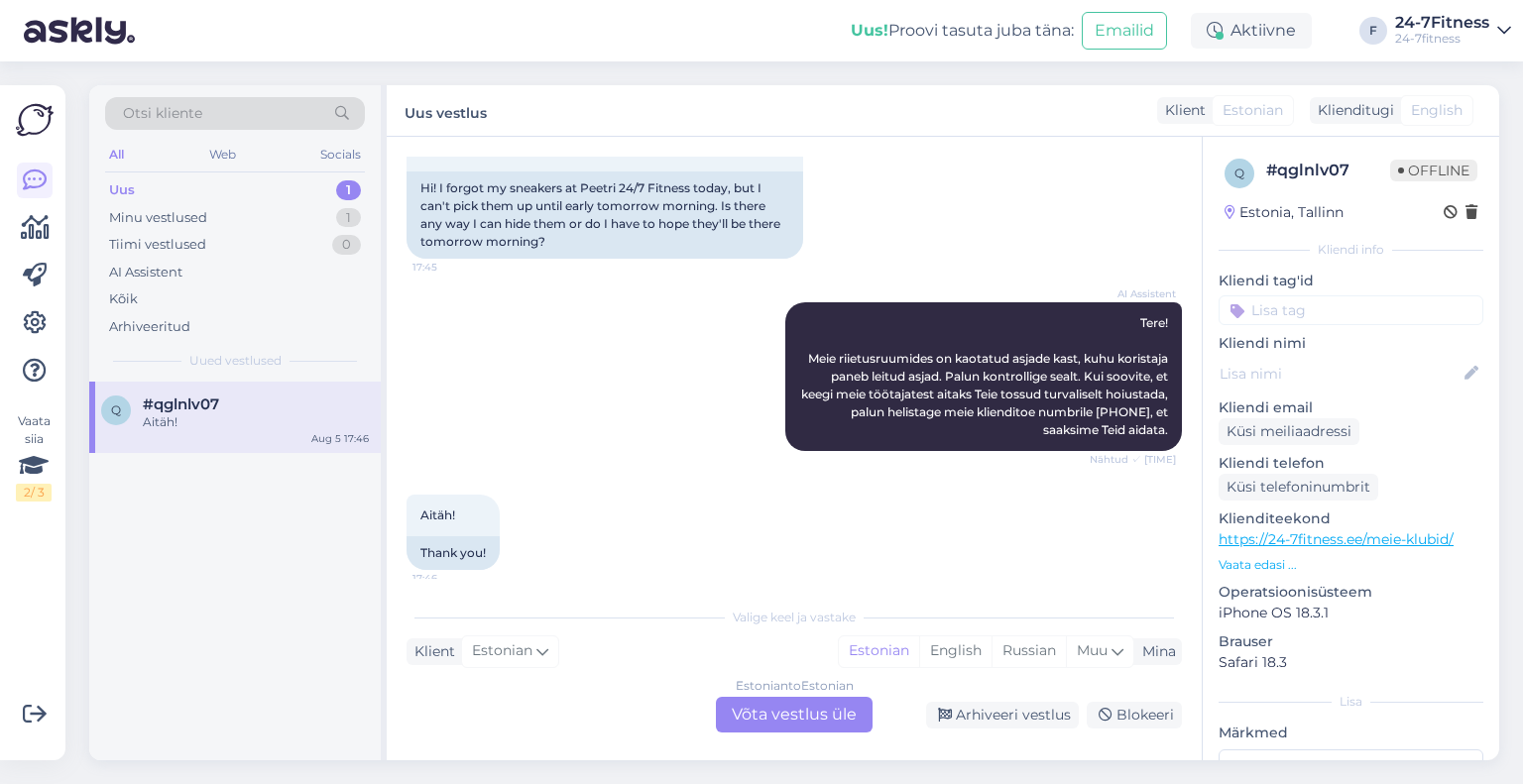 scroll, scrollTop: 198, scrollLeft: 0, axis: vertical 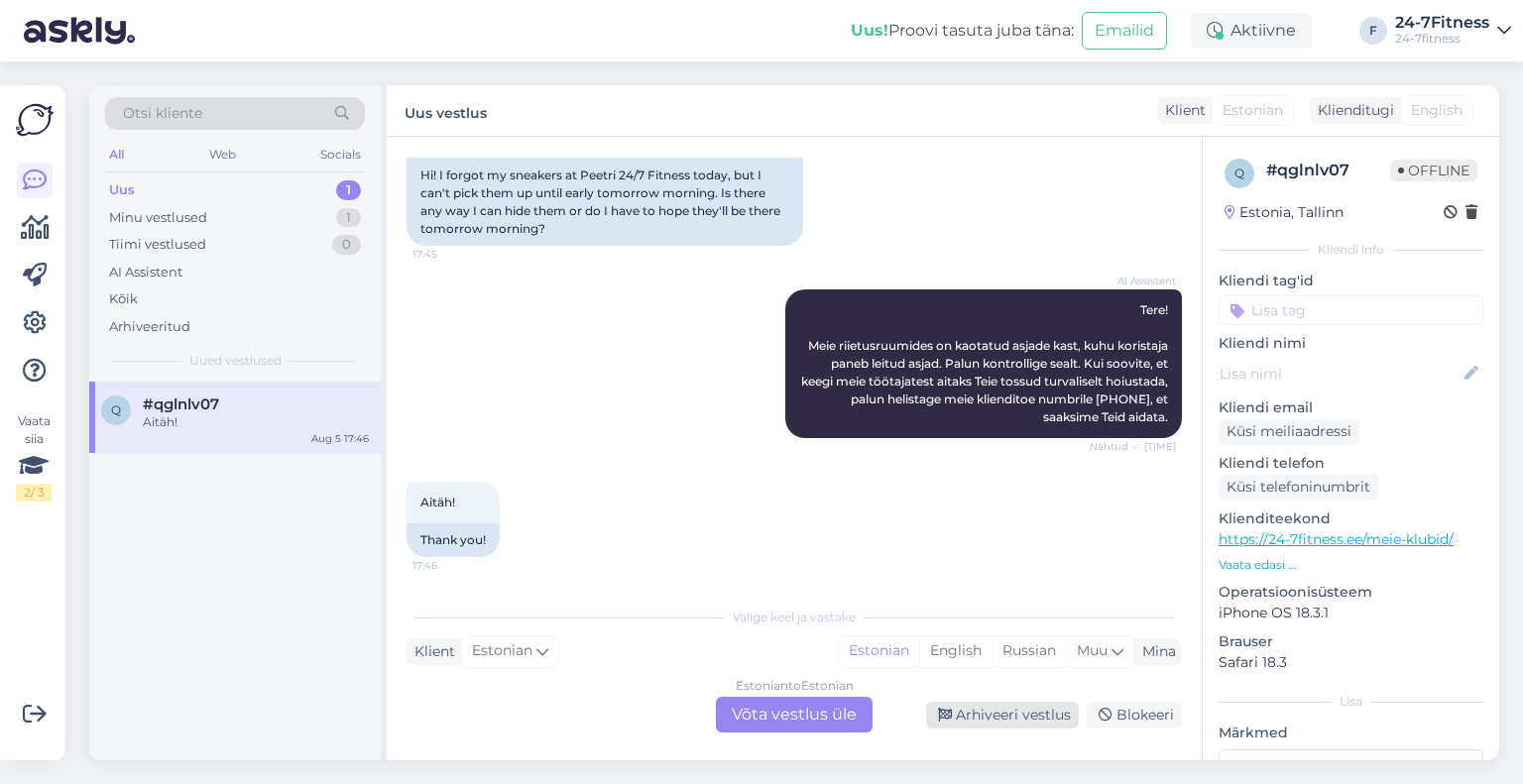 click on "Arhiveeri vestlus" at bounding box center (1002, 715) 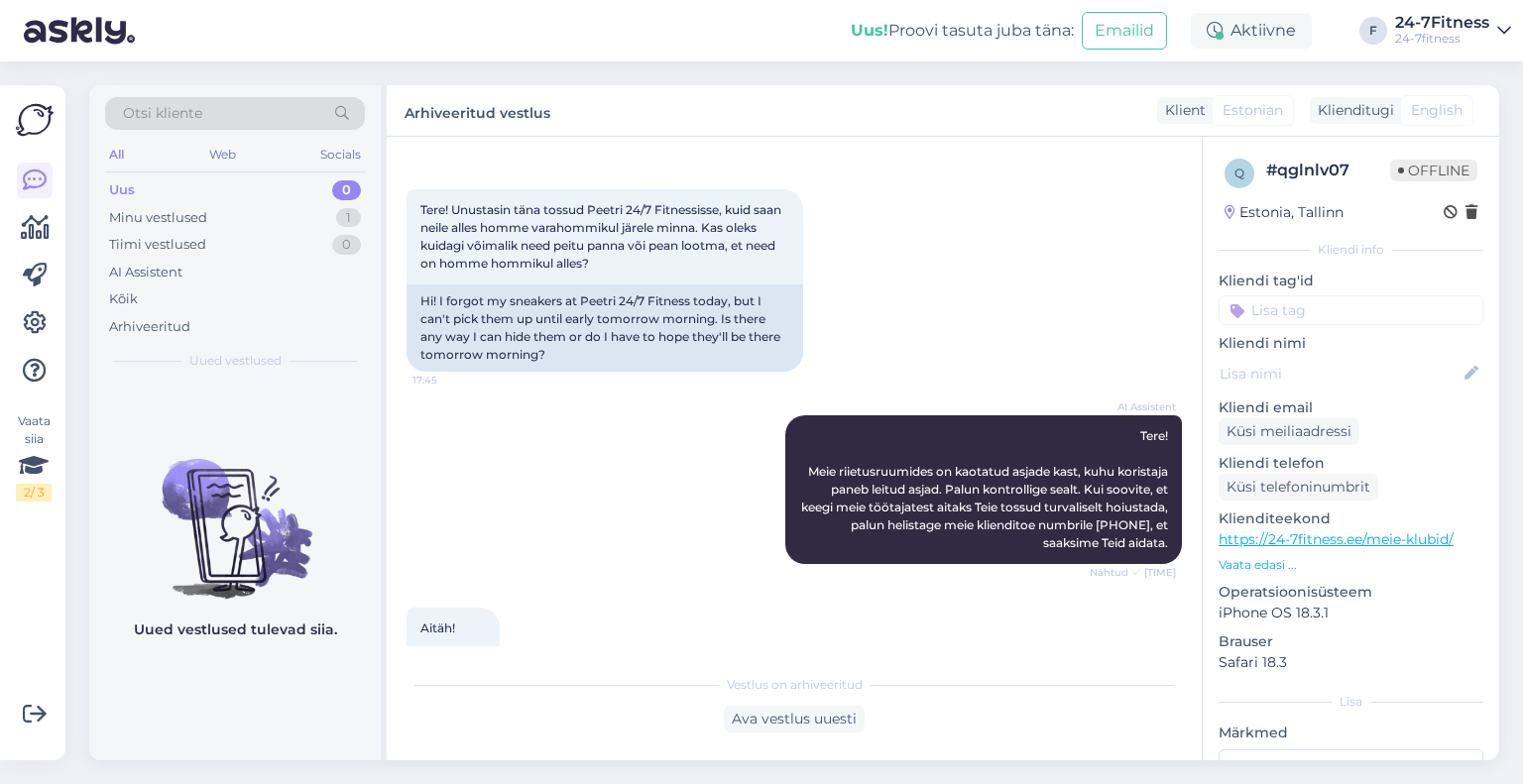 scroll, scrollTop: 131, scrollLeft: 0, axis: vertical 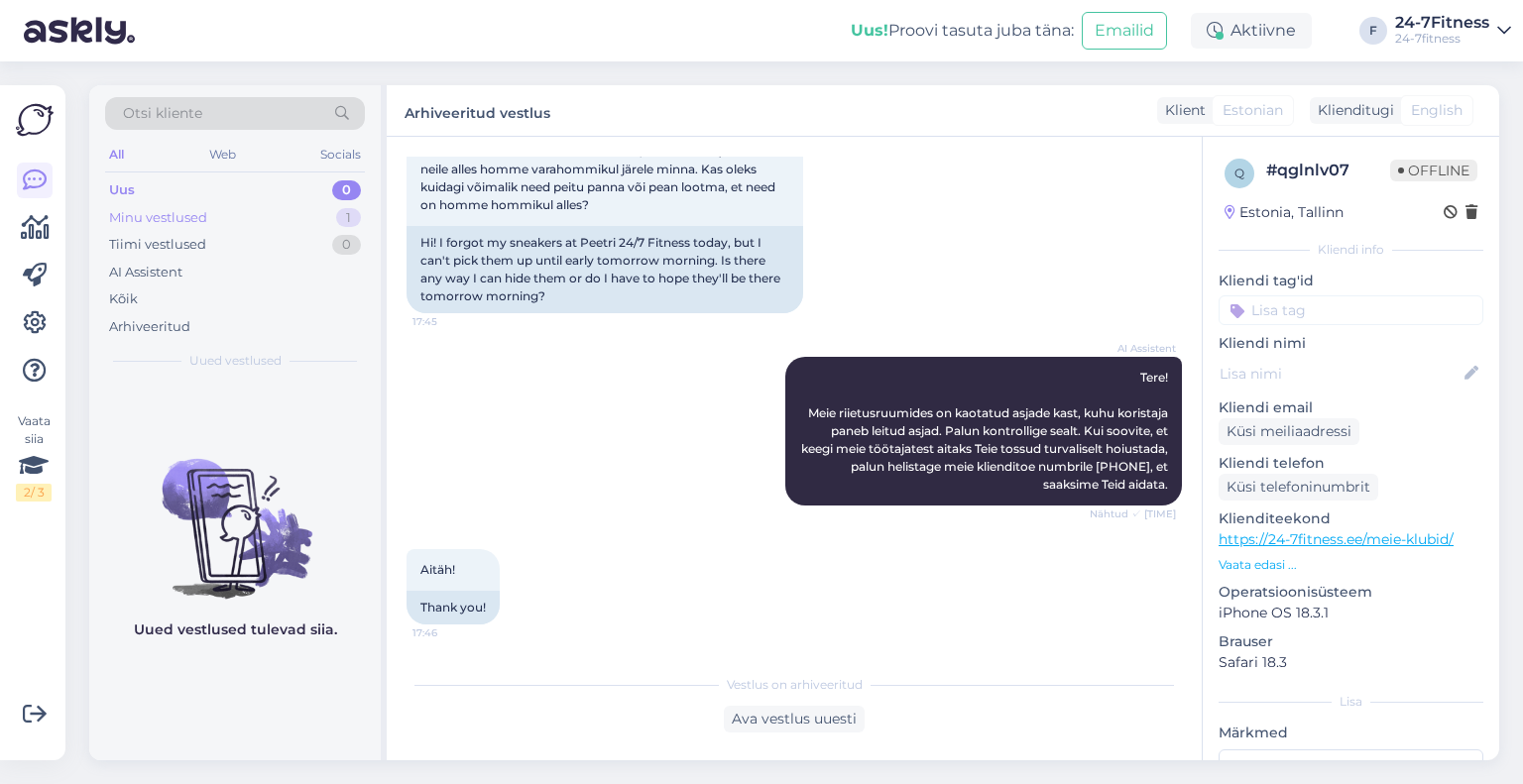click on "Minu vestlused" at bounding box center (158, 218) 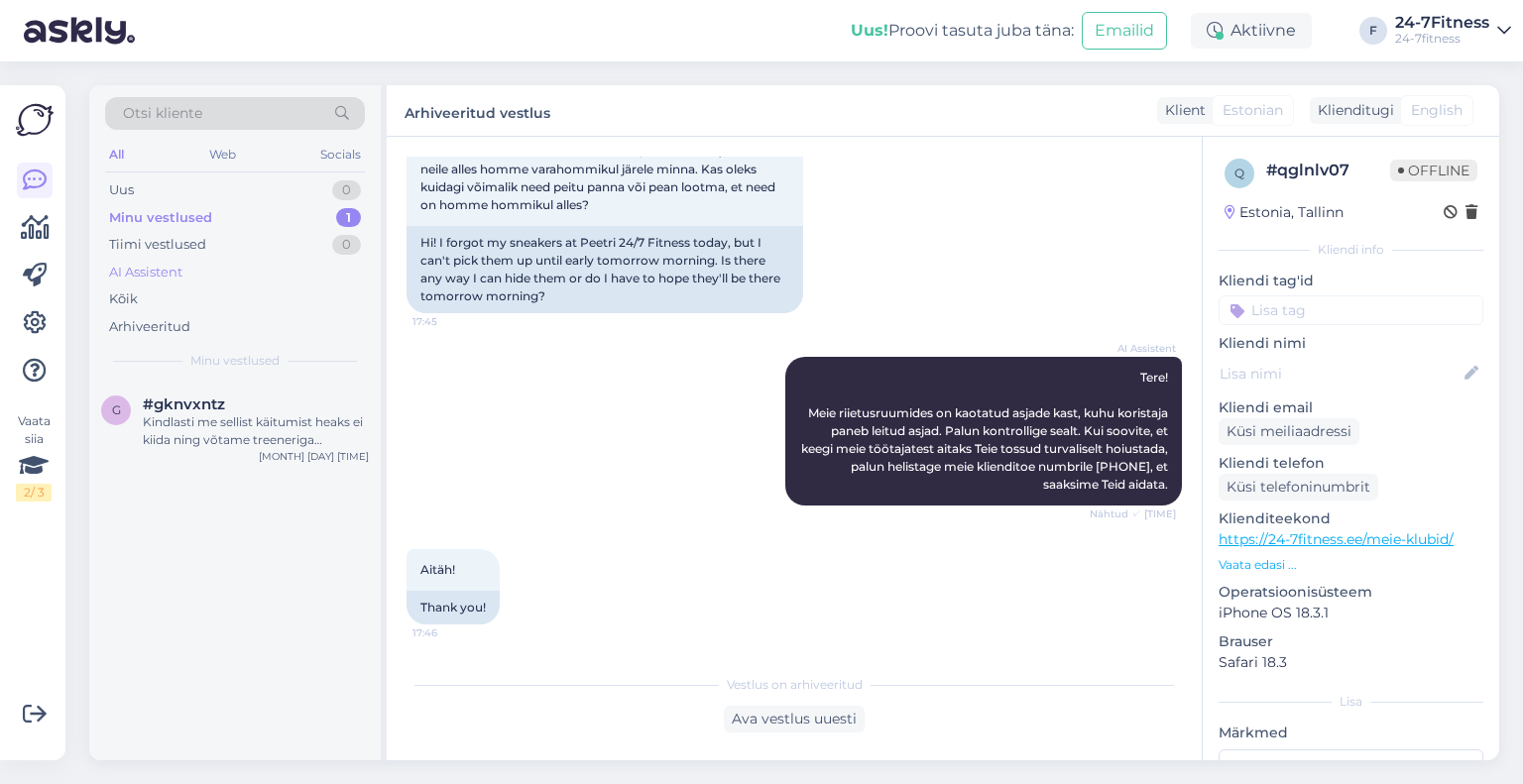 click on "AI Assistent" at bounding box center (146, 273) 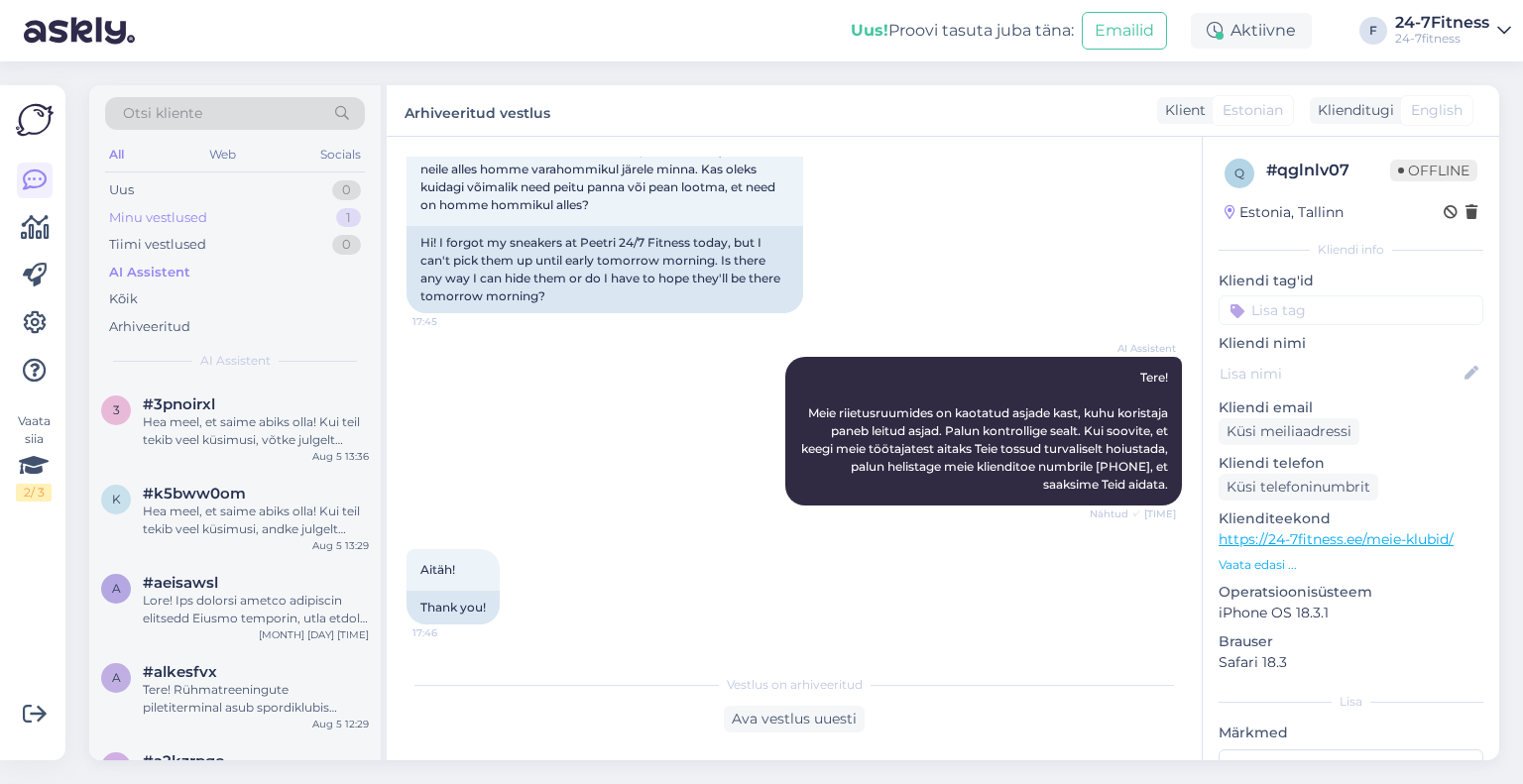 click on "Minu vestlused" at bounding box center [158, 218] 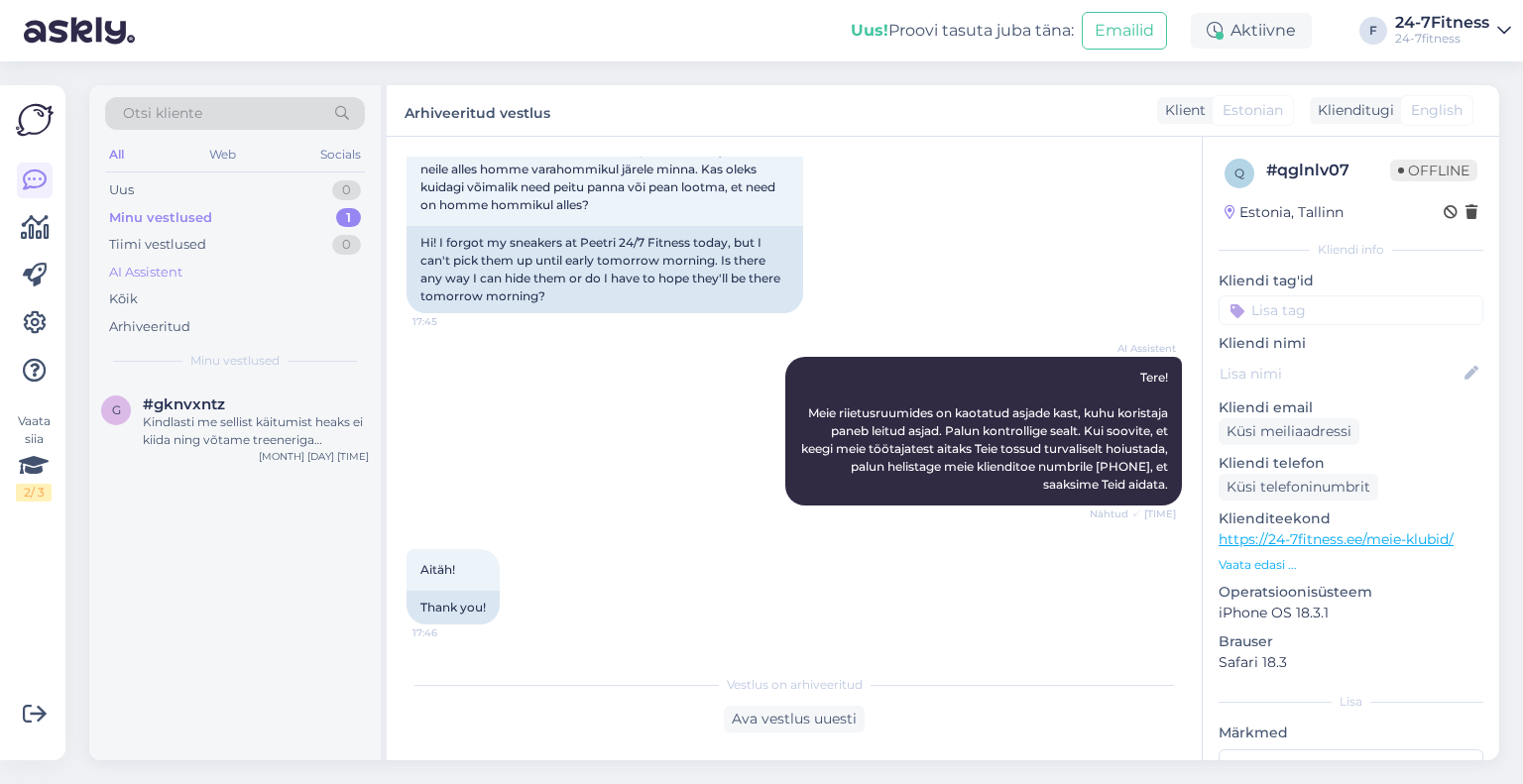 click on "AI Assistent" at bounding box center (146, 273) 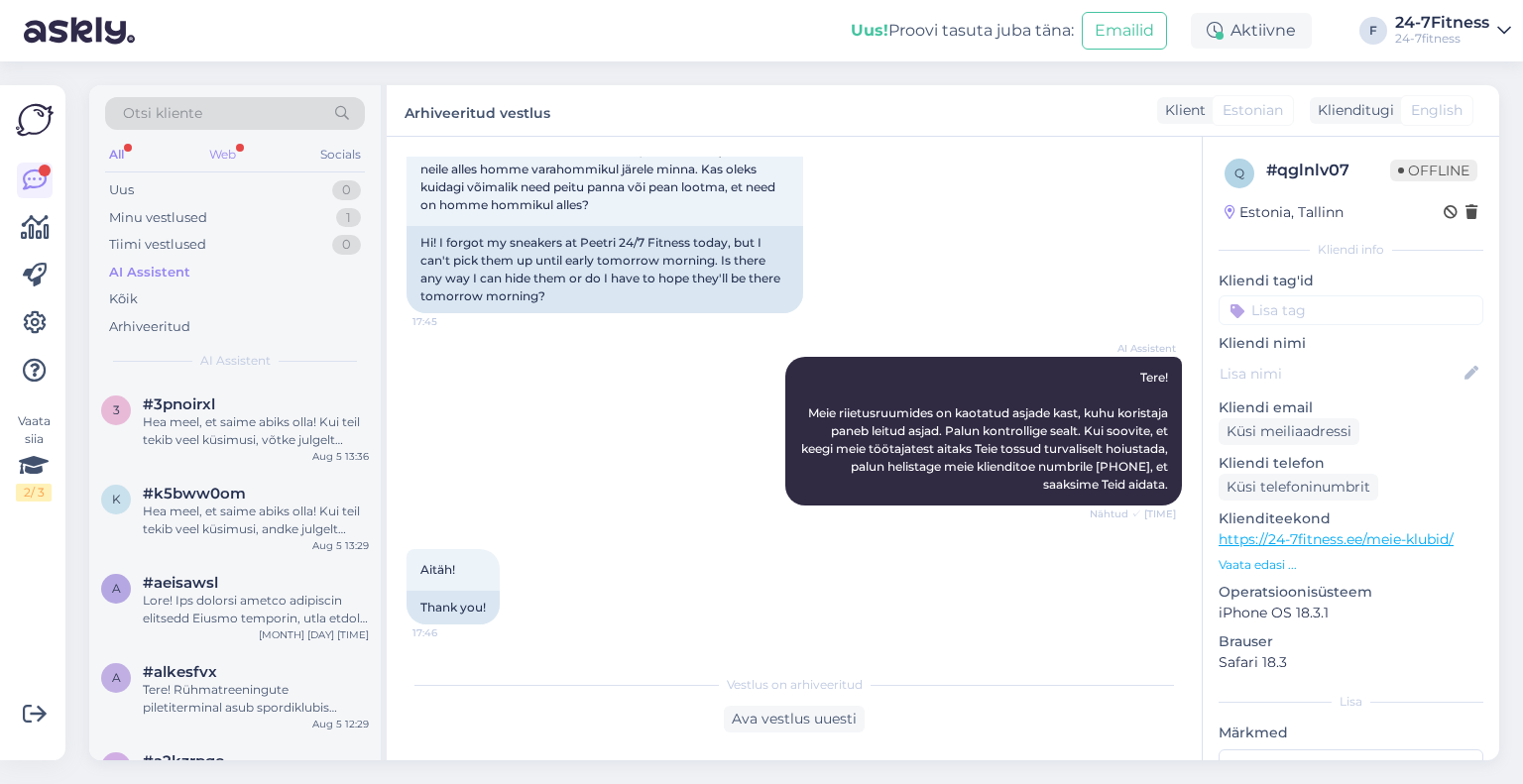 click on "Web" at bounding box center (222, 155) 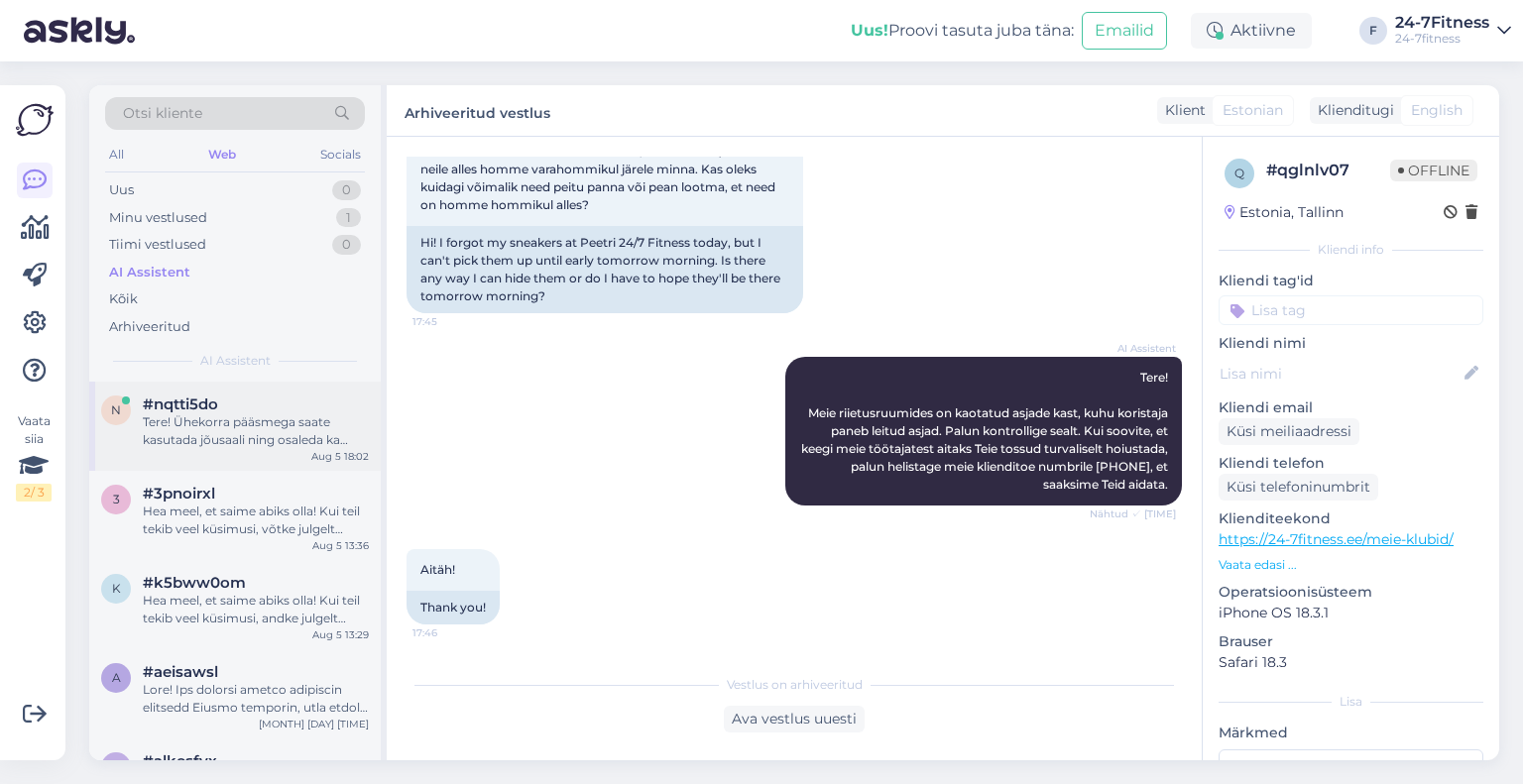 click on "Tere!
Ühekorra pääsmega saate kasutada jõusaali ning osaleda ka rühmatreeningutes. Külastuse aeg ei ole piiratud, kuid pilet kaotab väljudes kehtivuse. Ühekorrapääsmega ei ole võimalik ennast ette registreerida. Koha saavad endale aegsasti broneerida vaid kliendid, kellel on kehtiv pakett. Rühmatreeningus osalemiseks tuleb treenerile näidata telefonist maksekinnitust." at bounding box center [256, 431] 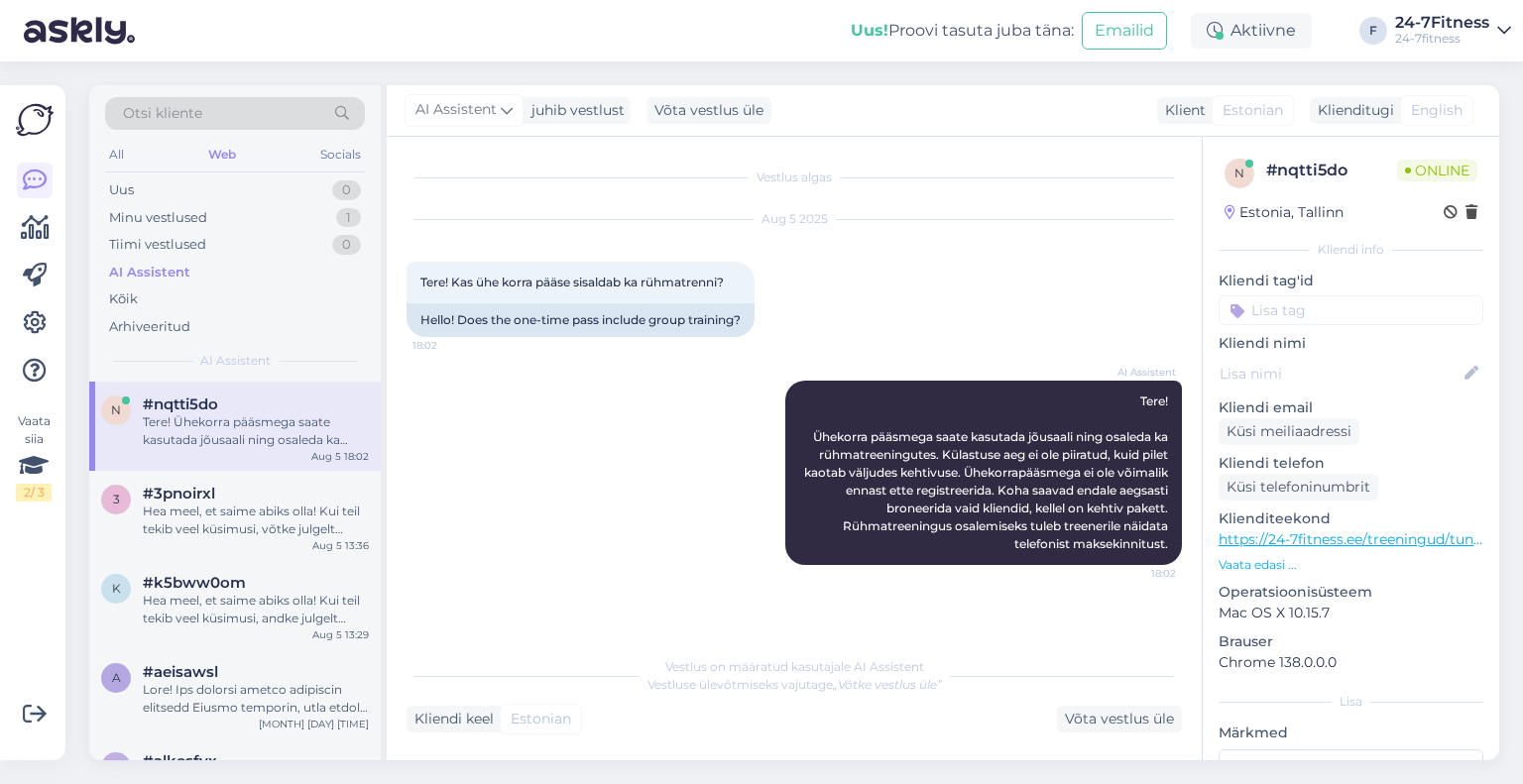 scroll, scrollTop: 0, scrollLeft: 0, axis: both 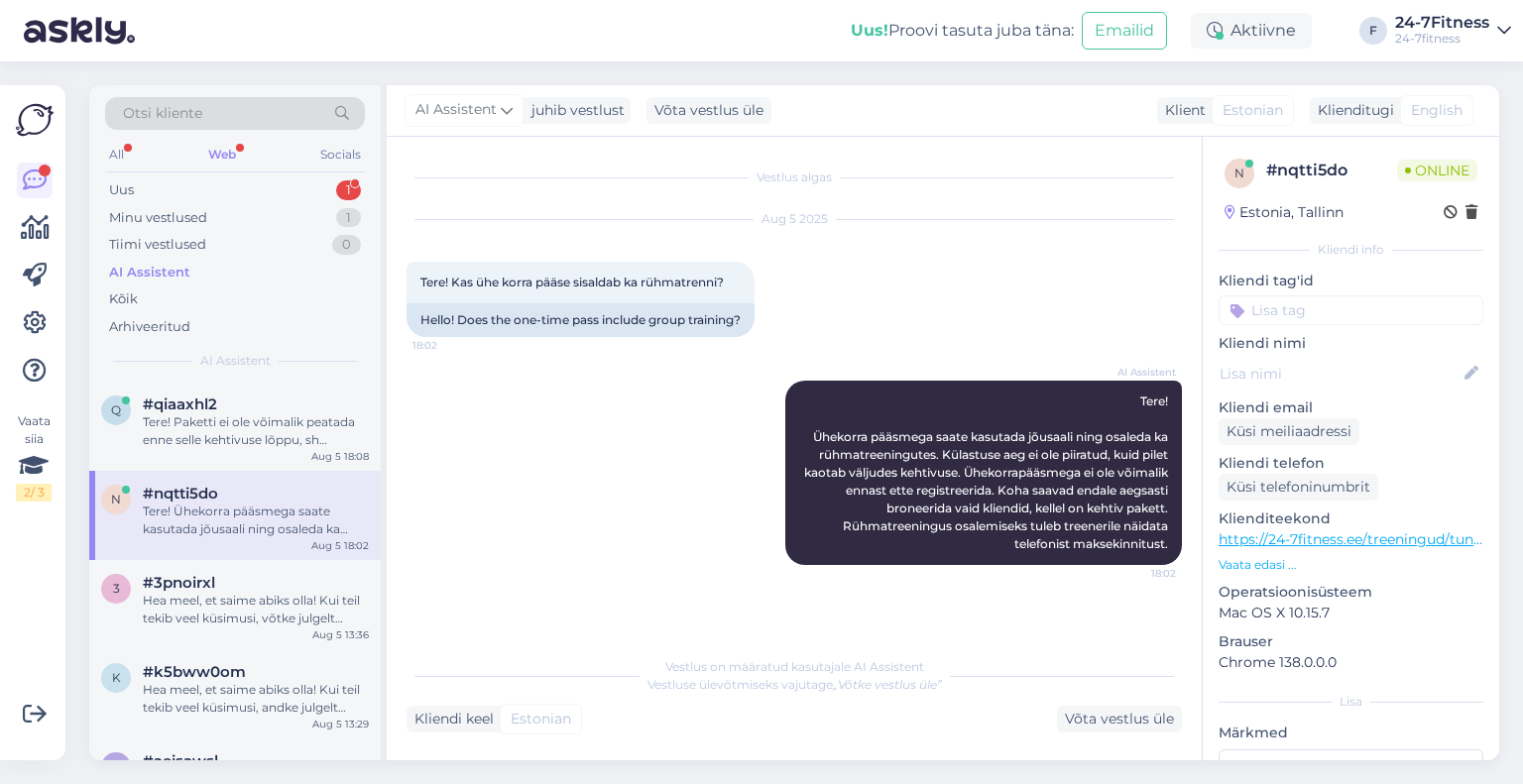 click on "Web" at bounding box center (222, 155) 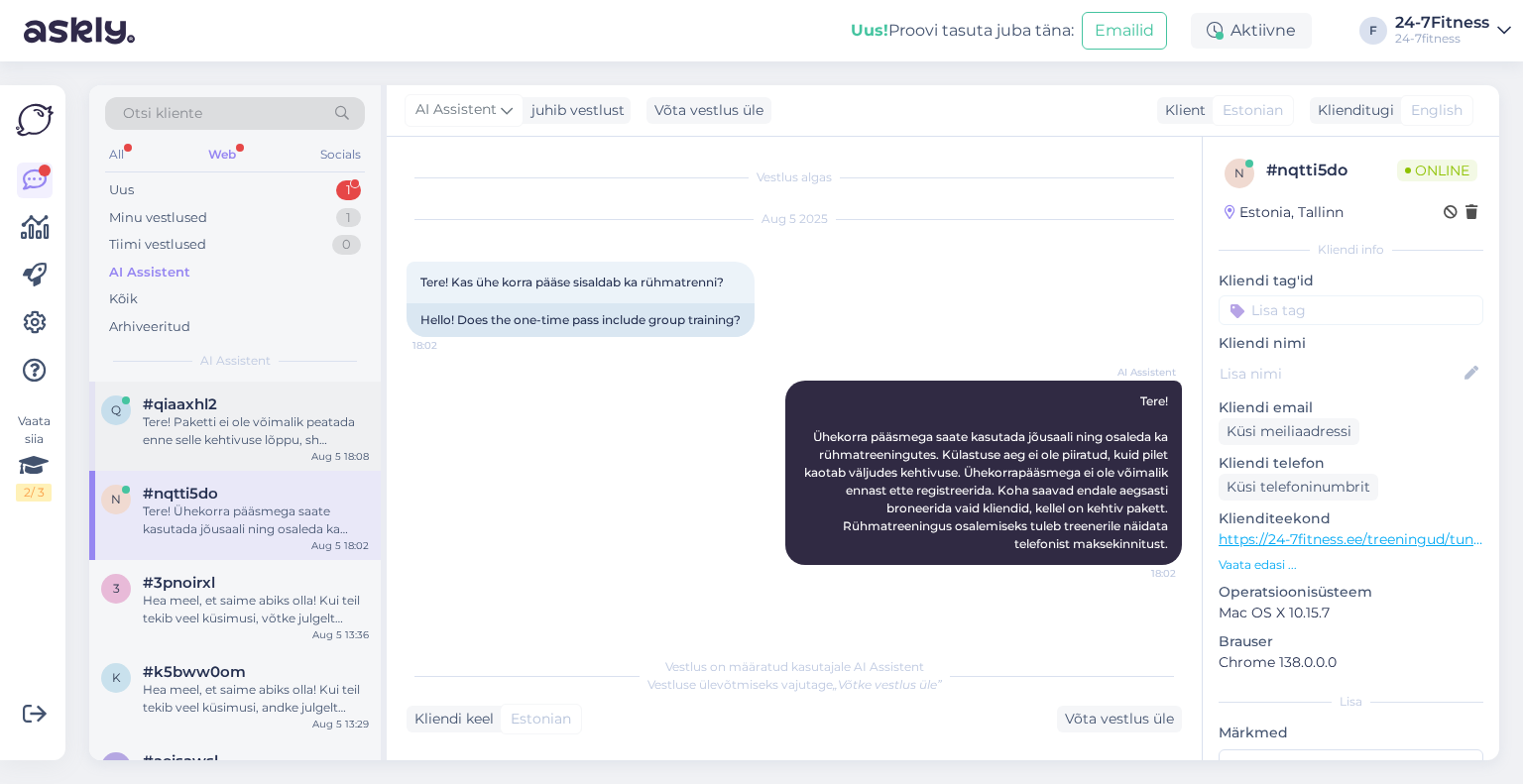 click on "Tere!
Paketti ei ole võimalik peatada enne selle kehtivuse lõppu, sh haiguse, puhkuse, elukoha vahetuse vms sündmuse korral. Kui Klient soovib Paketi lepingu lõpetada enne selle lõppemise tähtaega, kohaldub selle eest Paketi lepingu lõpetamise tasu vastavalt kliendilepingu punktile 9.4. Lepingu lõpetamise tingimused on välja toodud kliendilepingu punktis 9. Palun võtke lepingu ennetähtaegse lõpetamise osas ühendust meiega e-maili teel - info@24-7fitness.ee. Kliendilepinguga saate tutvuda siin: https://24-7fitness.ee/liitumine/kliendileping/" at bounding box center (256, 431) 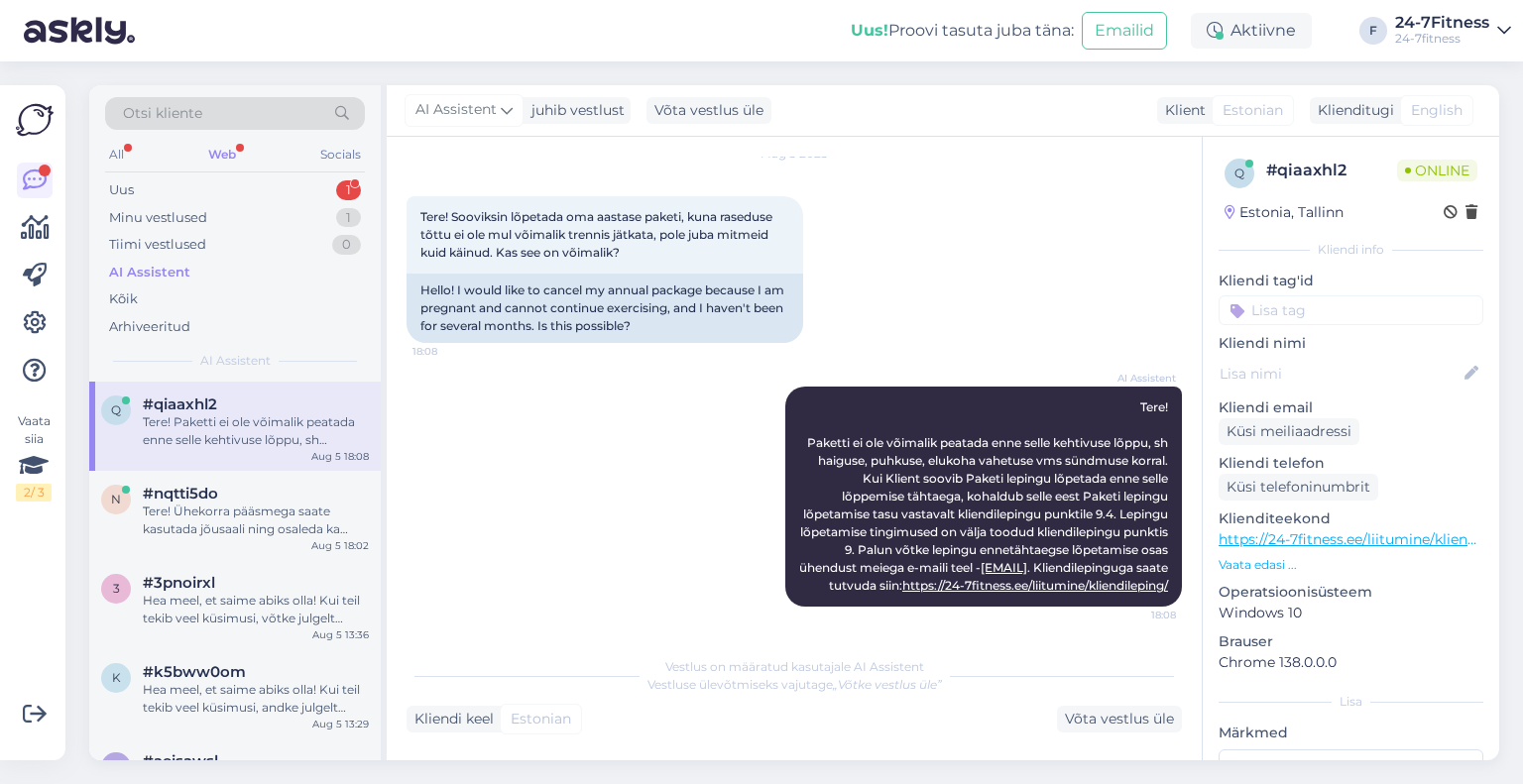 scroll, scrollTop: 83, scrollLeft: 0, axis: vertical 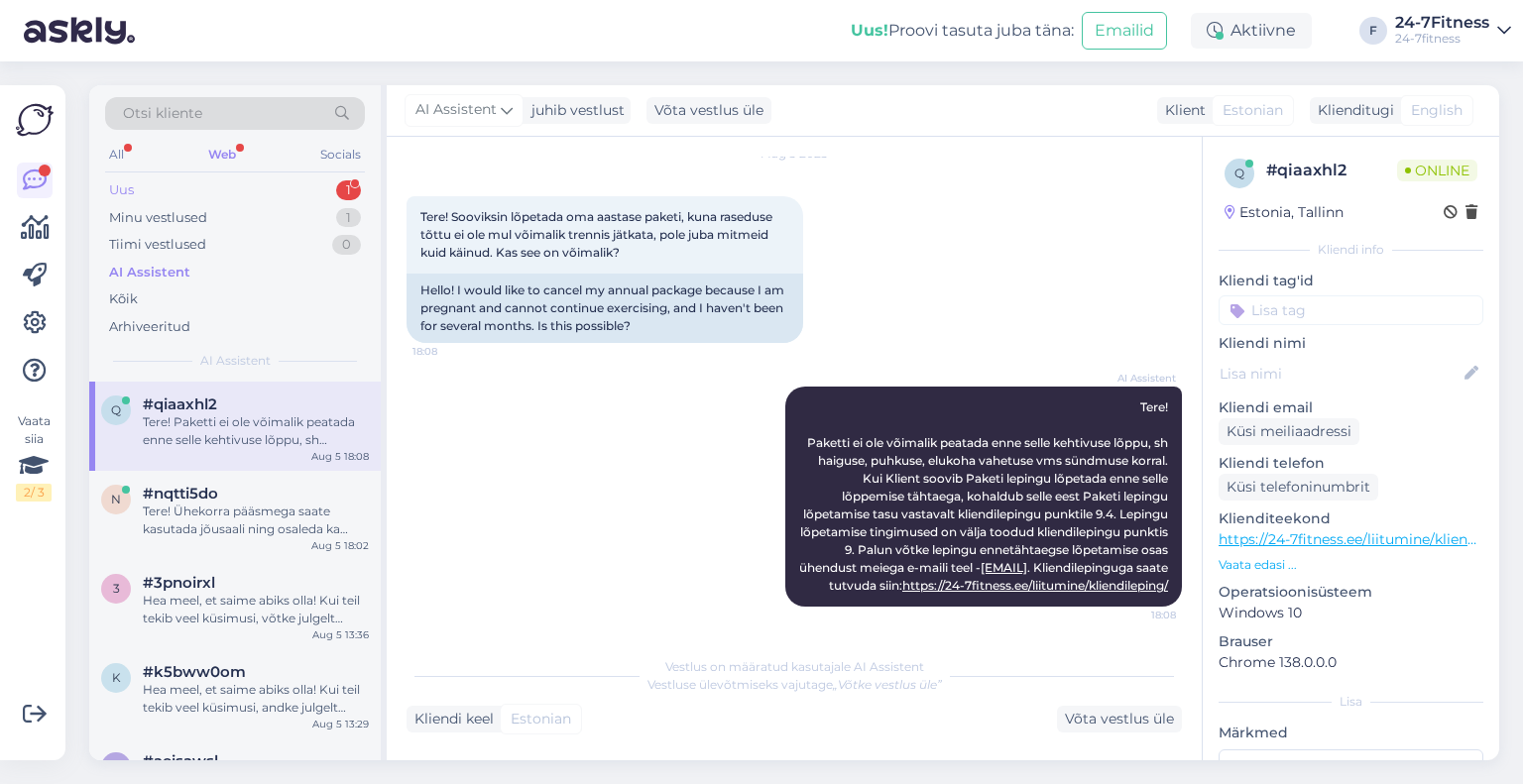 click on "Uus 1" at bounding box center [235, 190] 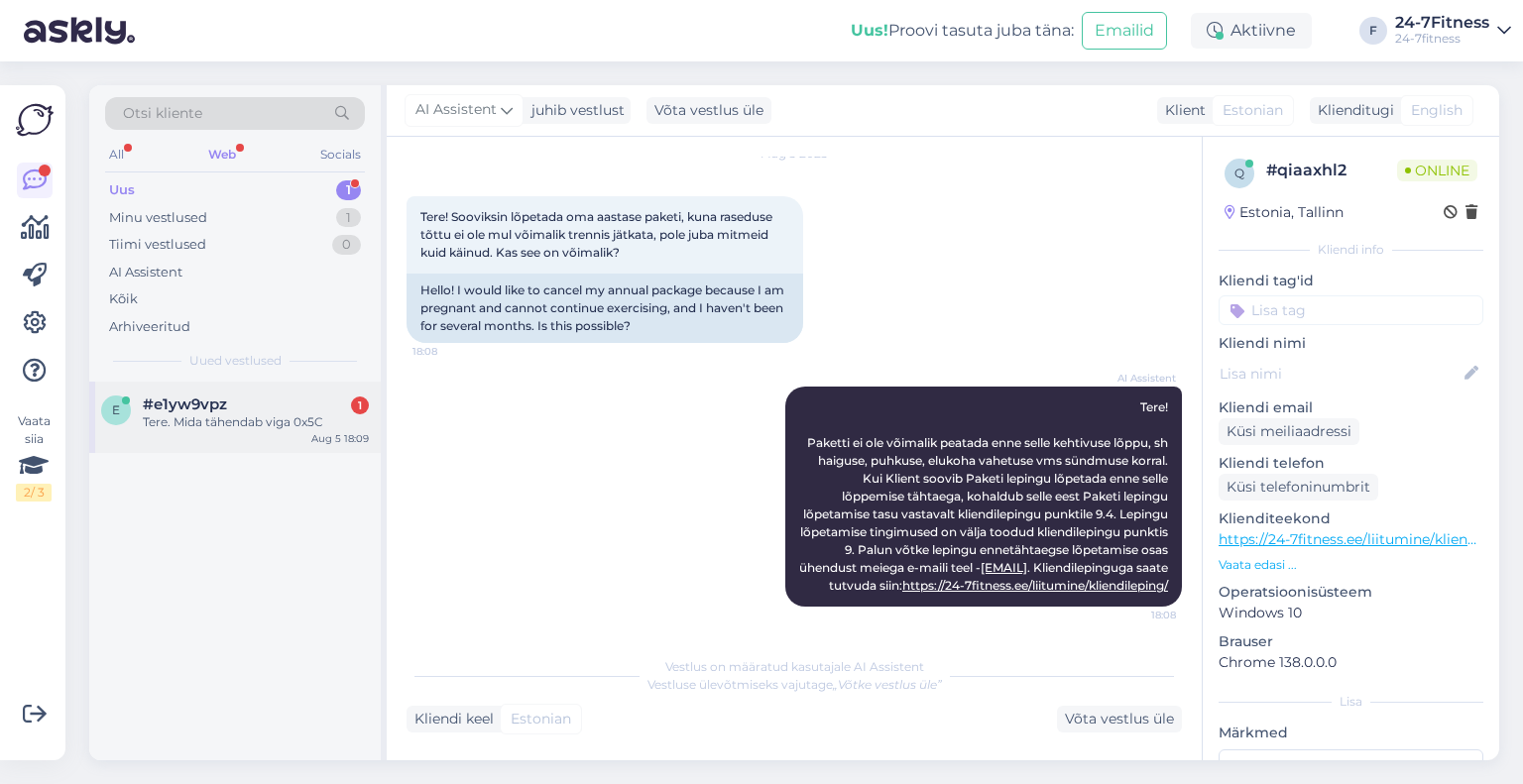 click on "#e1yw9vpz 1" at bounding box center [256, 404] 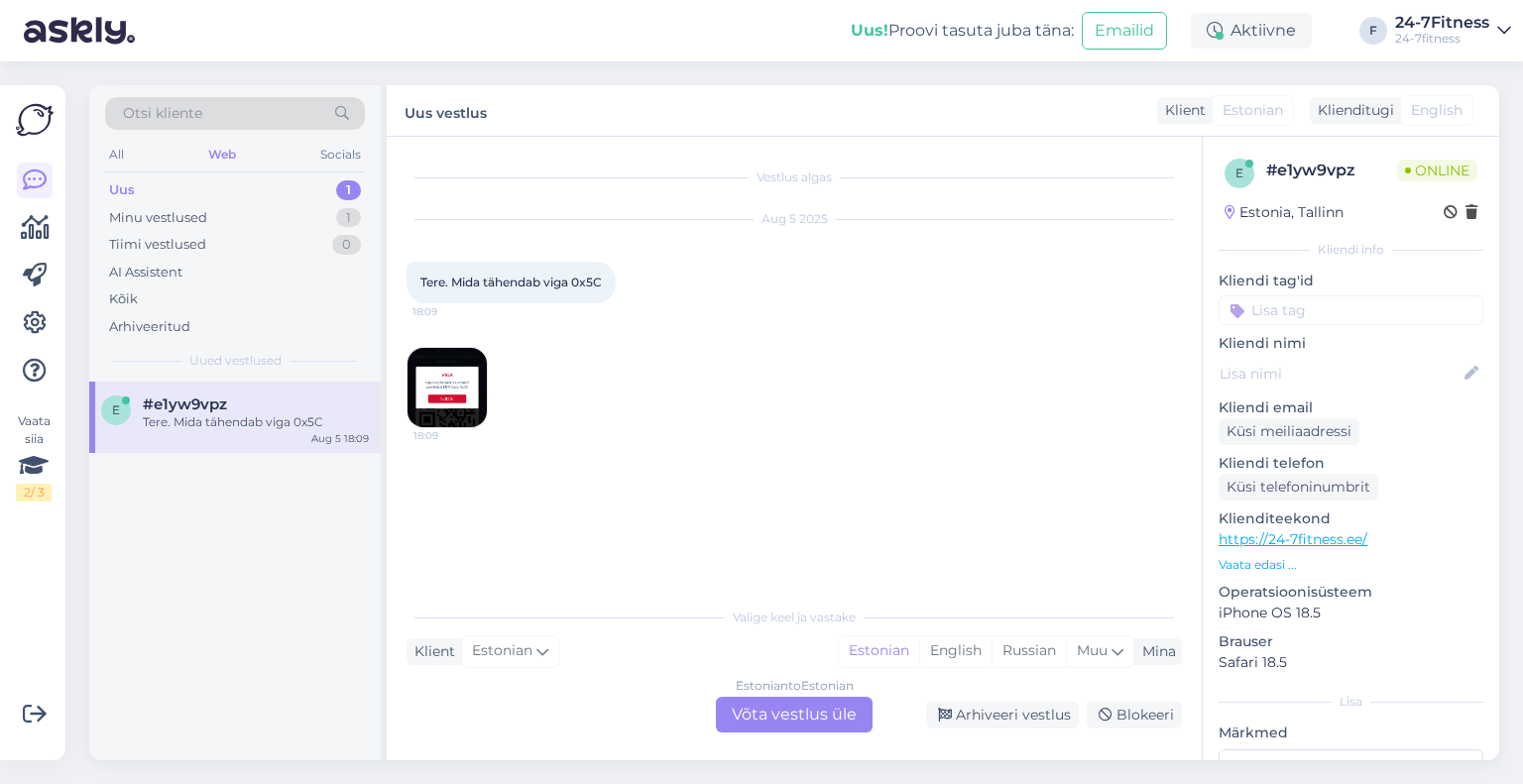 click at bounding box center [447, 388] 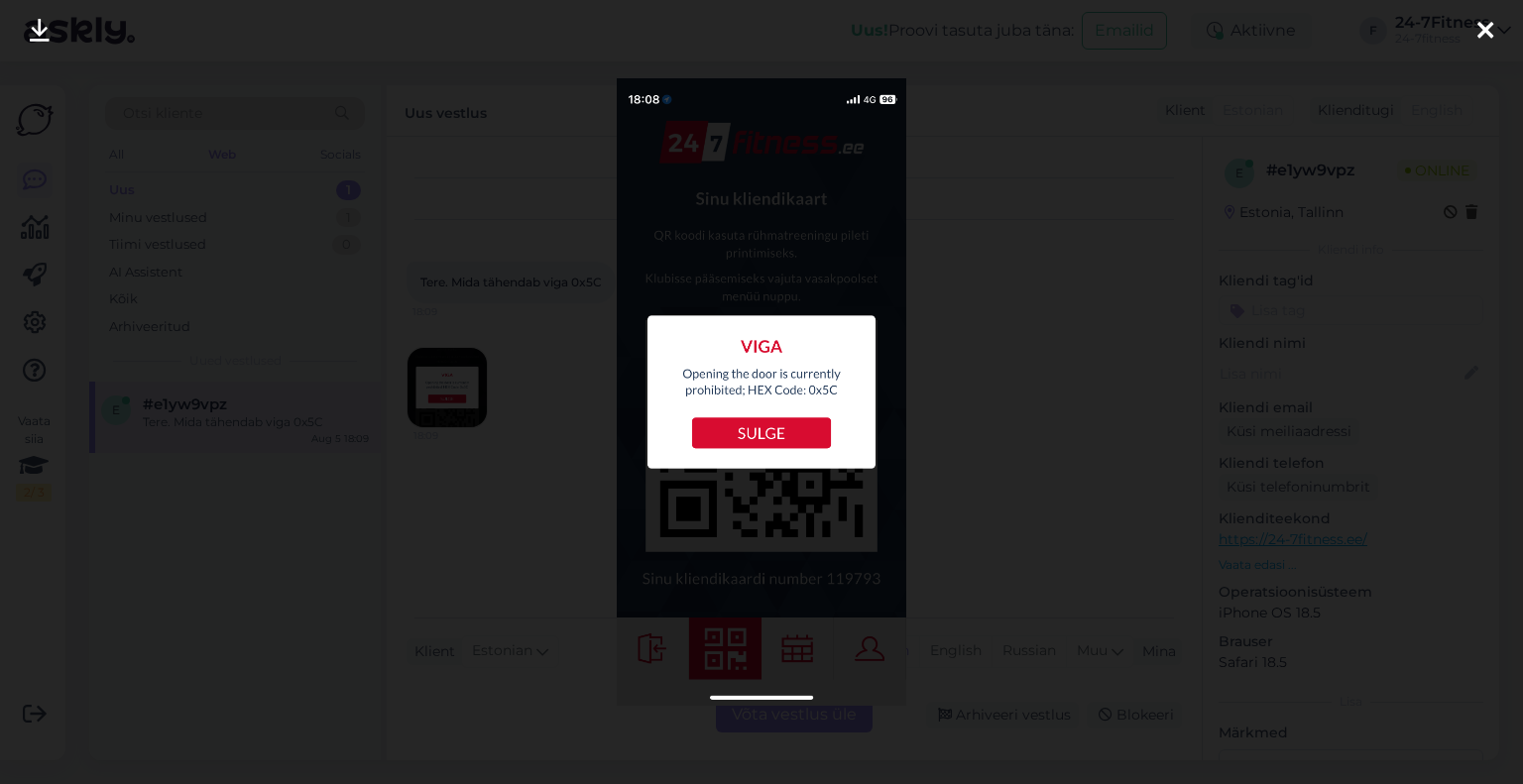 click at bounding box center [762, 392] 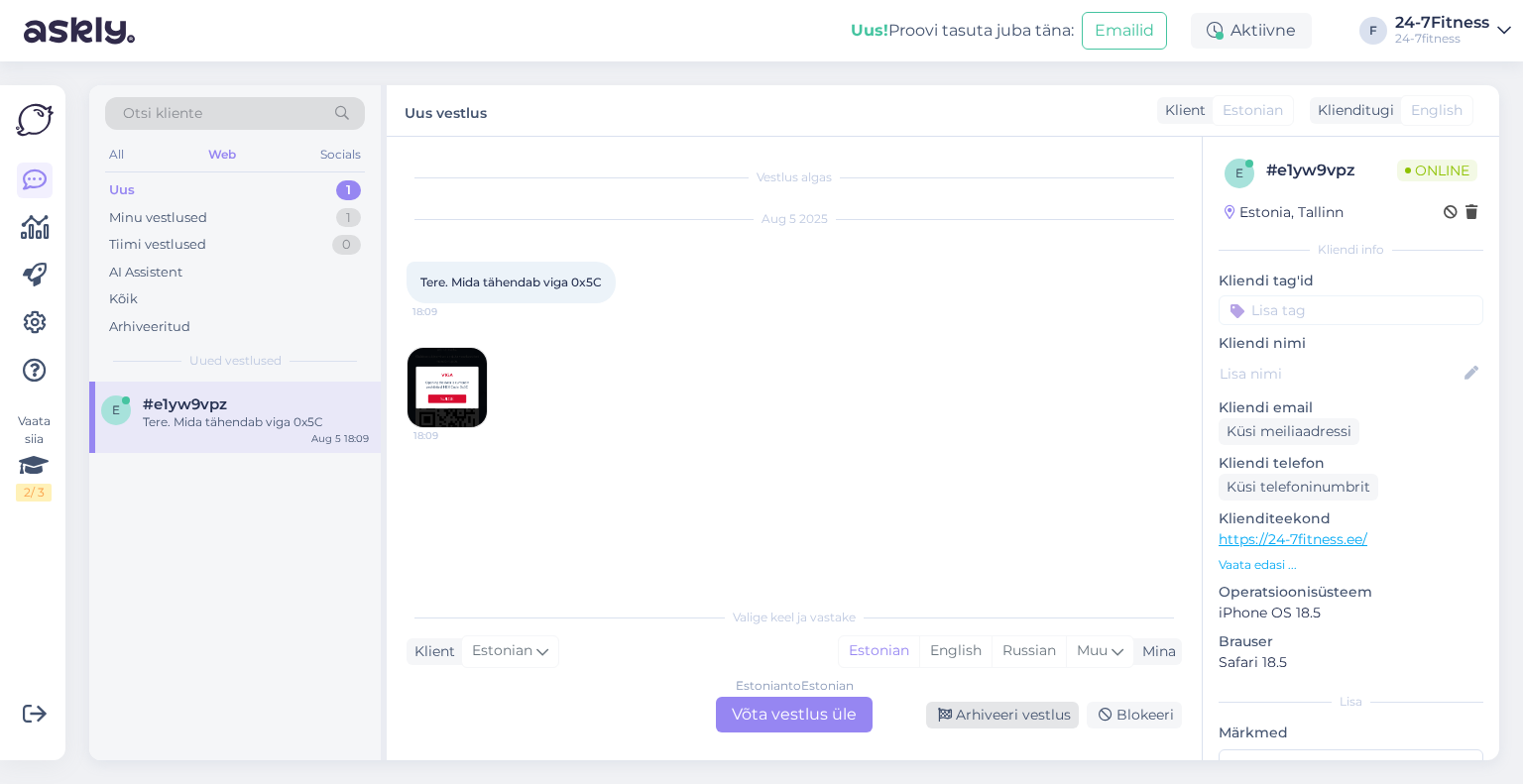 click on "Arhiveeri vestlus" at bounding box center (1002, 715) 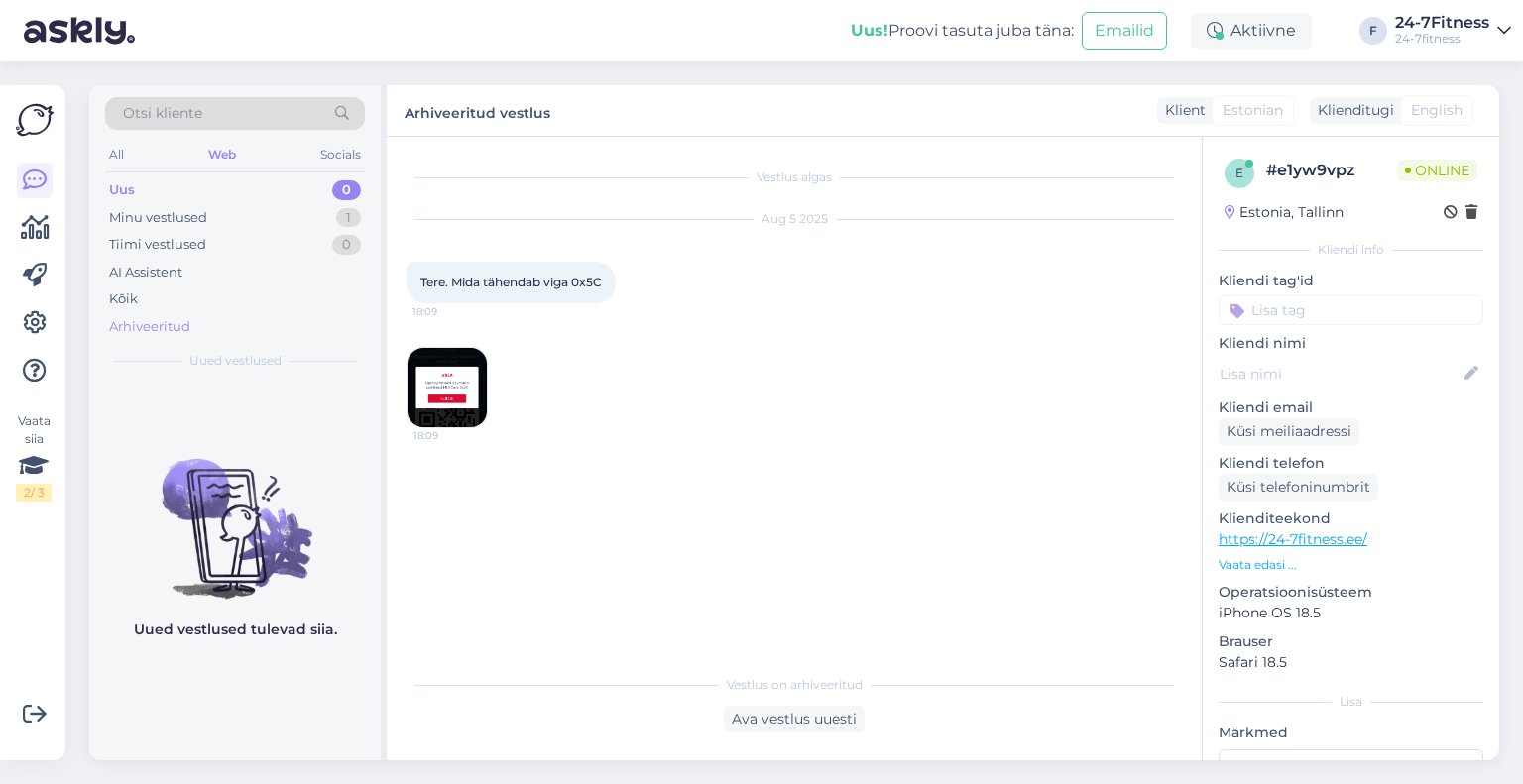 click on "Arhiveeritud" at bounding box center [150, 327] 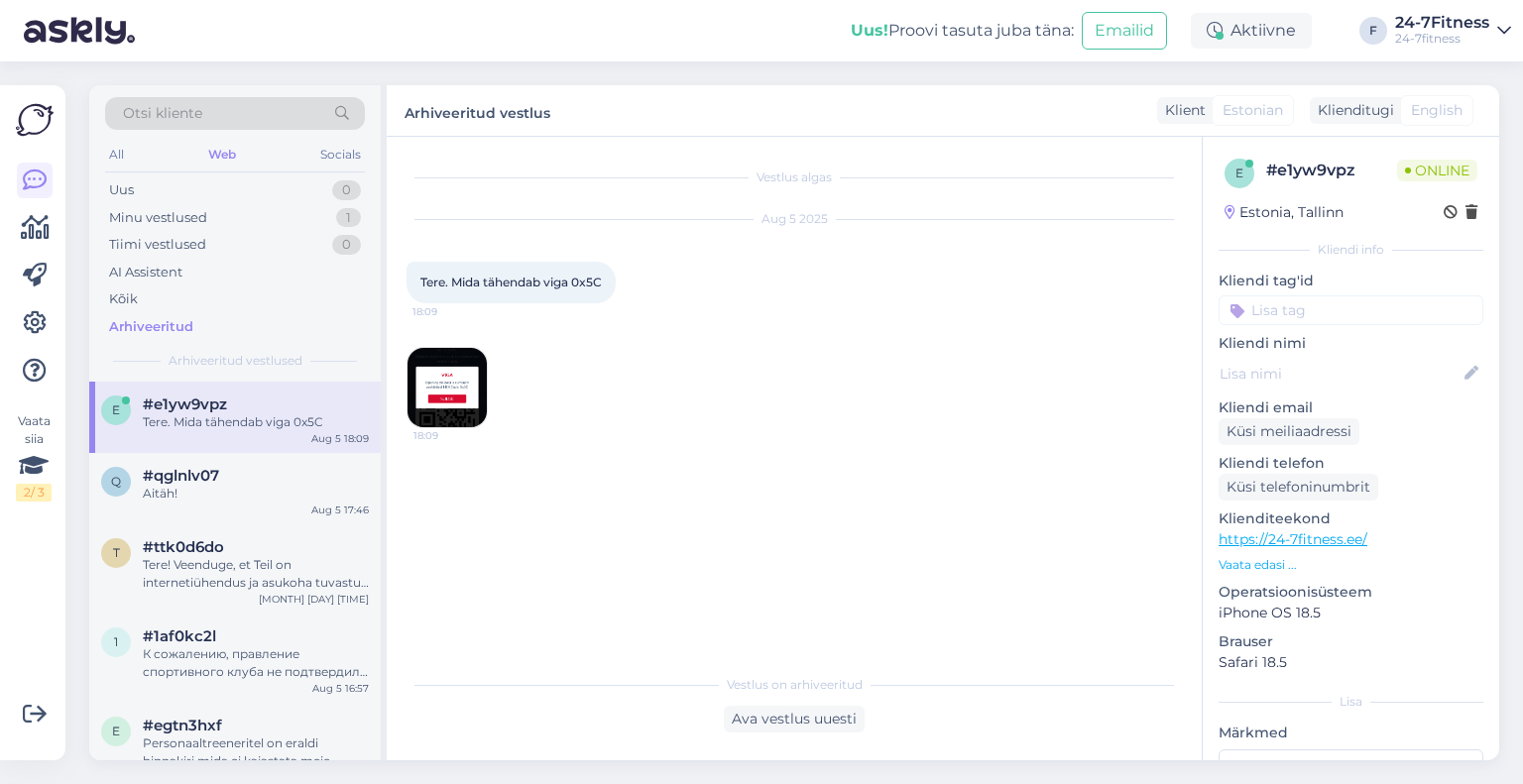 click on "e #e1yw9vpz Tere. Mida tähendab viga 0x5C Aug 5 18:09" at bounding box center (235, 417) 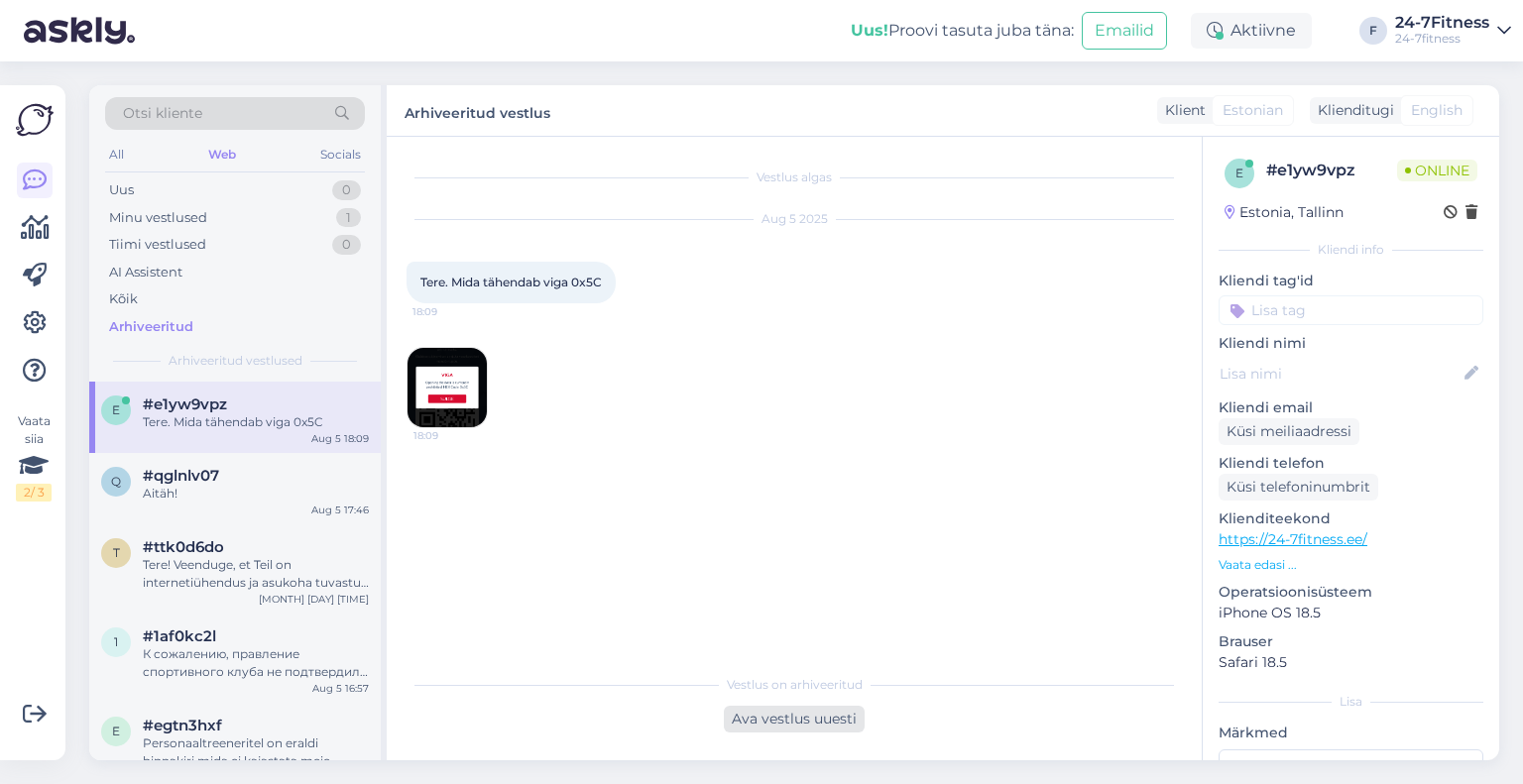 click on "Ava vestlus uuesti" at bounding box center [794, 719] 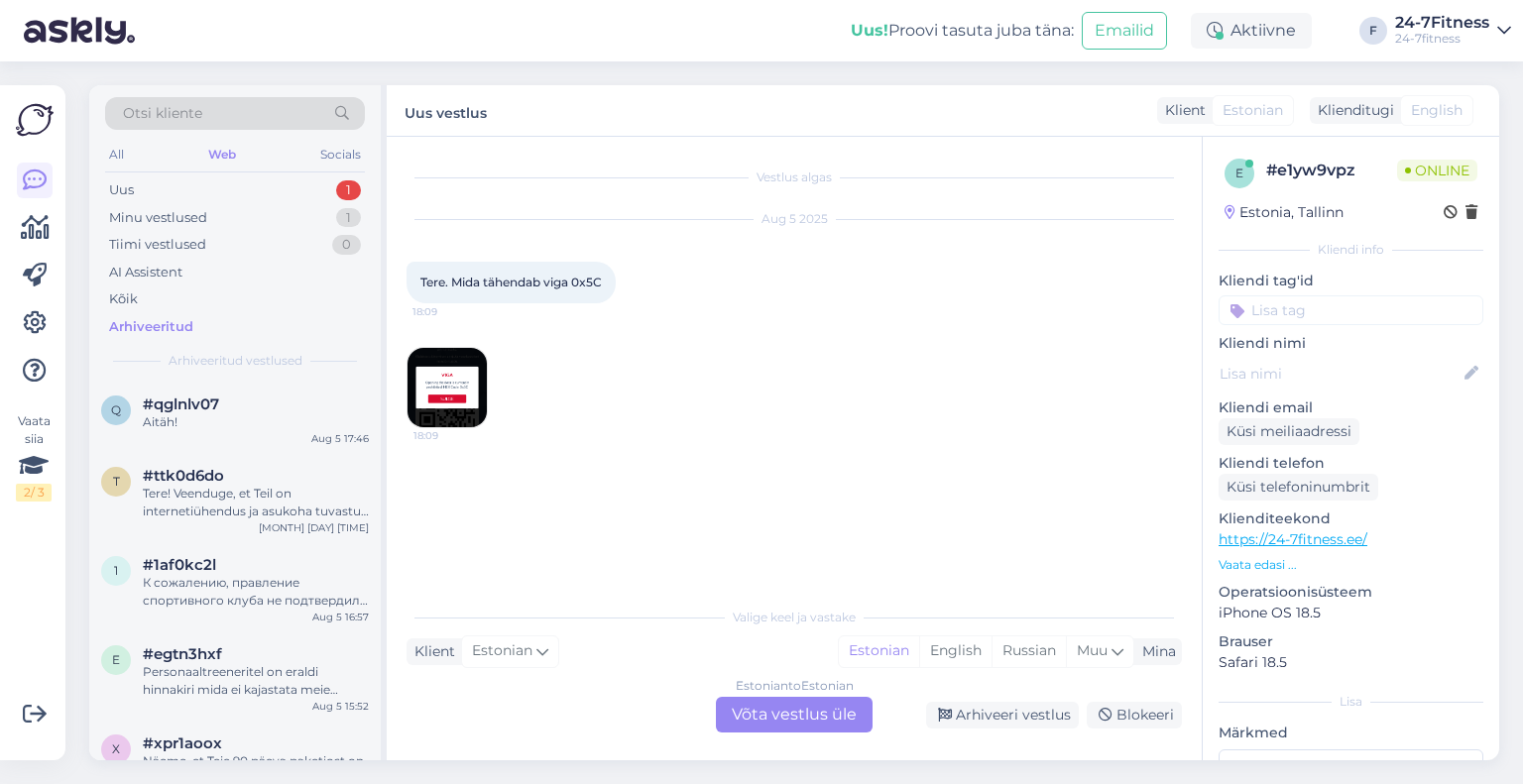 click on "Estonian  to  Estonian Võta vestlus üle" at bounding box center (794, 715) 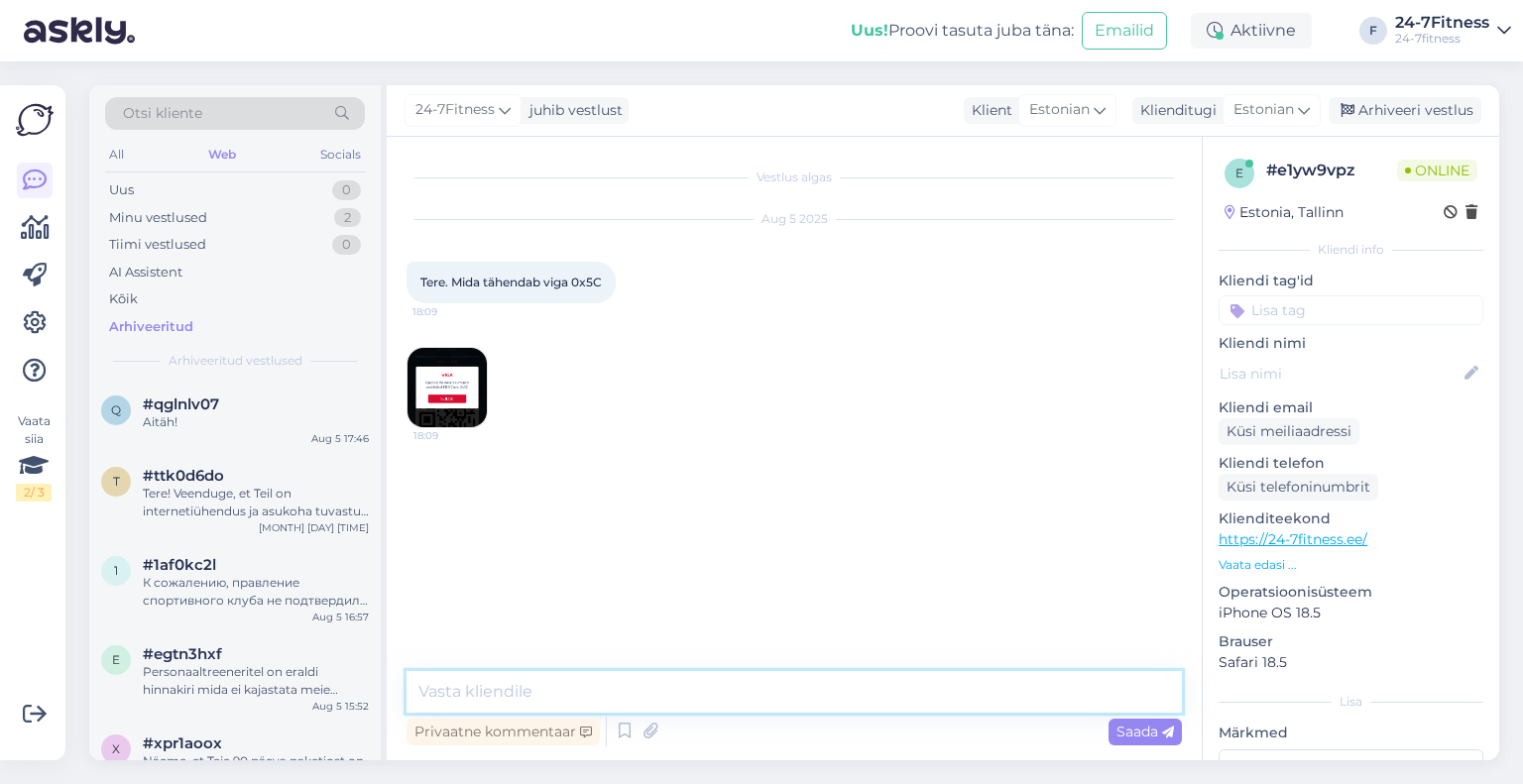 click at bounding box center [794, 692] 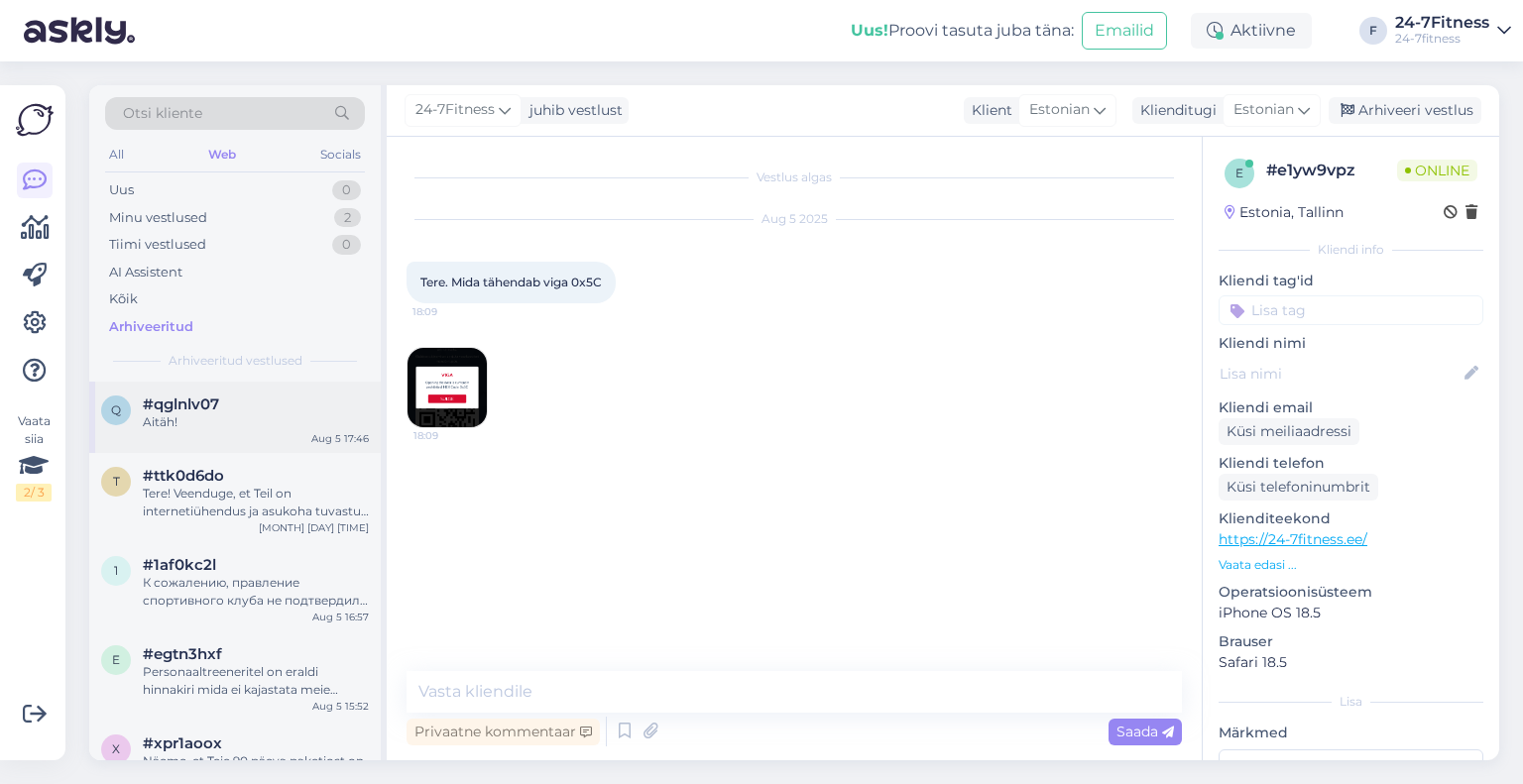 click on "q #qglnlv07 Aitäh! Aug 5 17:46" at bounding box center (235, 417) 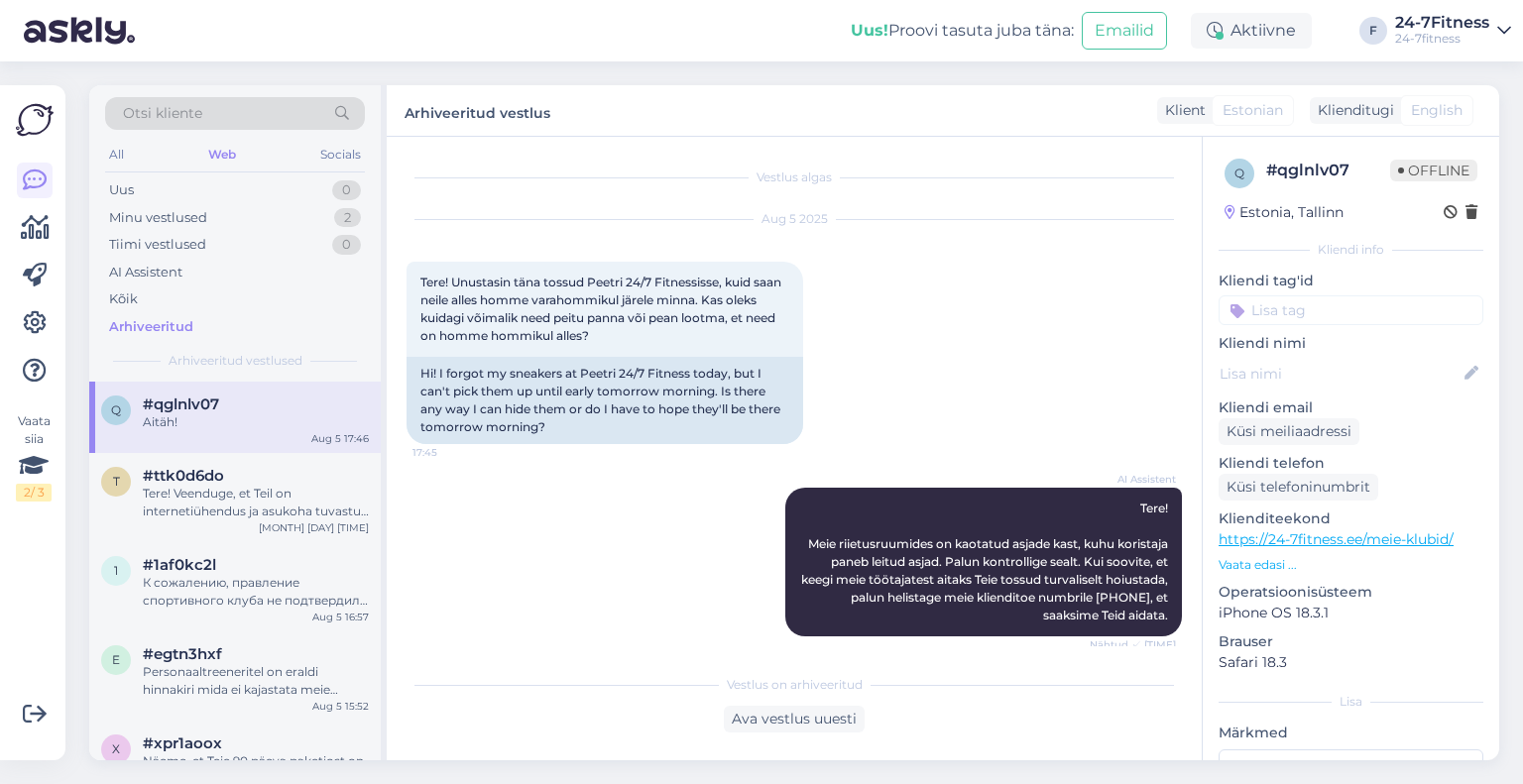 scroll, scrollTop: 131, scrollLeft: 0, axis: vertical 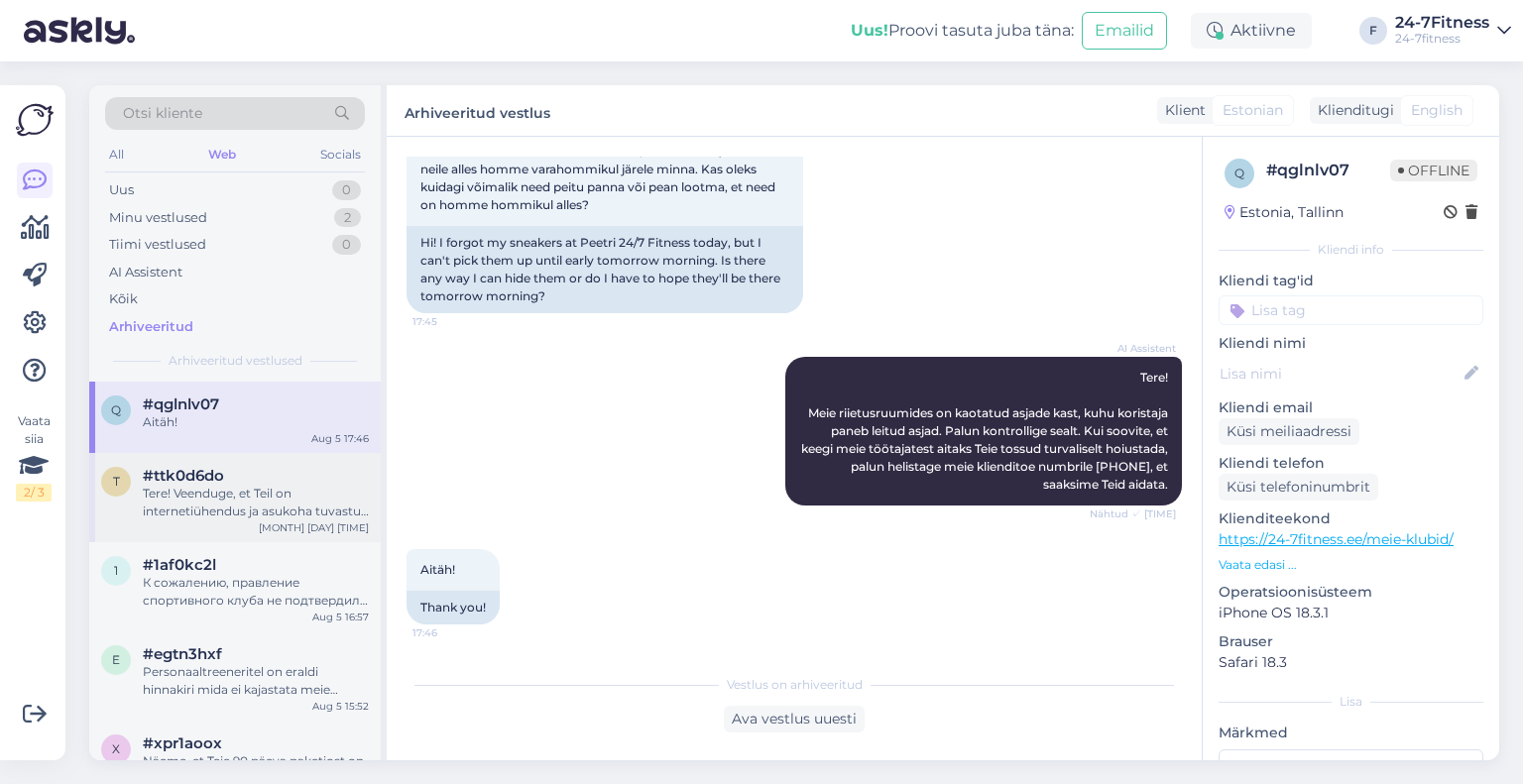 click on "Tere!
Veenduge, et Teil on internetiühendus ja asukoha tuvastus sees ja lubatud 24-7Fitness rakendusele. Vajadusel tehke oma telefonile restart ja avage rakendus õues, kus on parem leviala. Kui Teil tekib sisenemisega probleeme meie klienditeeninduse töö ajal (E-P 9.00-21.00), siis palun helistage meile koheselt telefonil +372 [PHONE]. Meie saame Teid koheselt aidata." at bounding box center [256, 503] 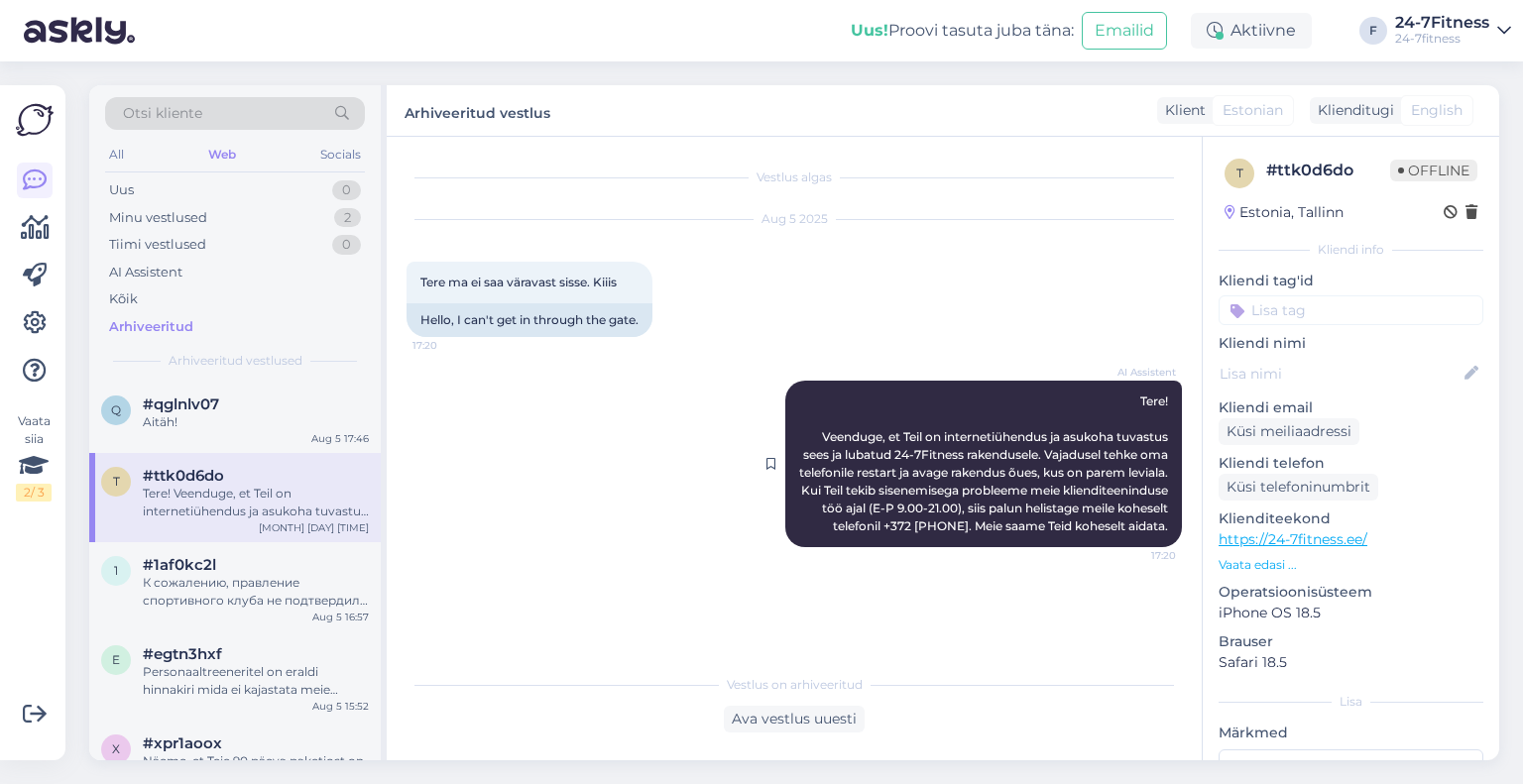 drag, startPoint x: 1173, startPoint y: 546, endPoint x: 904, endPoint y: 490, distance: 274.7672 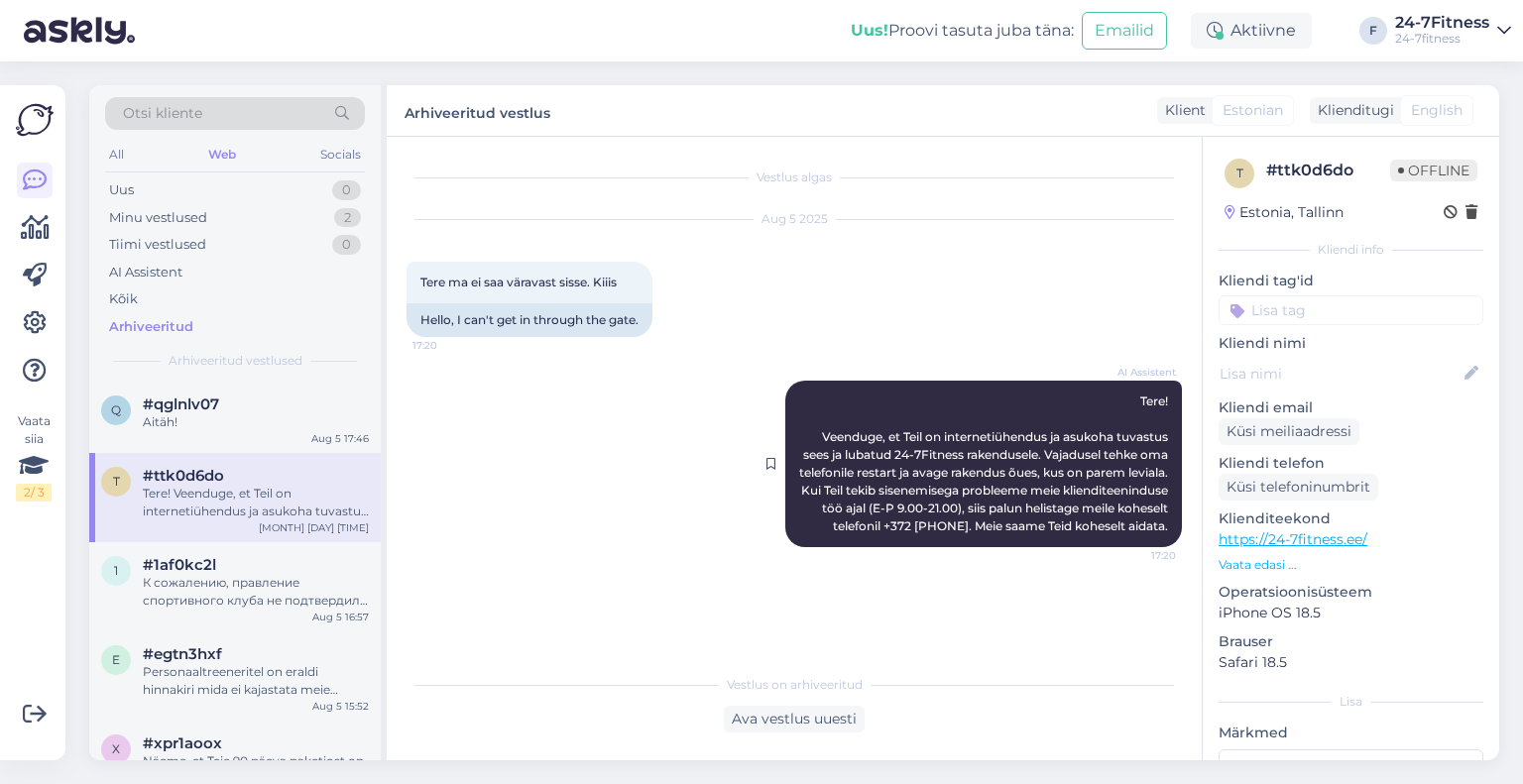 click on "AI Assistent Tere!
Veenduge, et Teil on internetiühendus ja asukoha tuvastus sees ja lubatud 24-7Fitness rakendusele. Vajadusel tehke oma telefonile restart ja avage rakendus õues, kus on parem leviala. Kui Teil tekib sisenemisega probleeme meie klienditeeninduse töö ajal (E-P 9.00-21.00), siis palun helistage meile koheselt telefonil [PHONE]. Meie saame Teid koheselt aidata. 17:20" at bounding box center [984, 464] 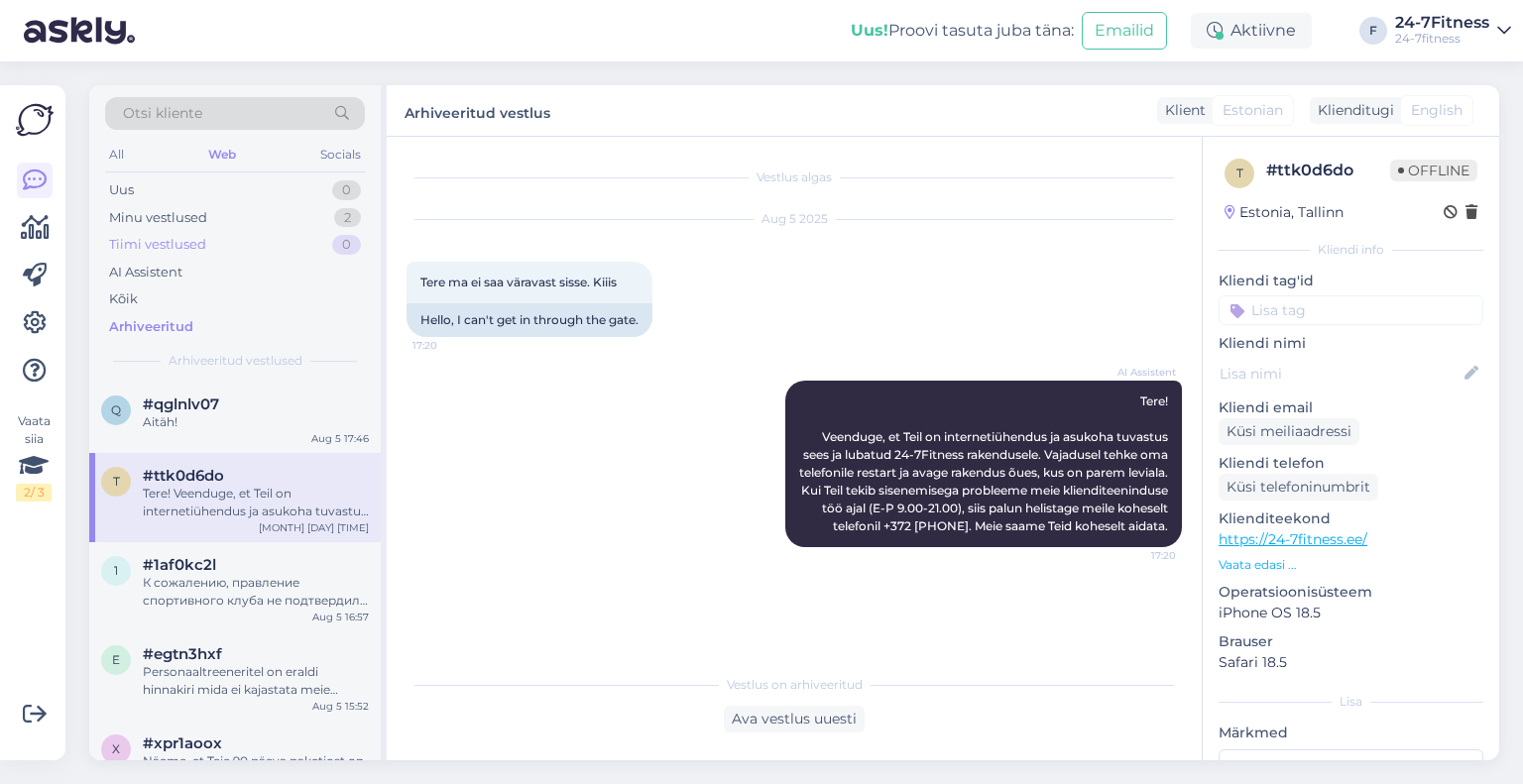 click on "Minu vestlused 2" at bounding box center [235, 218] 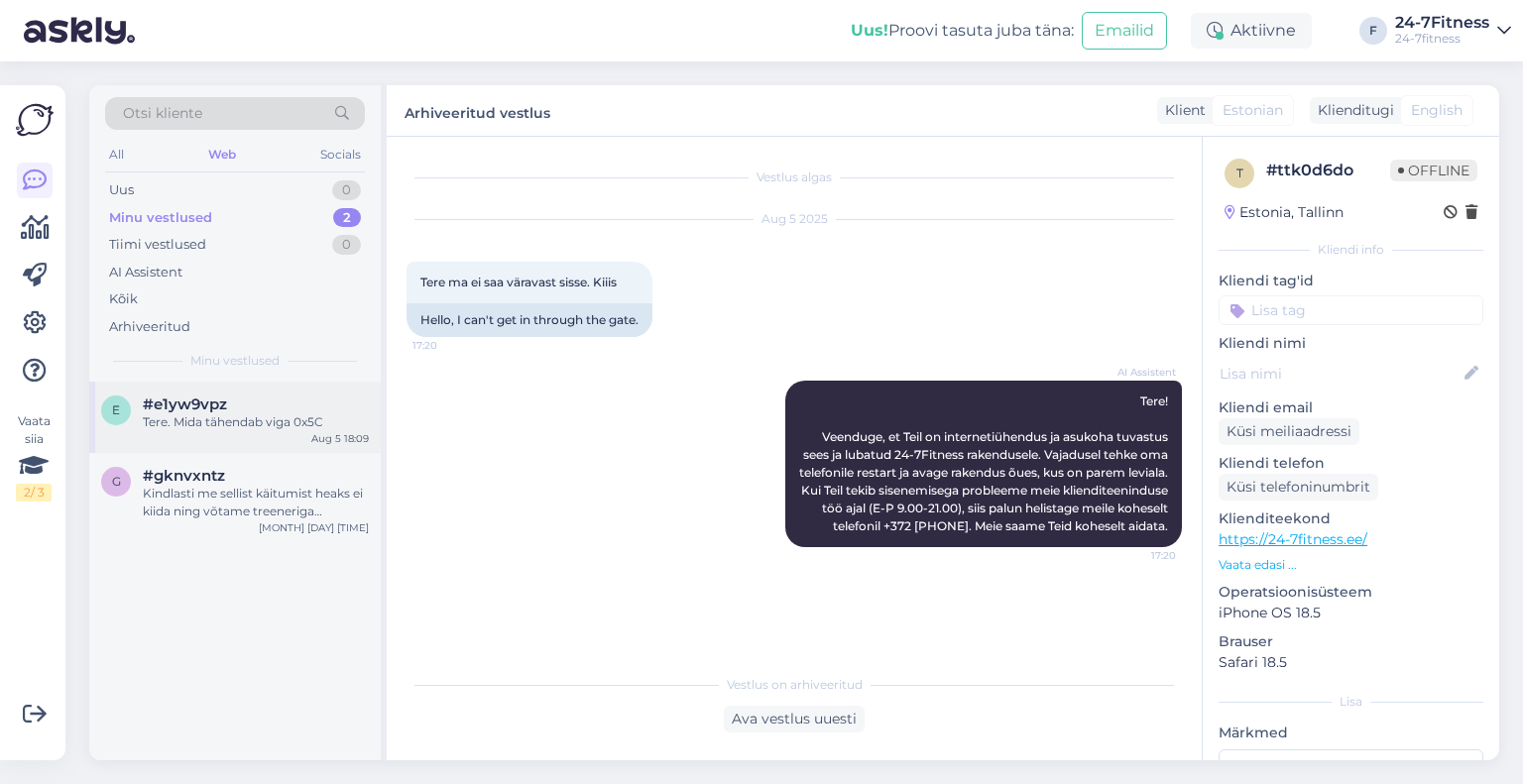 click on "#e1yw9vpz" at bounding box center (184, 404) 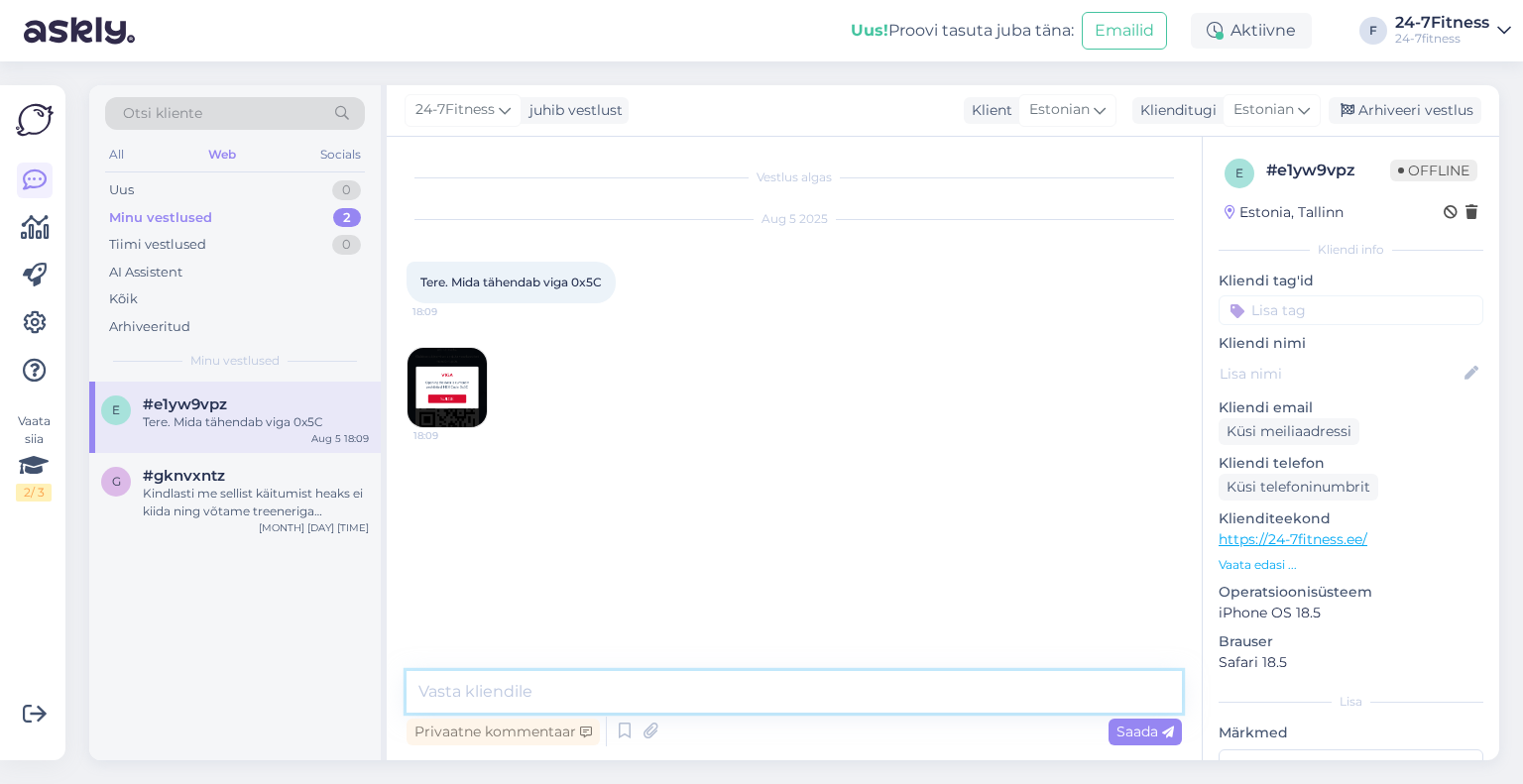 click at bounding box center [794, 692] 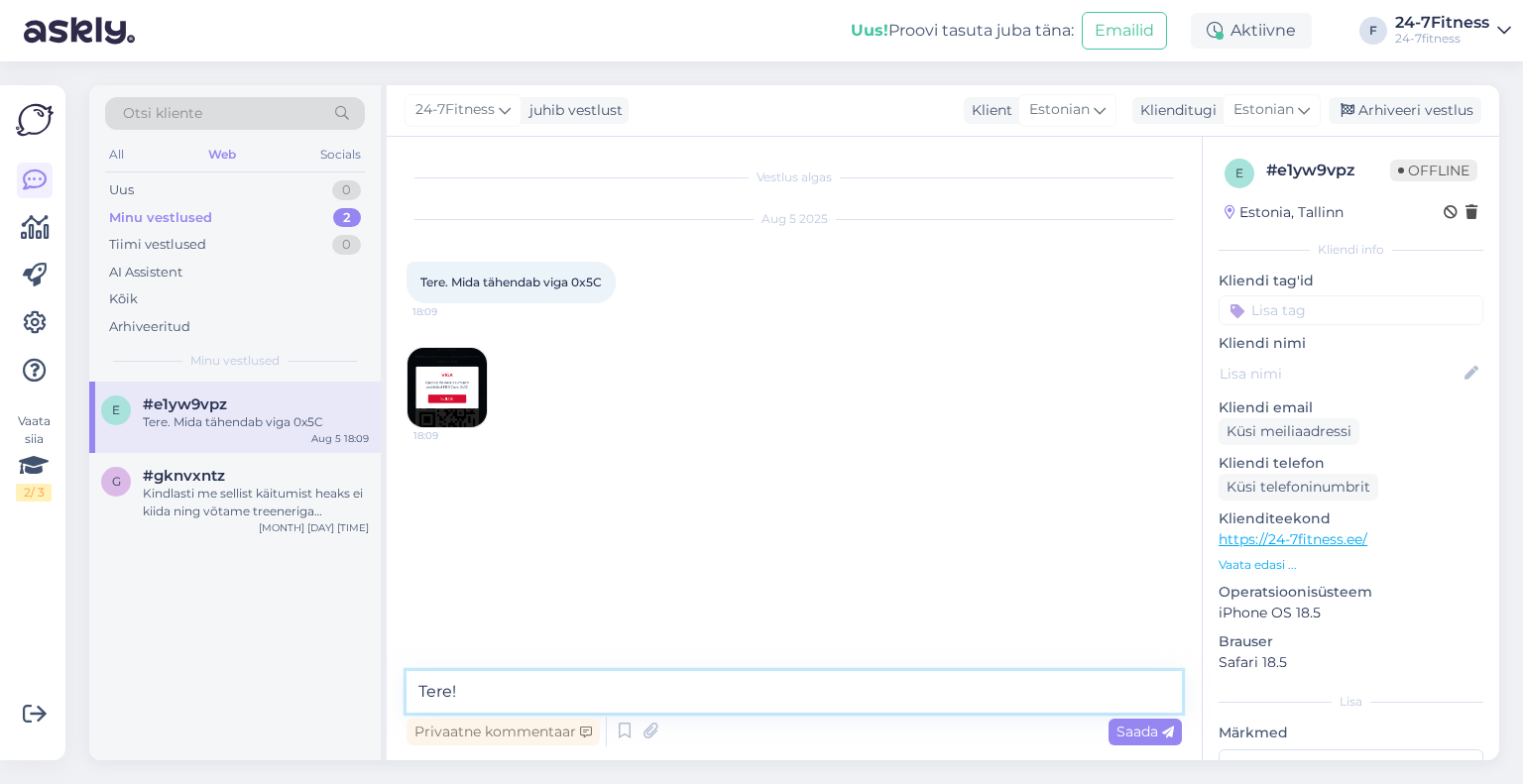 paste on "Kui Teil tekib sisenemisega probleeme meie klienditeeninduse töö ajal (E-P 9.00-21.00), siis palun helistage meile koheselt telefonil +372 [PHONE]. Meie saame Teid koheselt aidata." 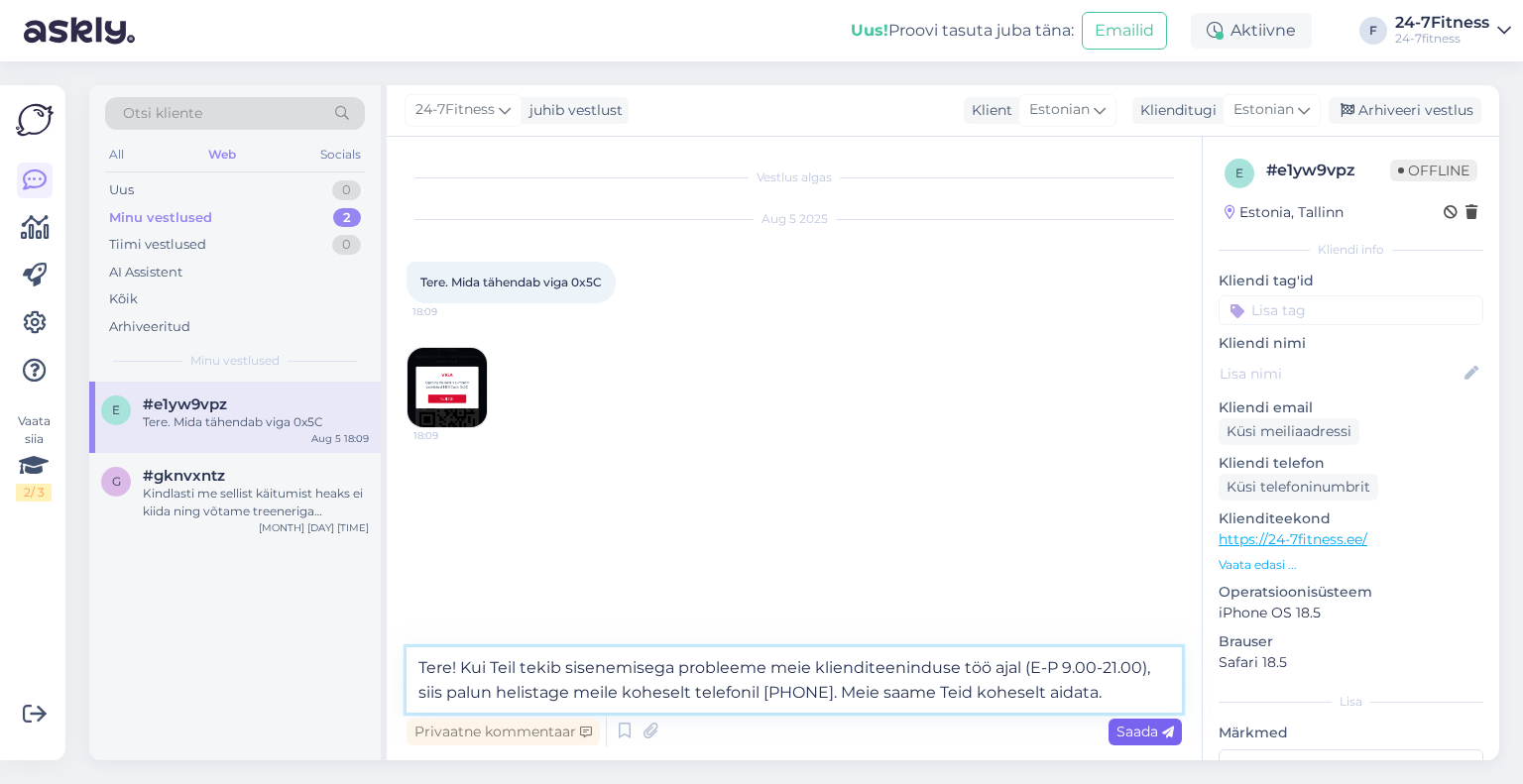 type on "Tere! Kui Teil tekib sisenemisega probleeme meie klienditeeninduse töö ajal (E-P 9.00-21.00), siis palun helistage meile koheselt telefonil [PHONE]. Meie saame Teid koheselt aidata." 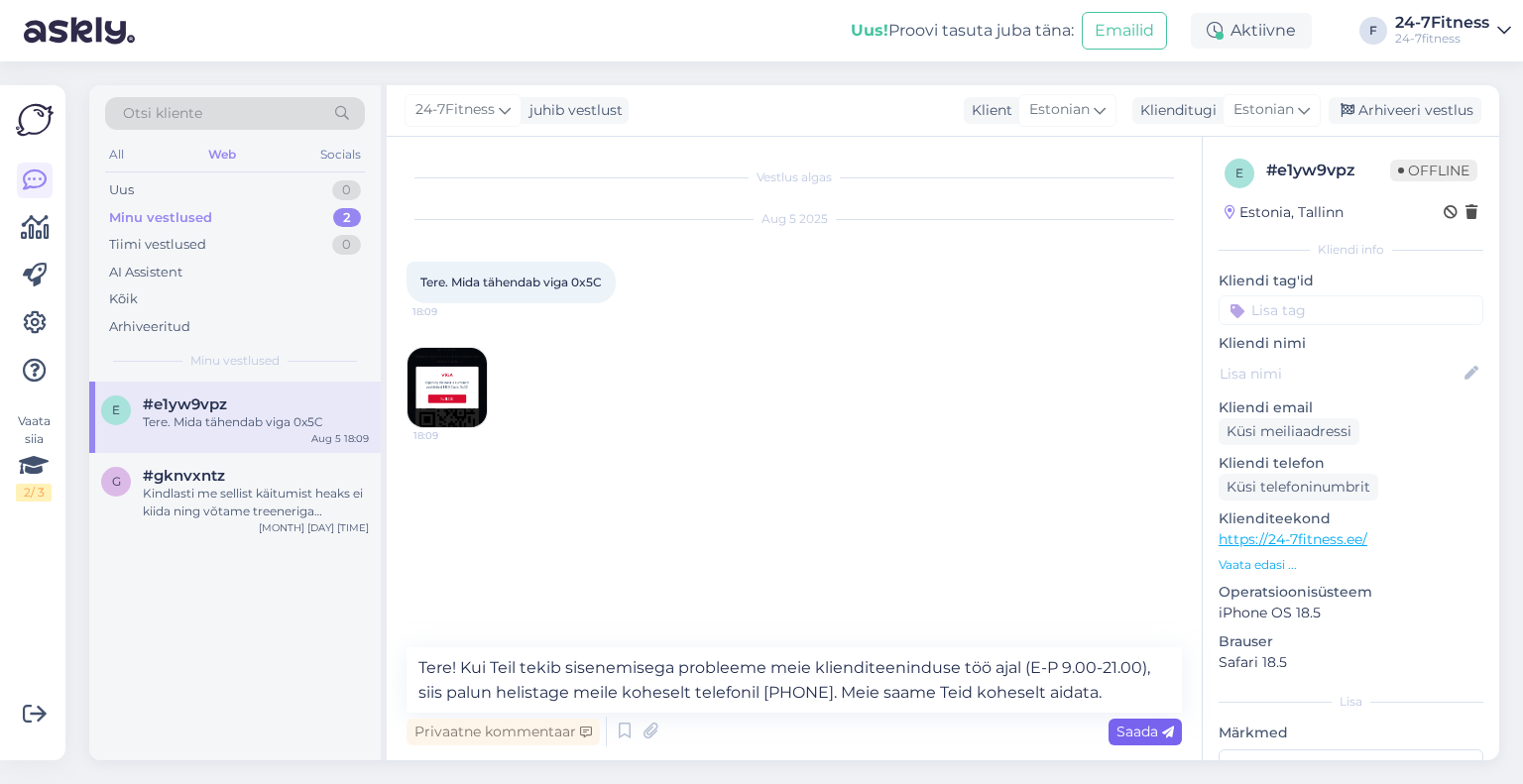 click on "Saada" at bounding box center (1145, 731) 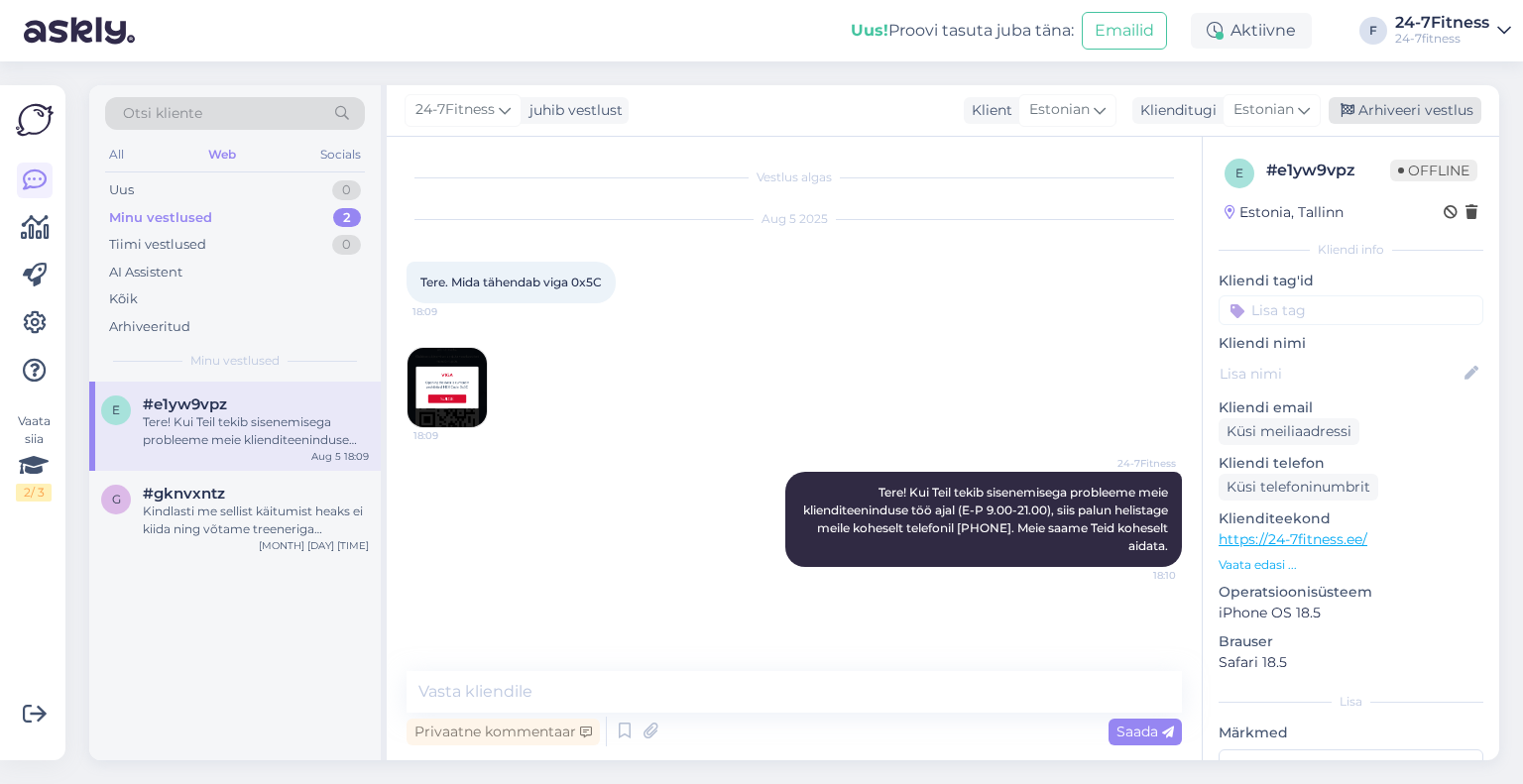 click on "Arhiveeri vestlus" at bounding box center (1405, 110) 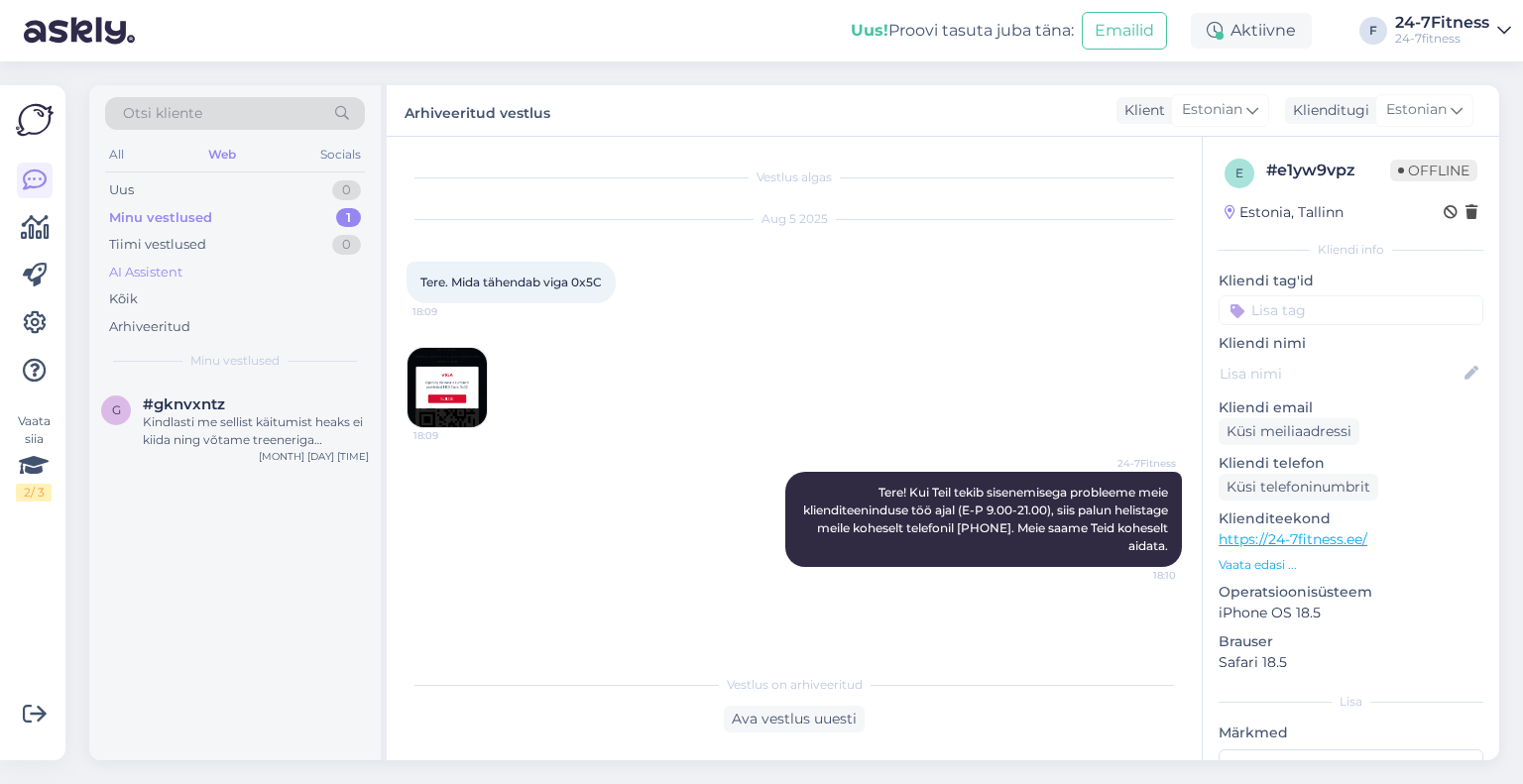 click on "AI Assistent" at bounding box center [146, 273] 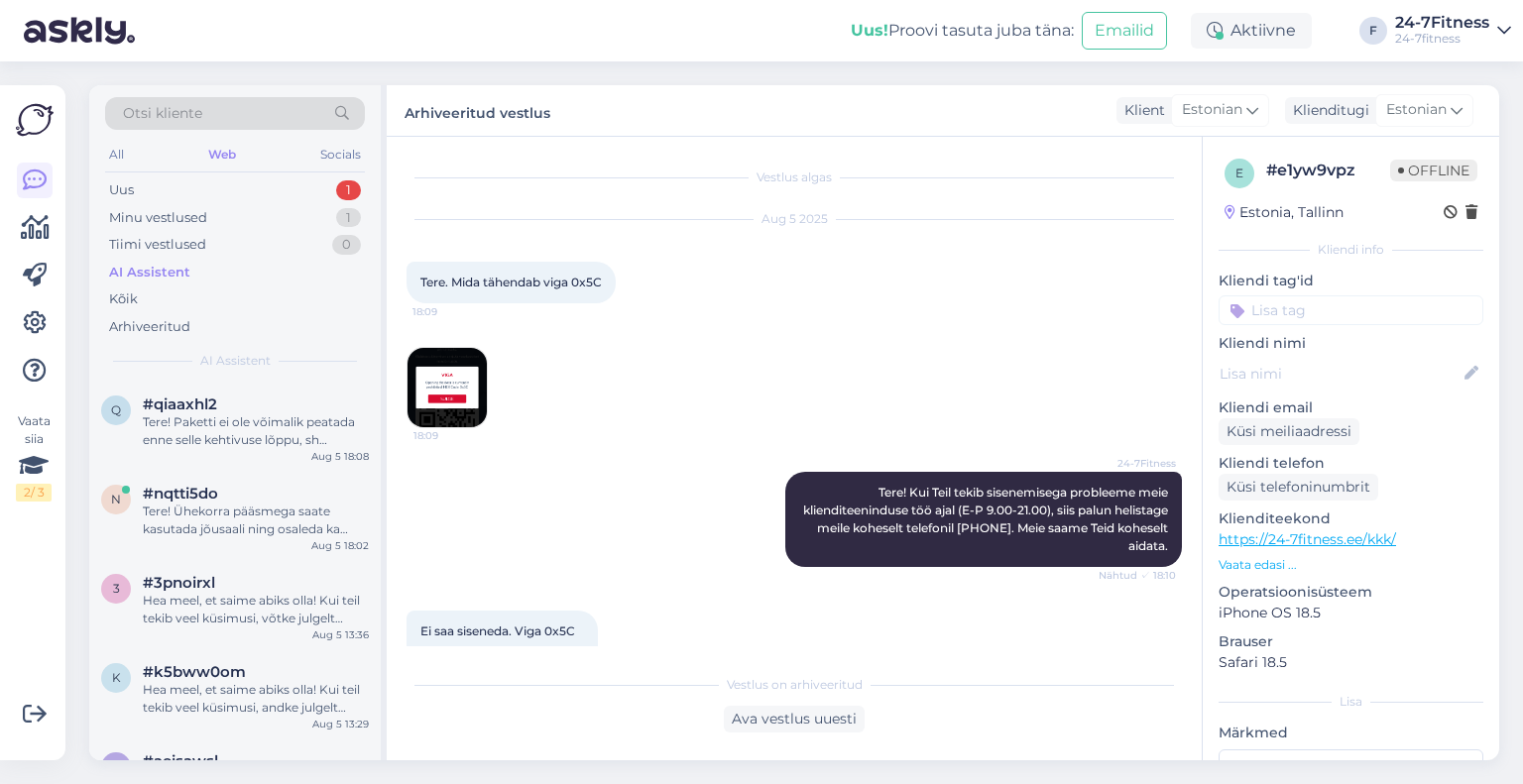 scroll, scrollTop: 199, scrollLeft: 0, axis: vertical 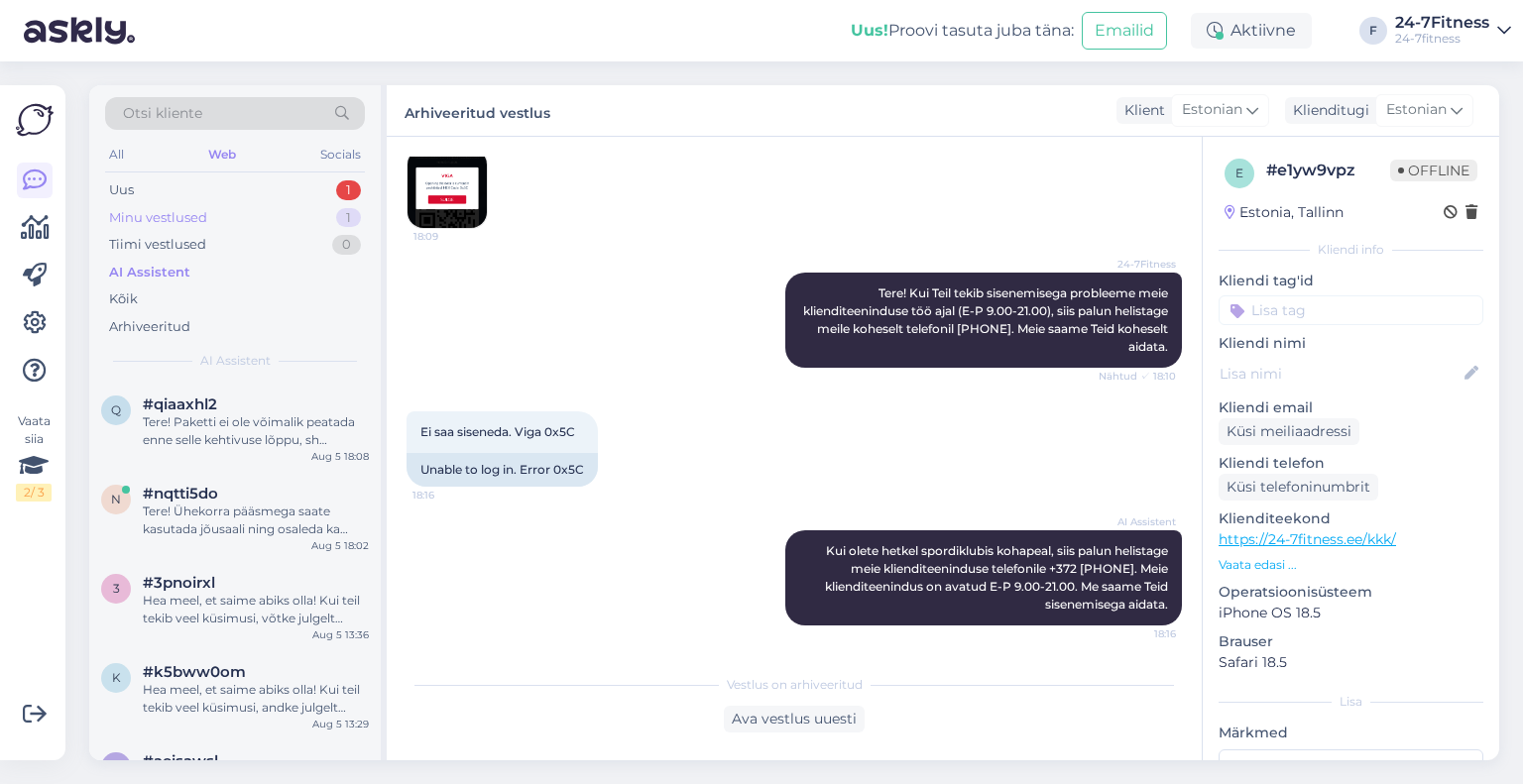 click on "Minu vestlused 1" at bounding box center (235, 218) 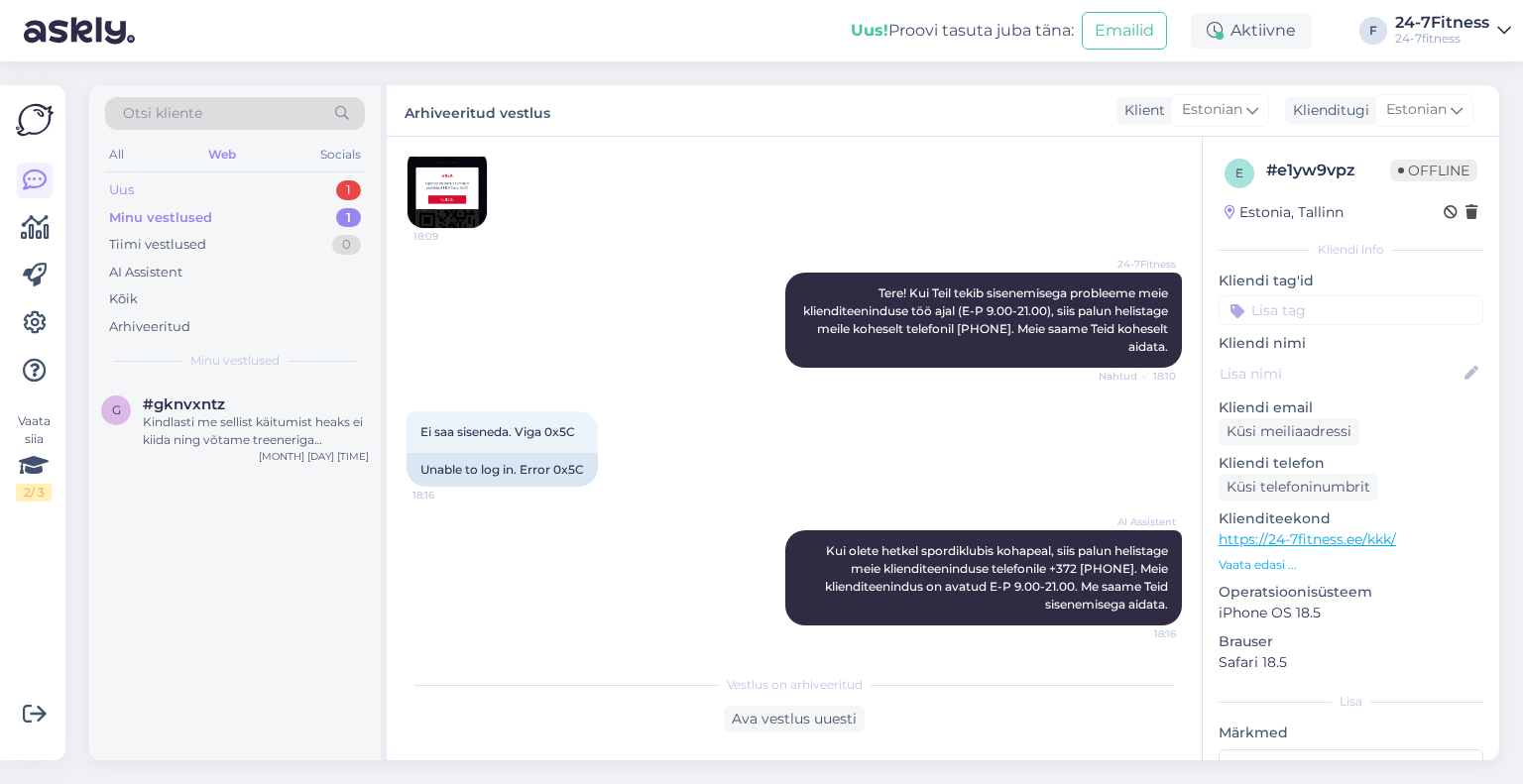 click on "Uus 1" at bounding box center (235, 190) 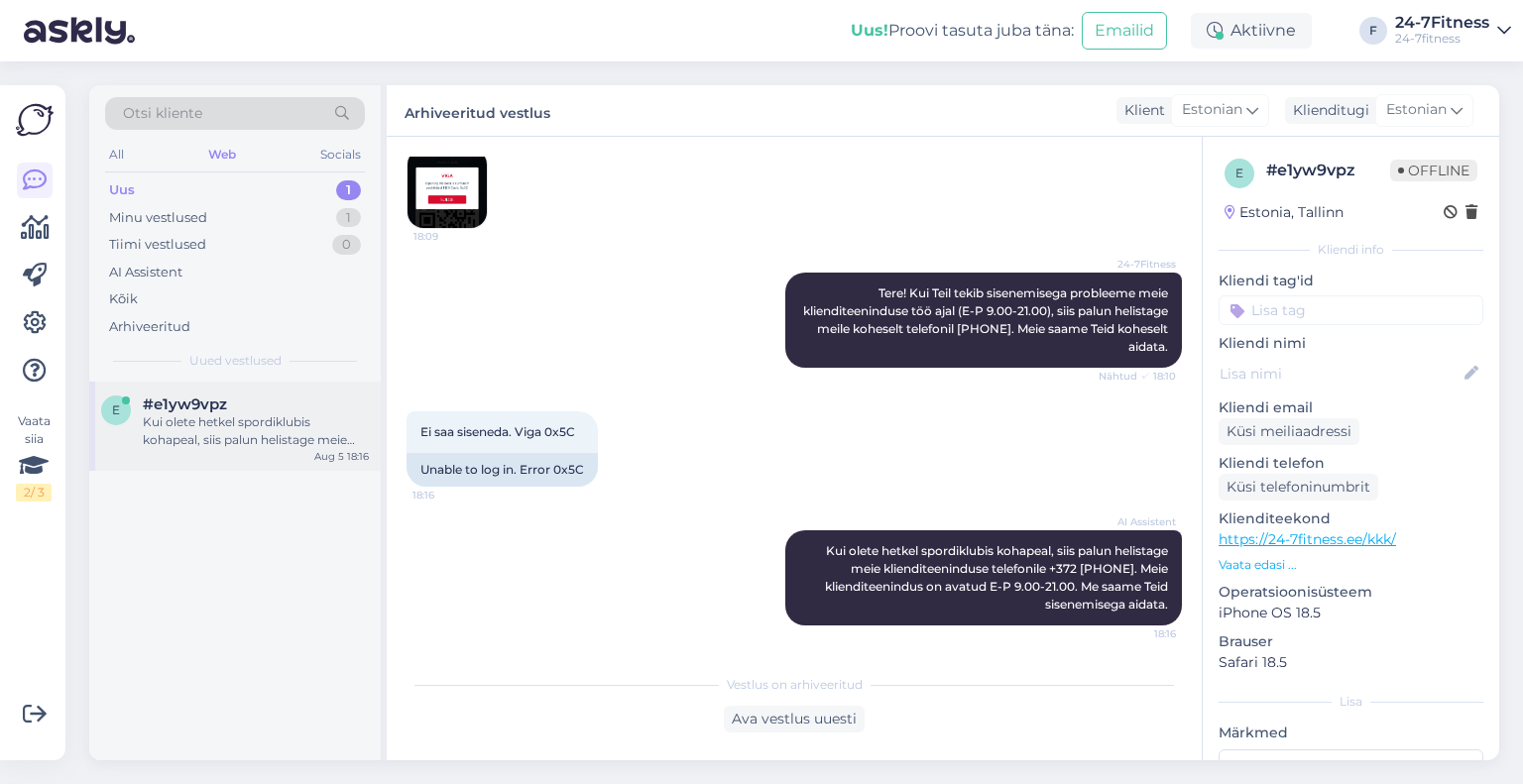 click on "#e1yw9vpz" at bounding box center [256, 404] 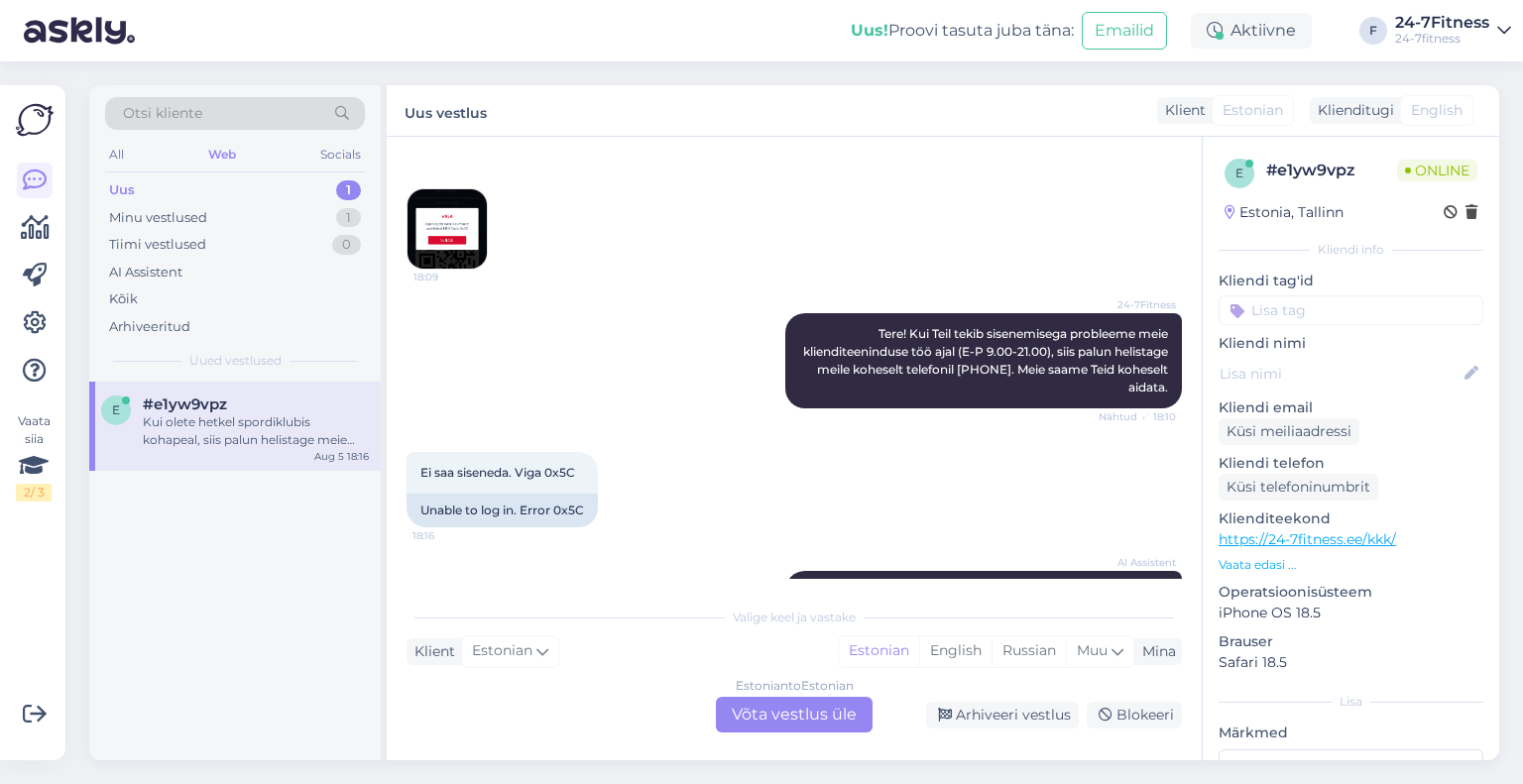 scroll, scrollTop: 267, scrollLeft: 0, axis: vertical 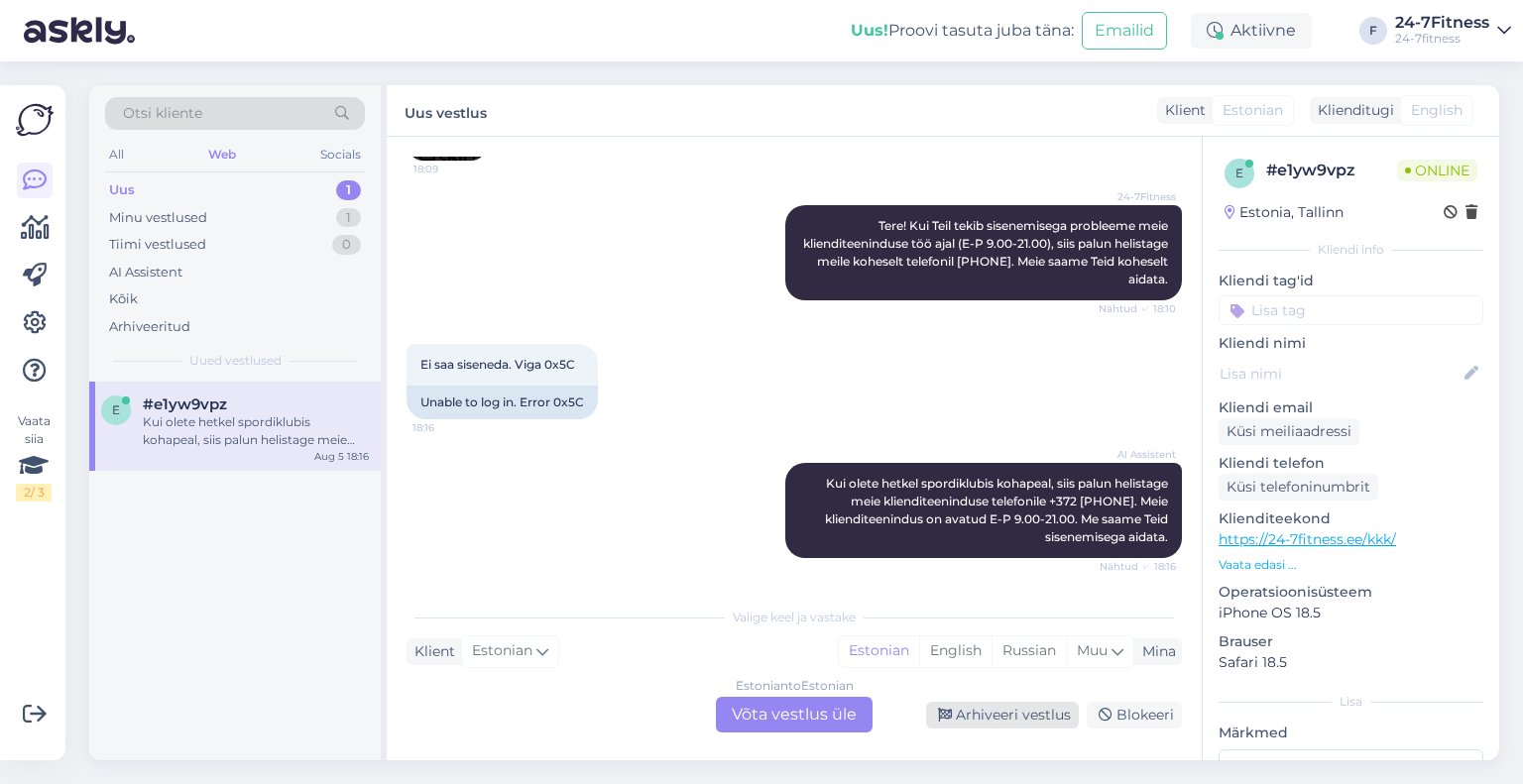 click on "Arhiveeri vestlus" at bounding box center (1002, 715) 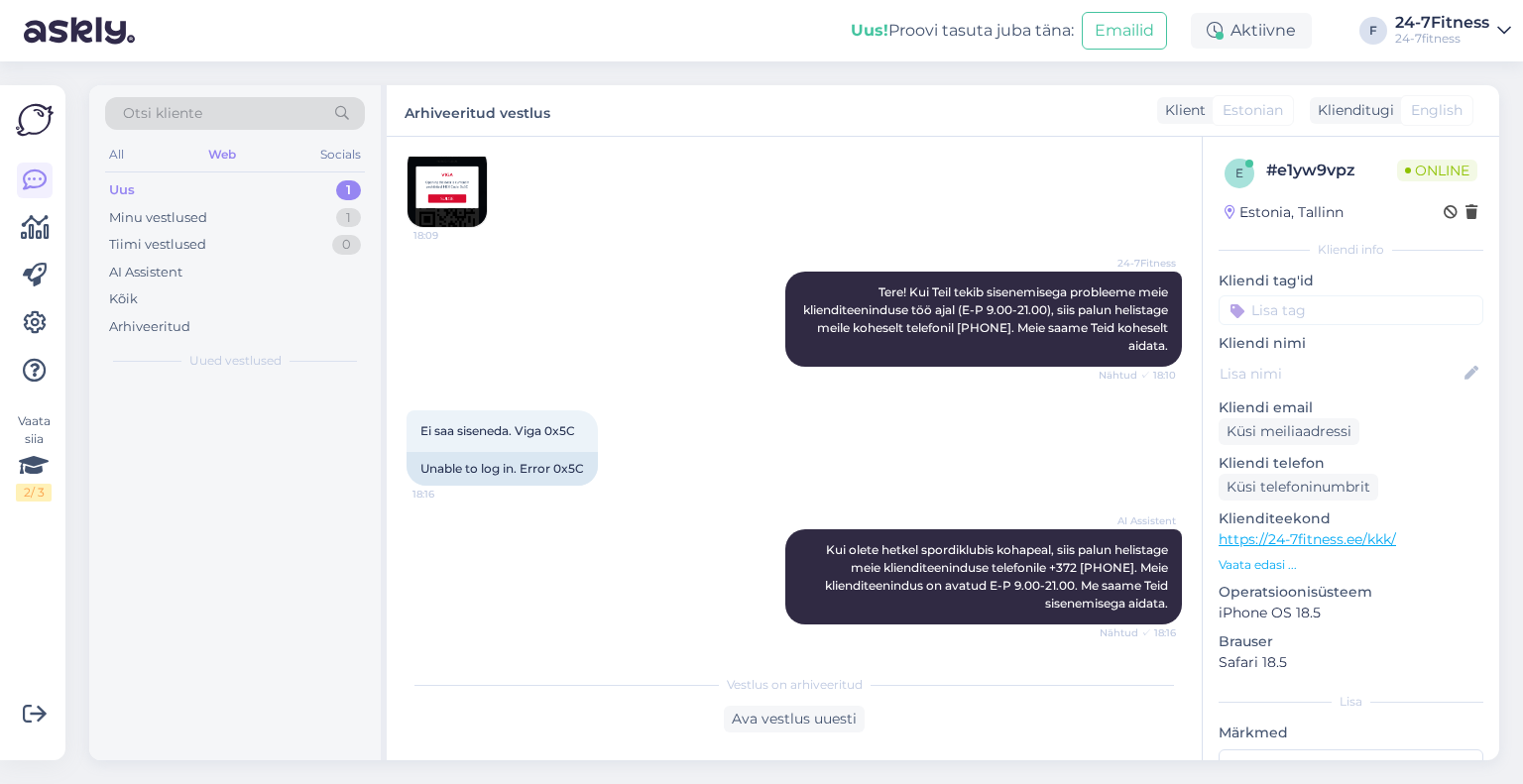 scroll, scrollTop: 199, scrollLeft: 0, axis: vertical 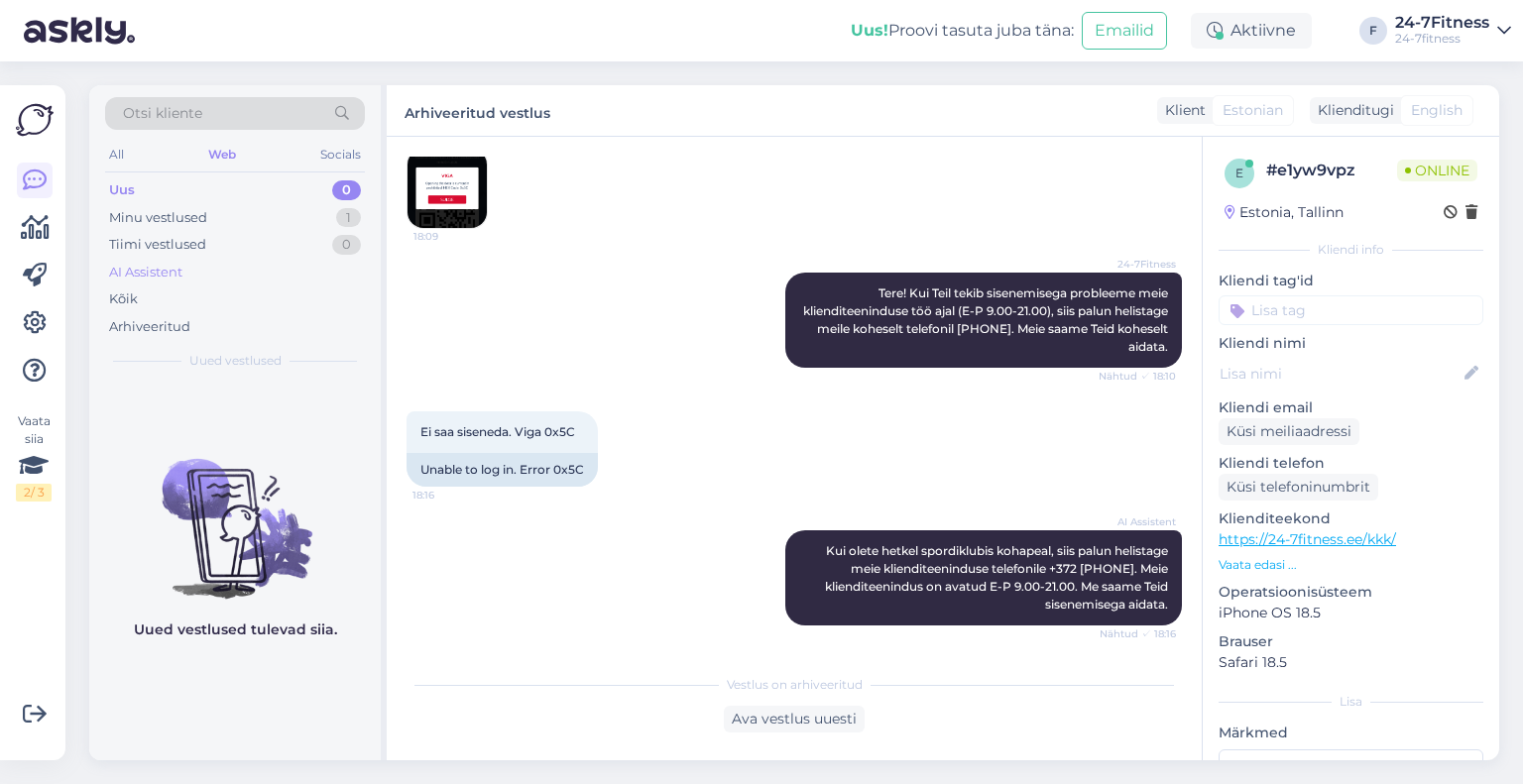 click on "AI Assistent" at bounding box center (146, 273) 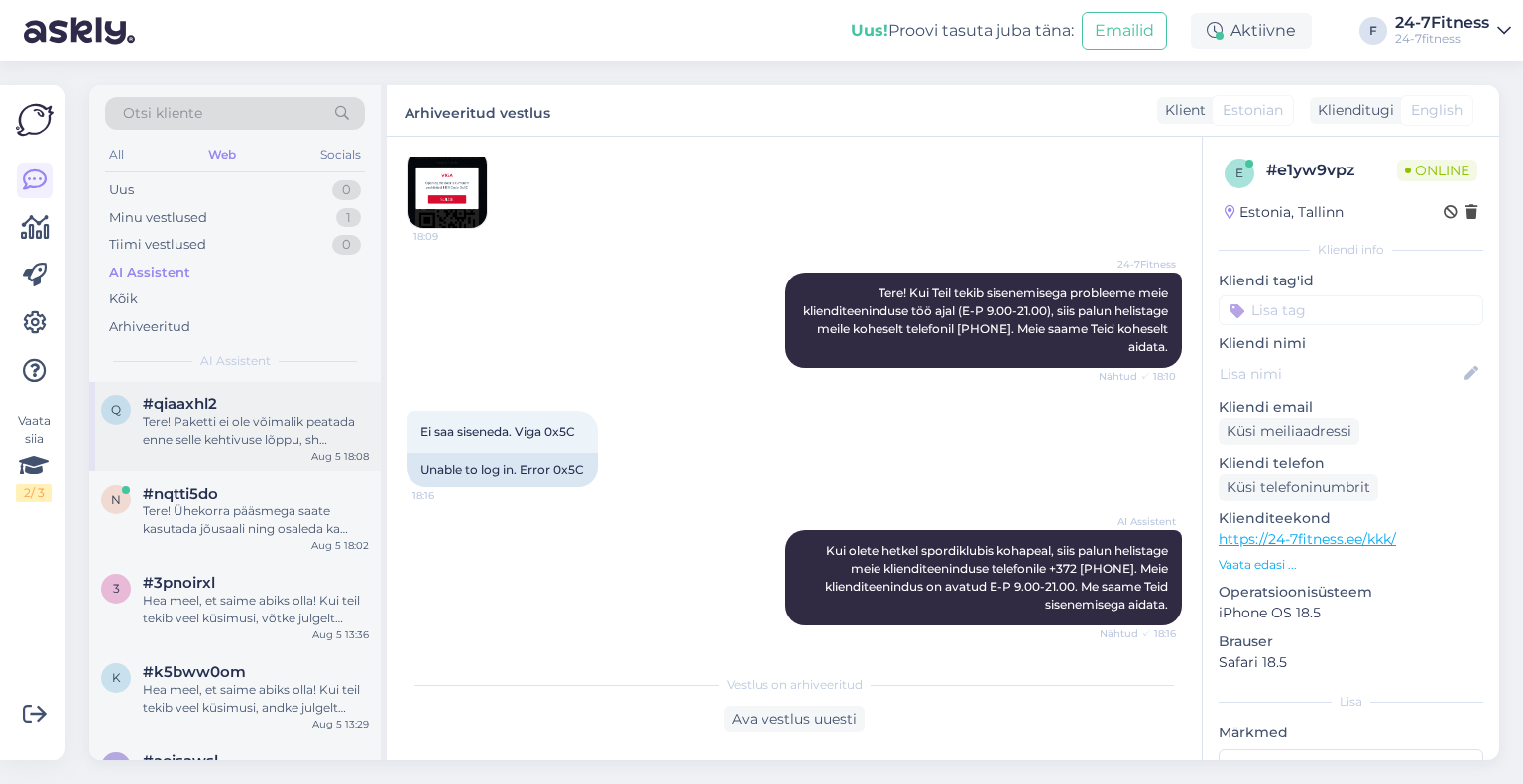 click on "Tere!
Paketti ei ole võimalik peatada enne selle kehtivuse lõppu, sh haiguse, puhkuse, elukoha vahetuse vms sündmuse korral. Kui Klient soovib Paketi lepingu lõpetada enne selle lõppemise tähtaega, kohaldub selle eest Paketi lepingu lõpetamise tasu vastavalt kliendilepingu punktile 9.4. Lepingu lõpetamise tingimused on välja toodud kliendilepingu punktis 9. Palun võtke lepingu ennetähtaegse lõpetamise osas ühendust meiega e-maili teel - info@24-7fitness.ee. Kliendilepinguga saate tutvuda siin: https://24-7fitness.ee/liitumine/kliendileping/" at bounding box center (256, 431) 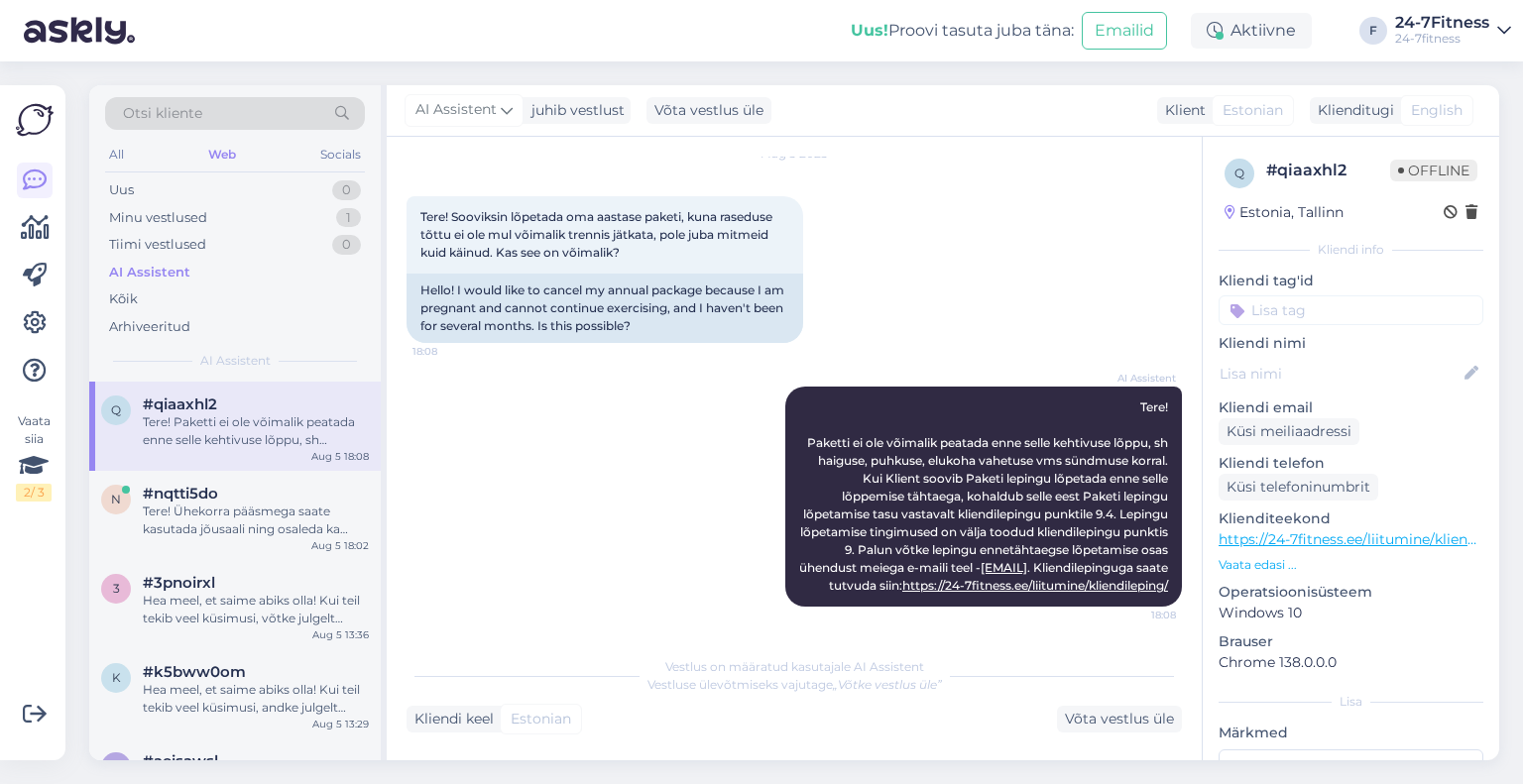 scroll, scrollTop: 83, scrollLeft: 0, axis: vertical 